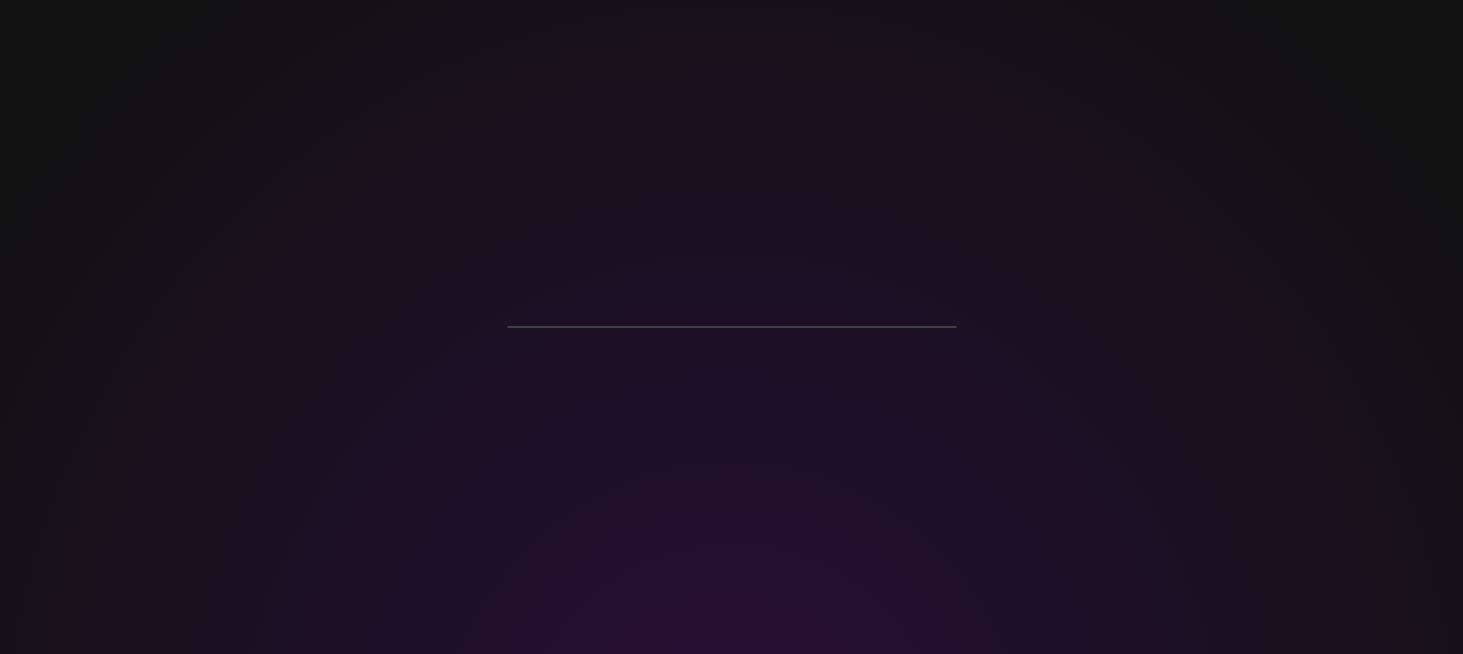 scroll, scrollTop: 0, scrollLeft: 0, axis: both 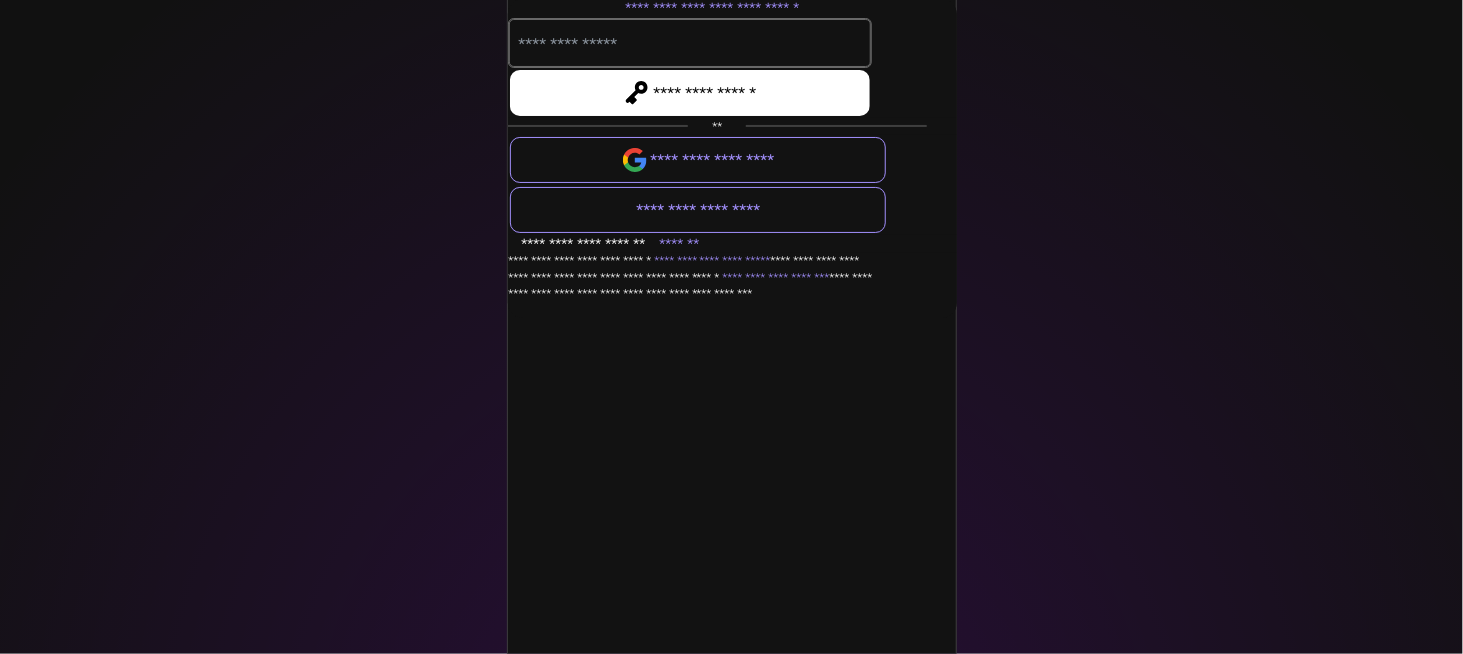 click at bounding box center [690, 44] 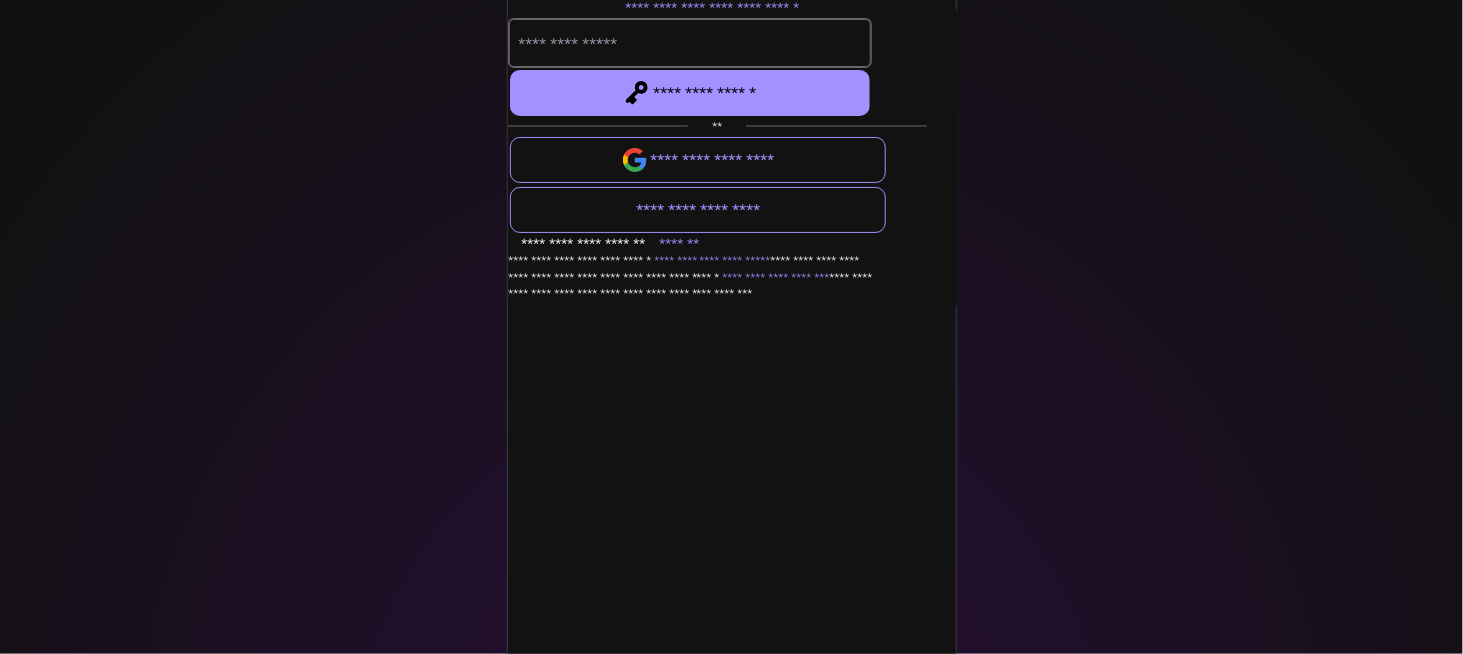 click at bounding box center (690, 44) 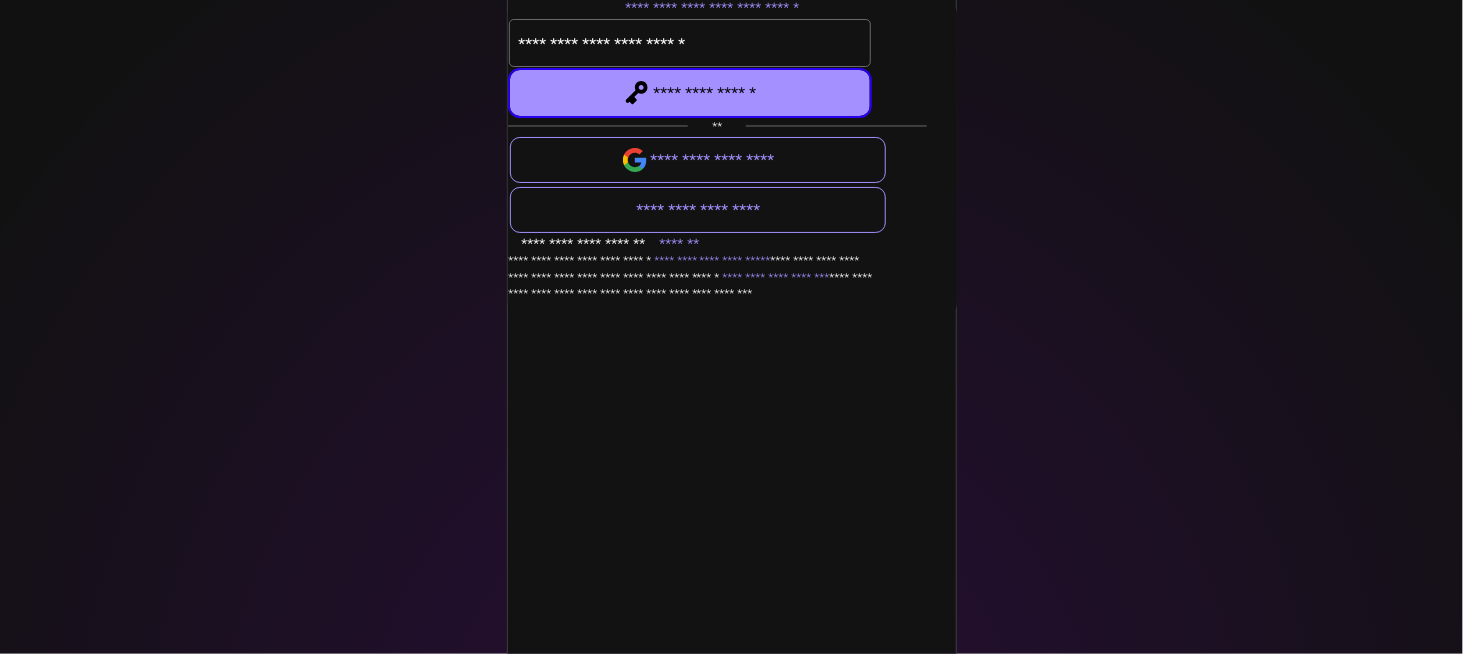click at bounding box center (691, 93) 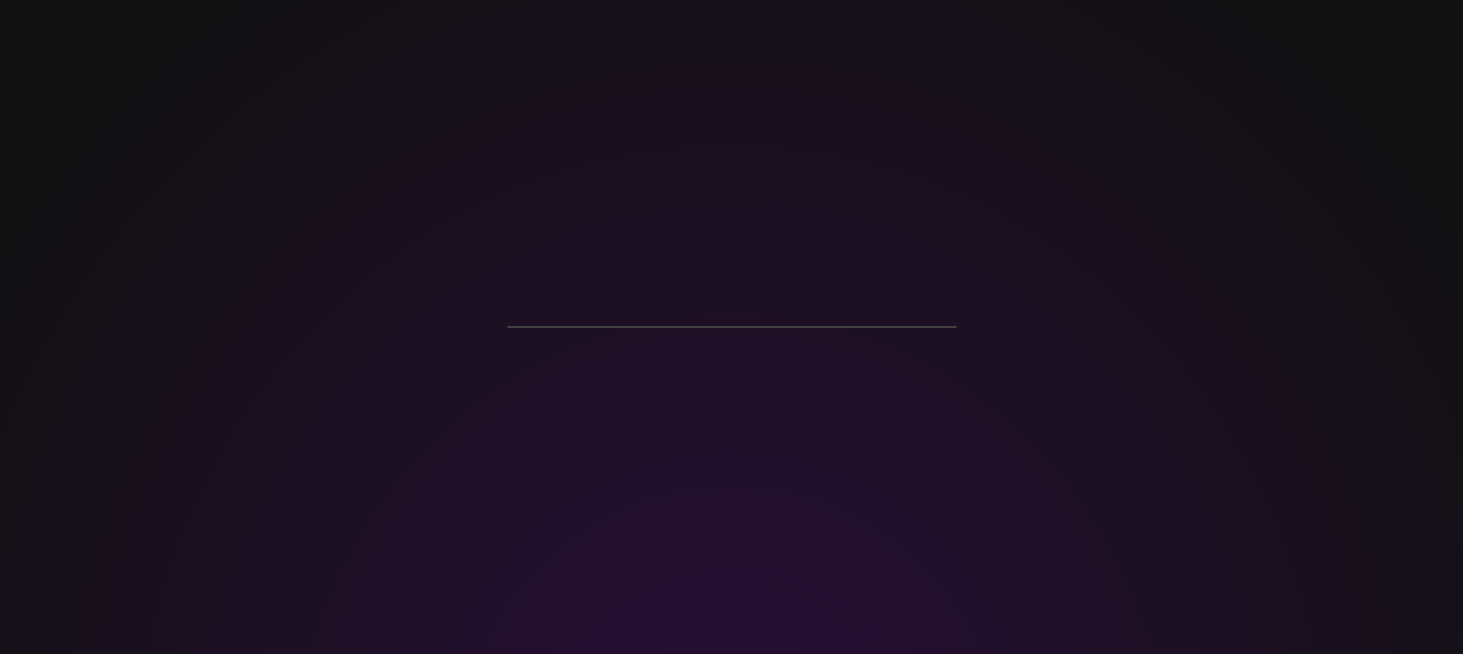 scroll, scrollTop: 0, scrollLeft: 0, axis: both 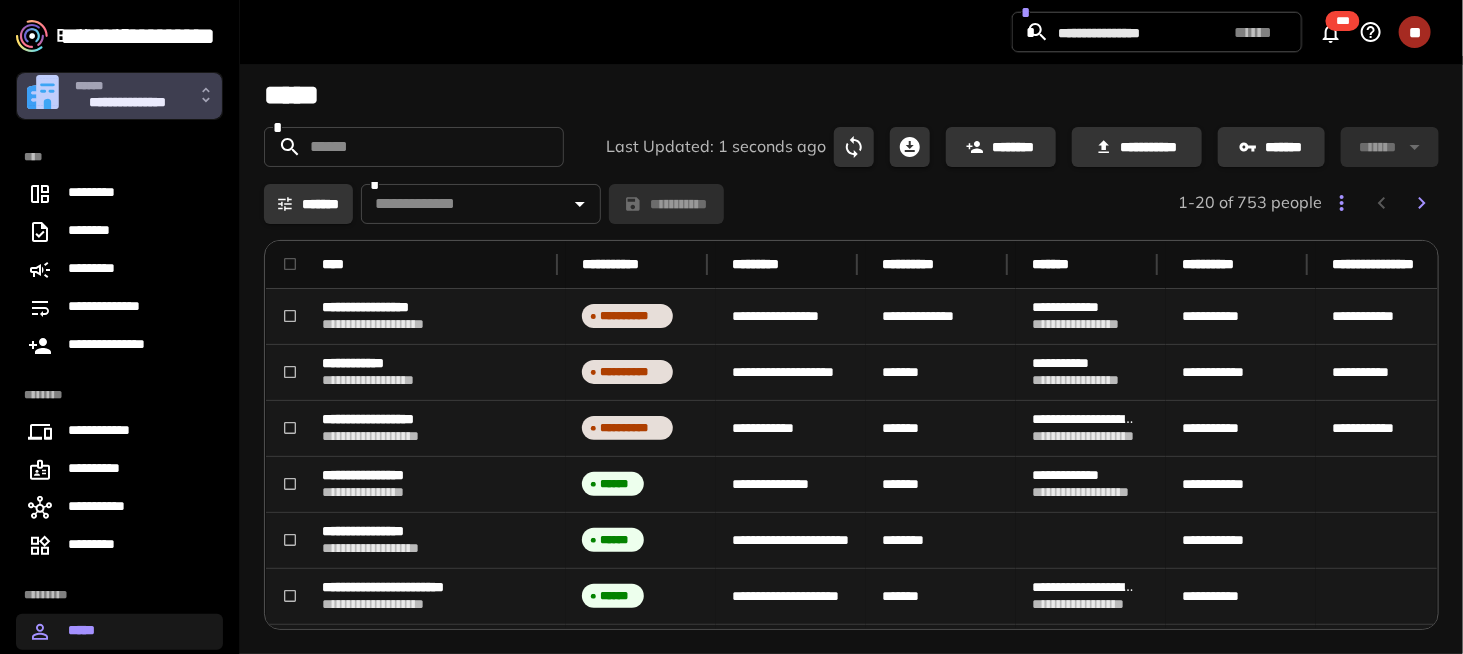 click on "**********" at bounding box center [127, 104] 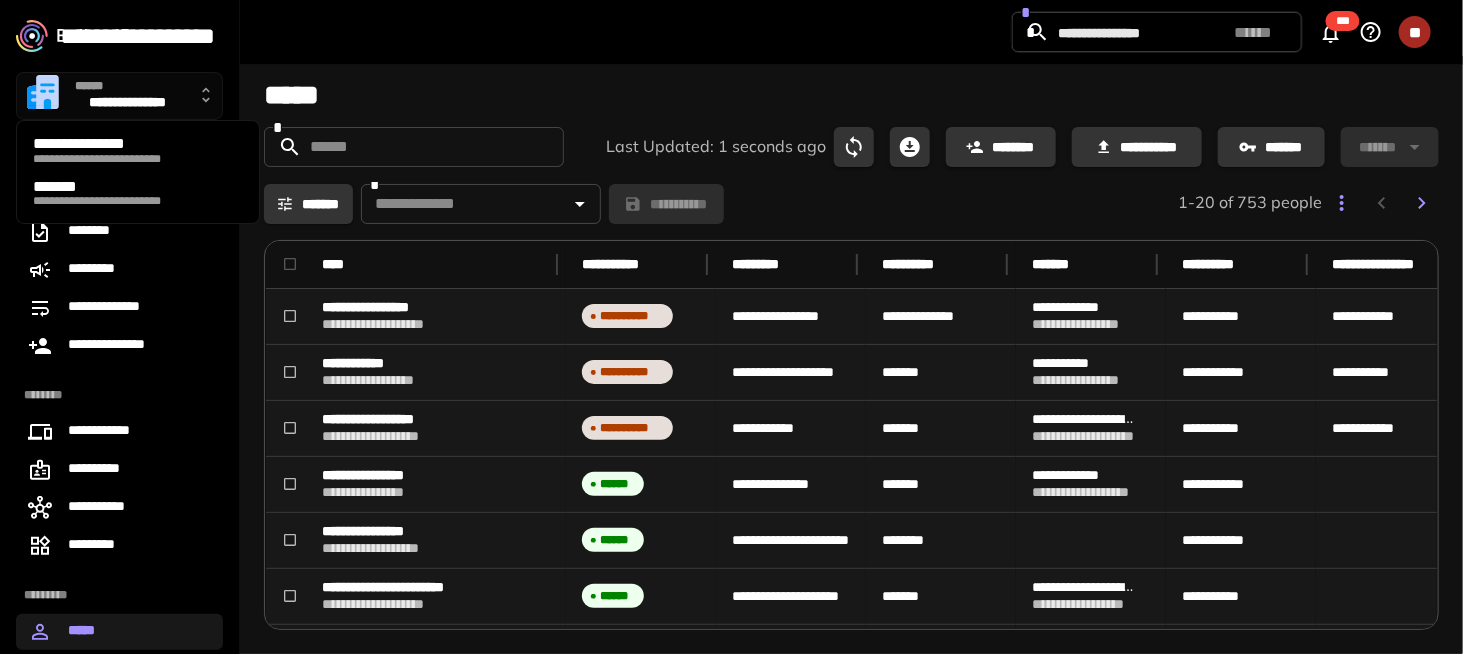 click on "**********" at bounding box center (138, 201) 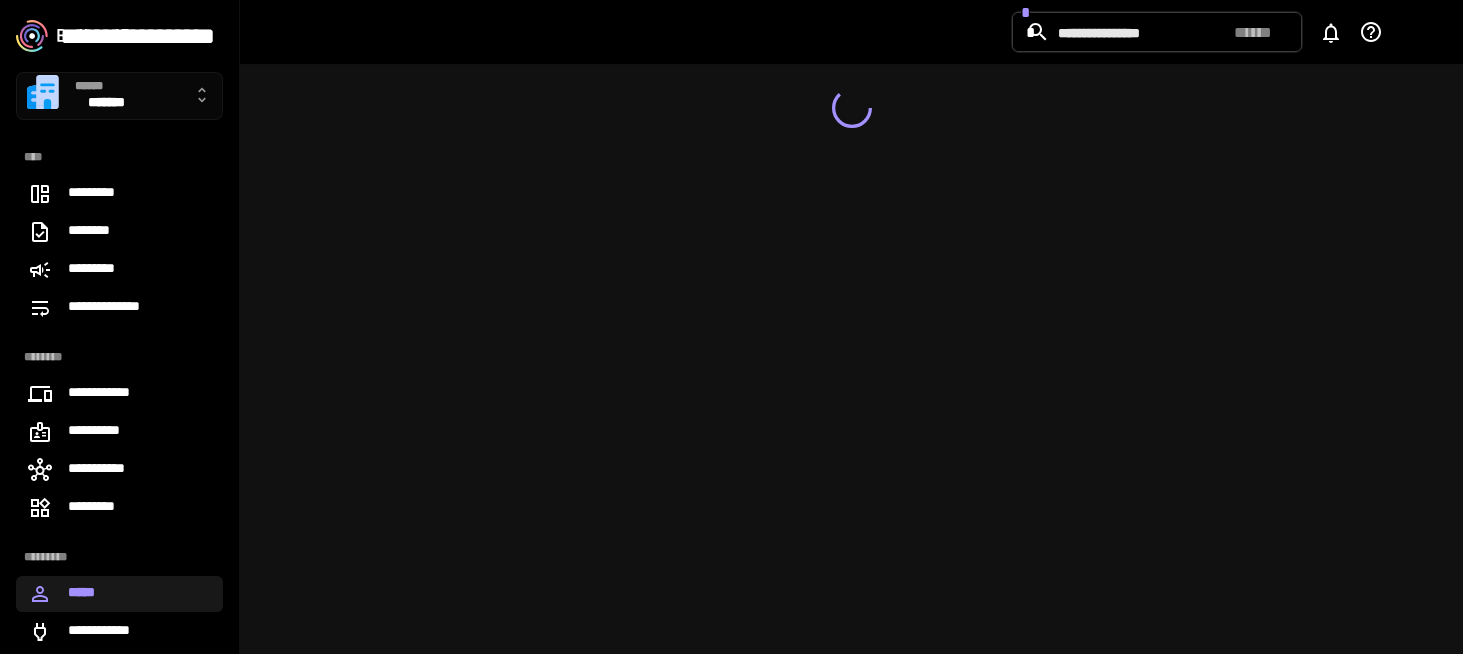 scroll, scrollTop: 0, scrollLeft: 0, axis: both 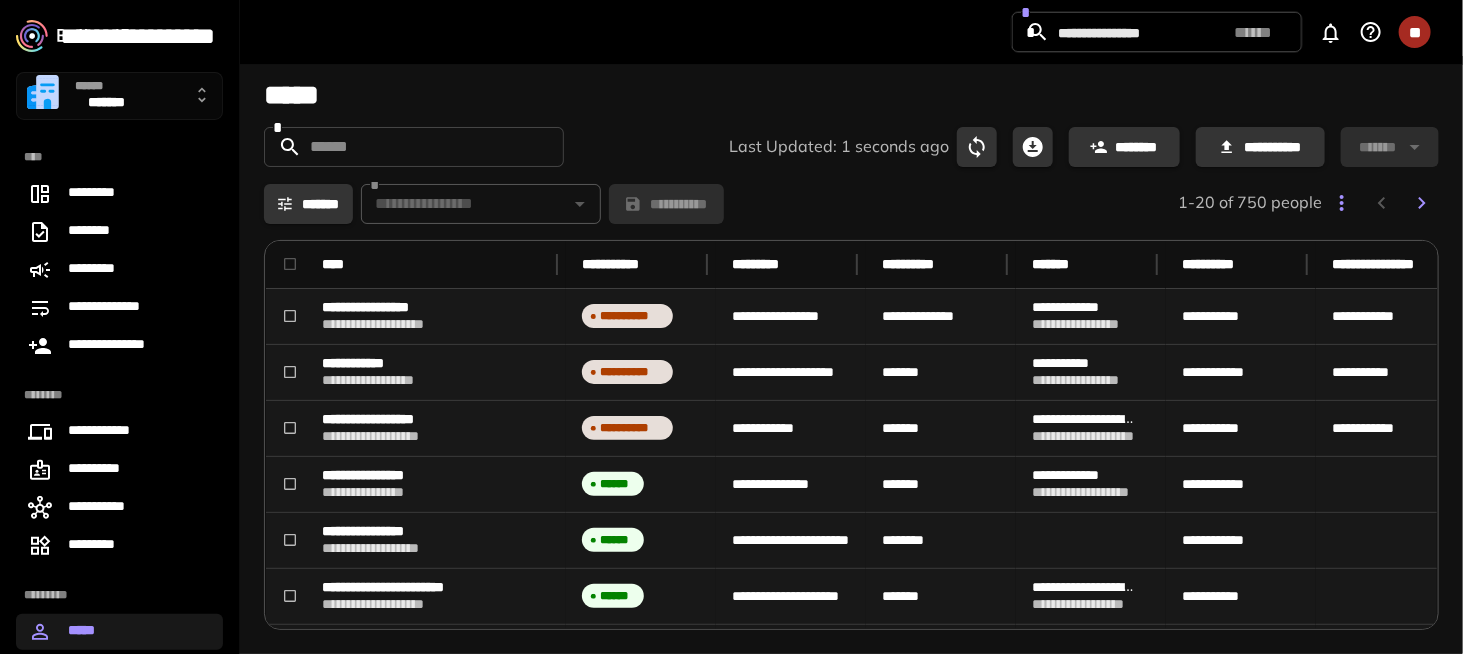 click at bounding box center (202, 99) 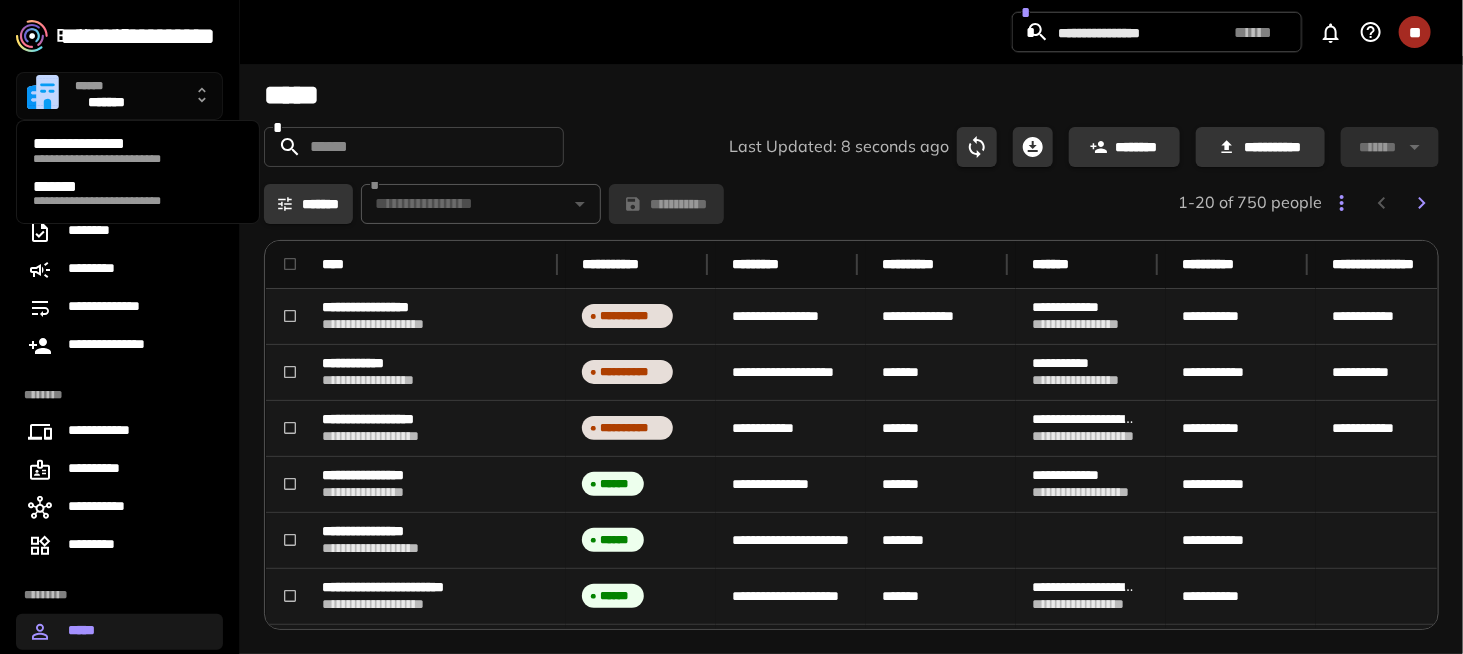 click at bounding box center [731, 327] 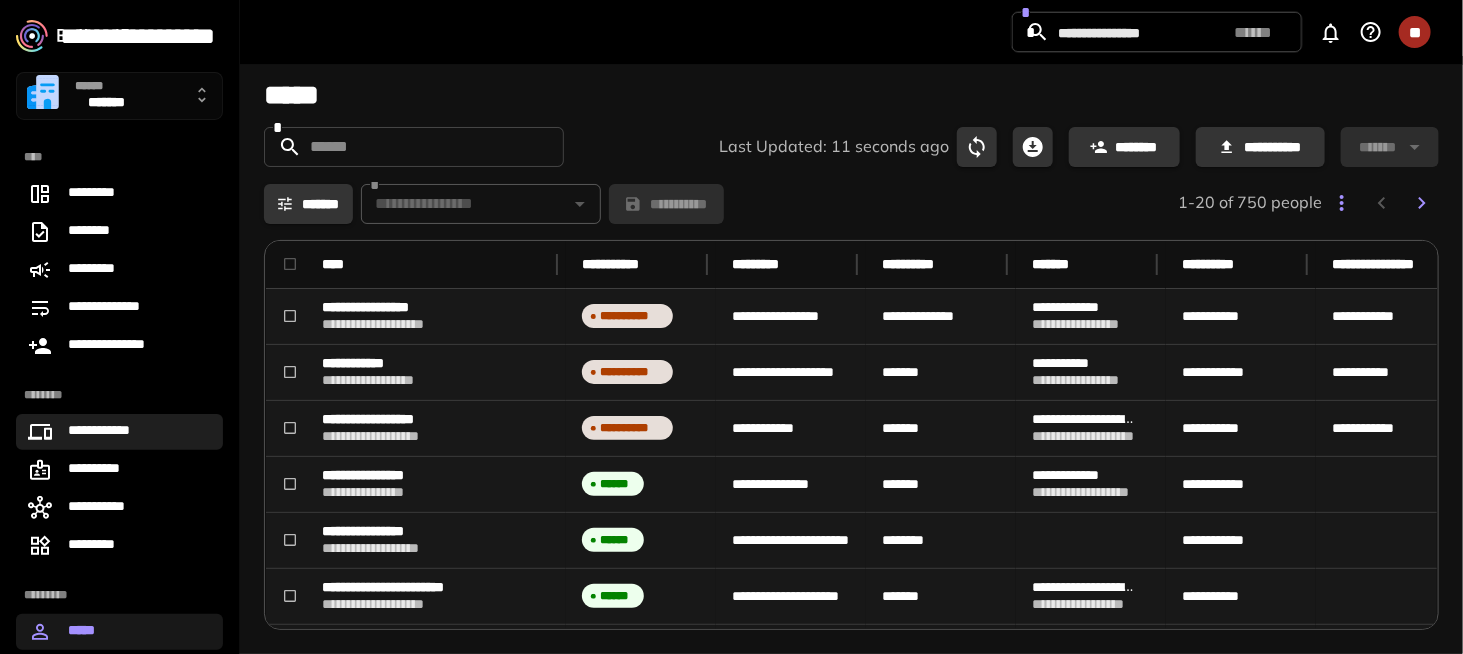 click on "**********" at bounding box center (119, 432) 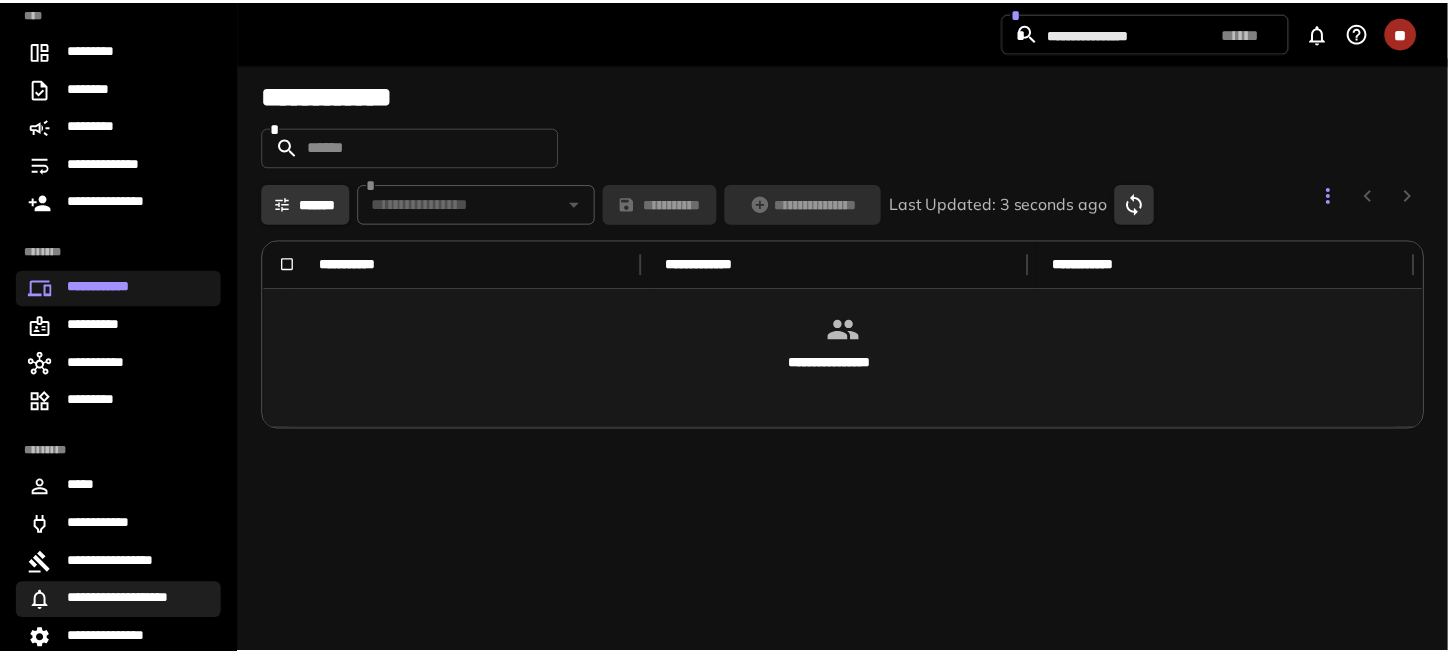 scroll, scrollTop: 148, scrollLeft: 0, axis: vertical 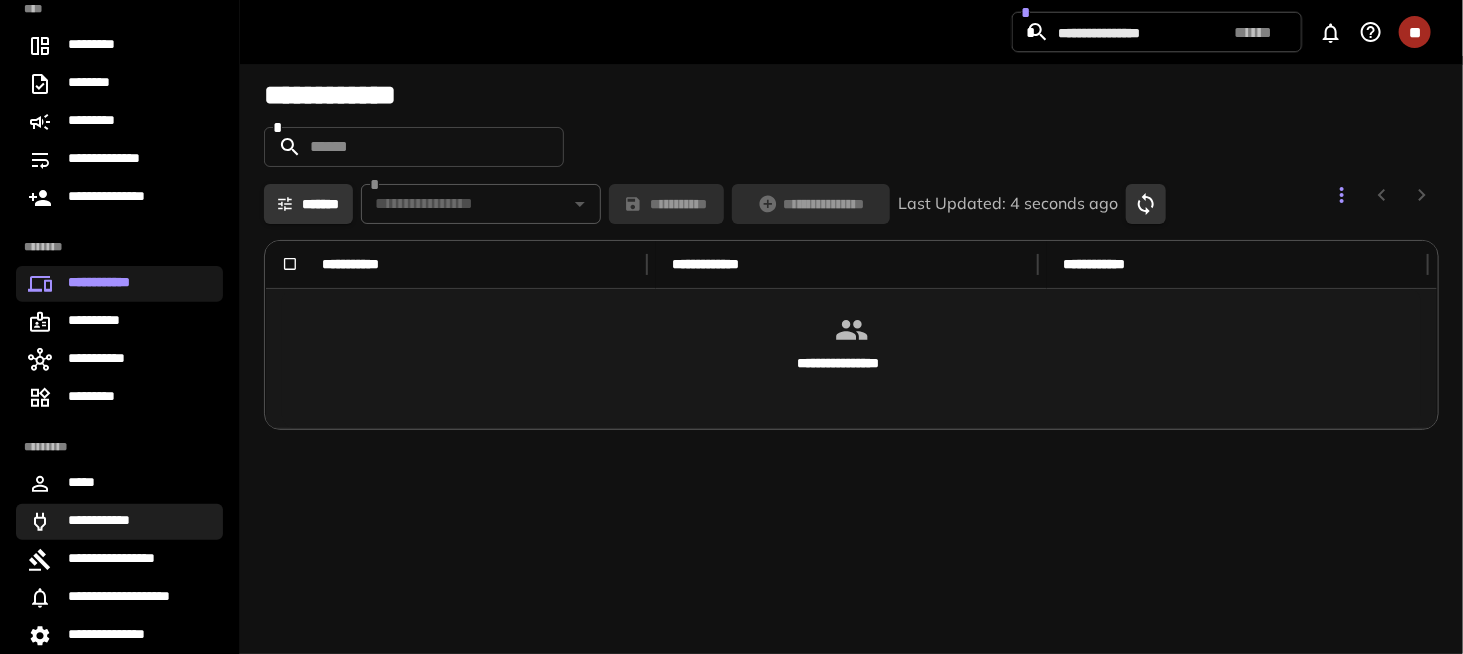 click on "**********" at bounding box center (119, 522) 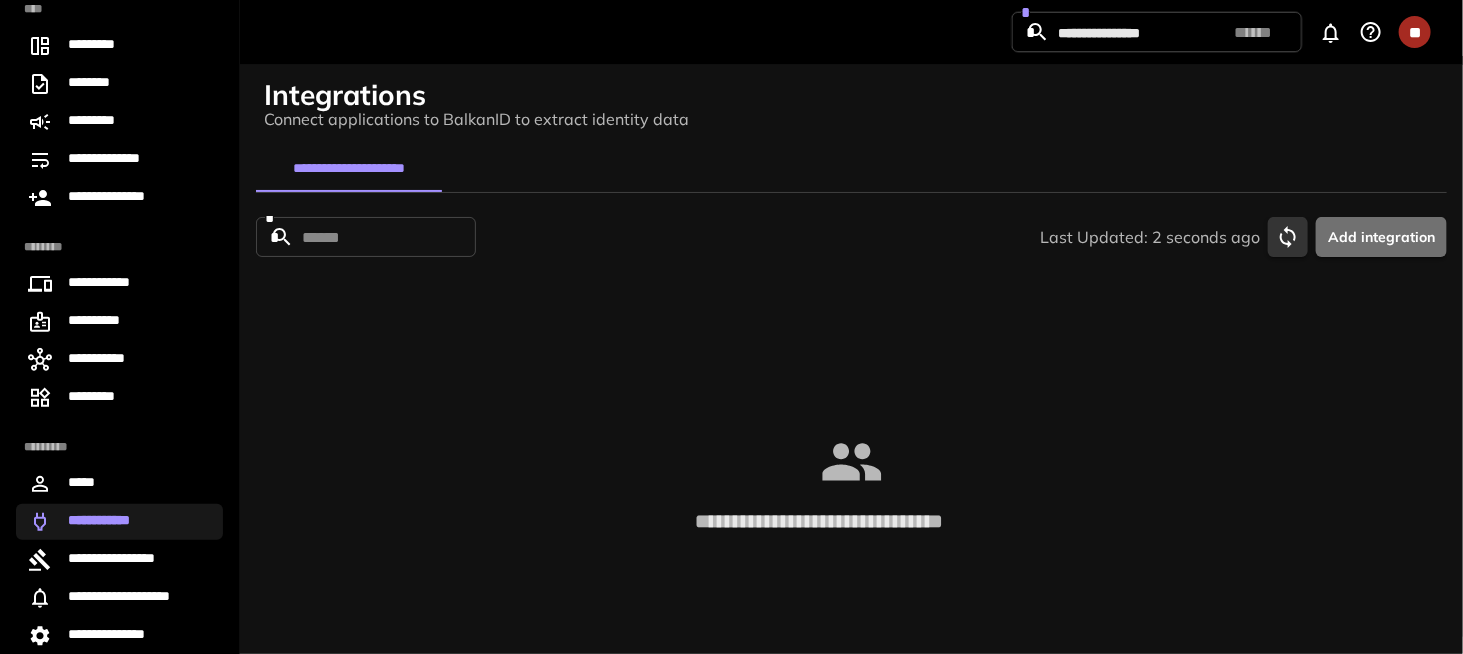 click on "Add integration" at bounding box center [1381, 237] 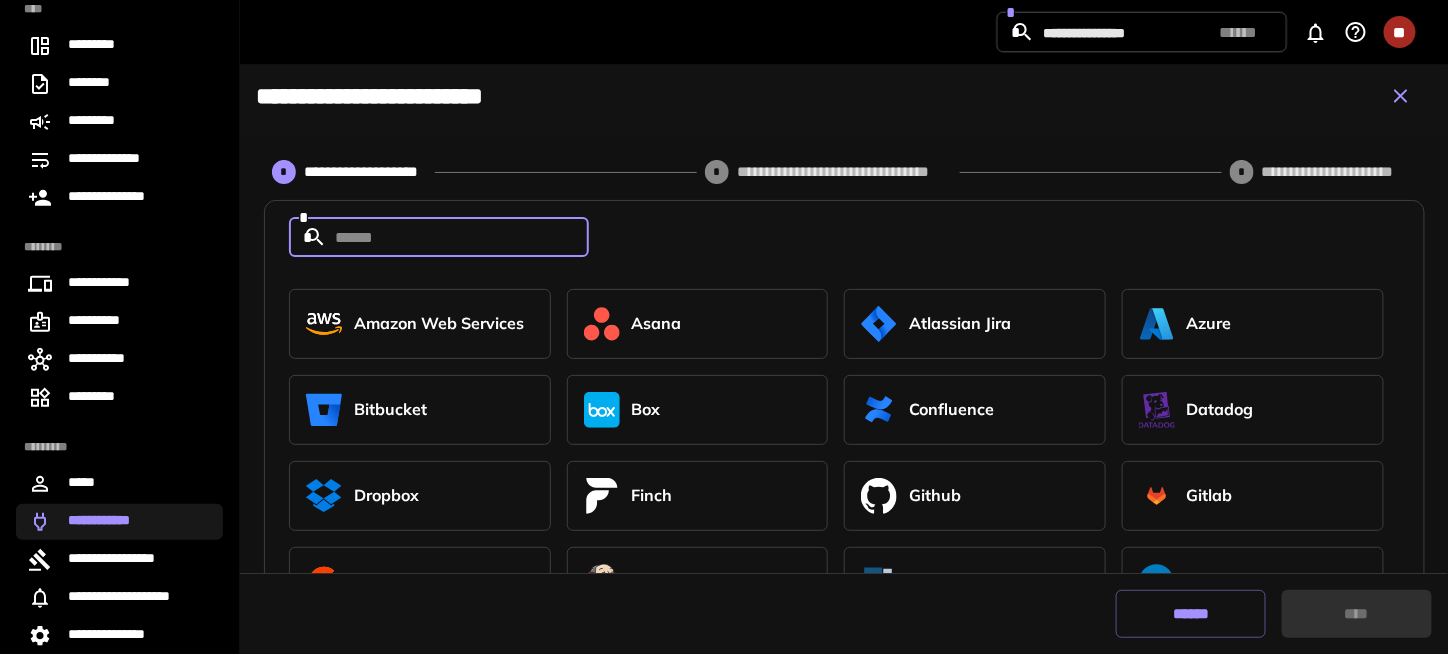 click at bounding box center (462, 237) 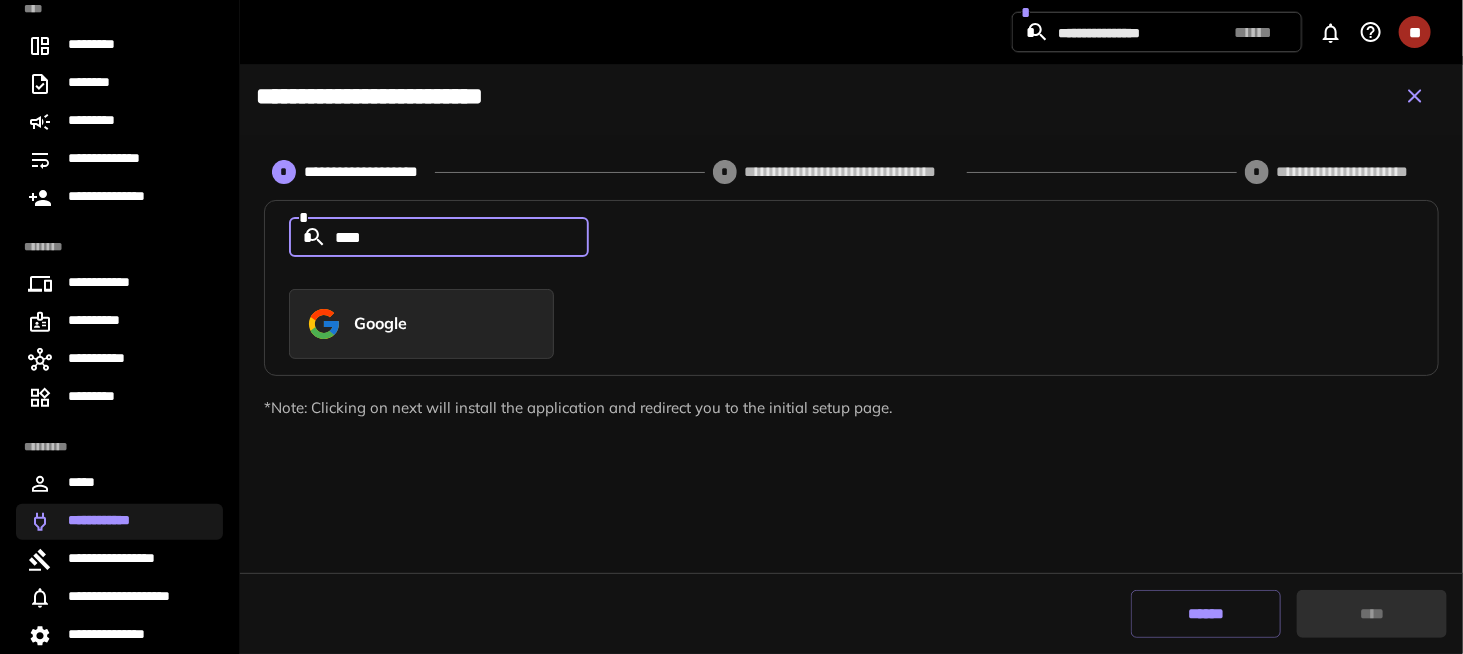 type on "****" 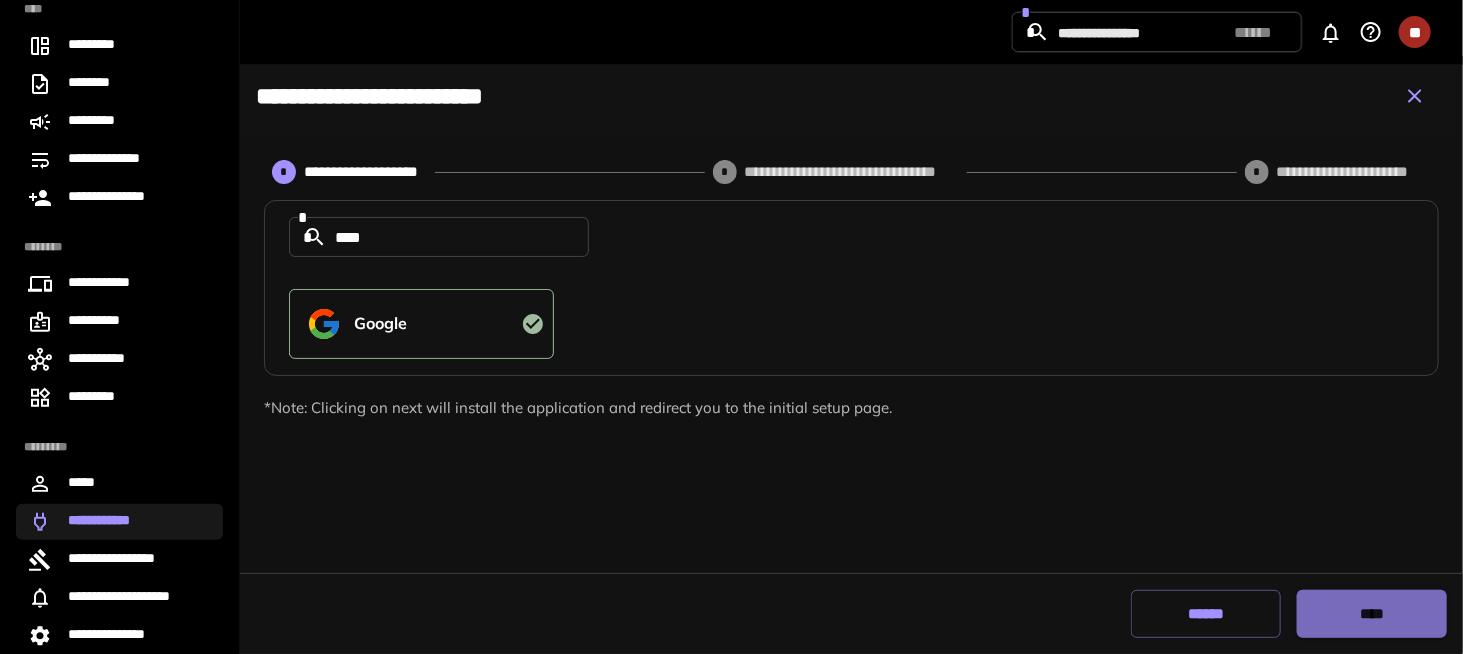 click on "****" at bounding box center [1371, 614] 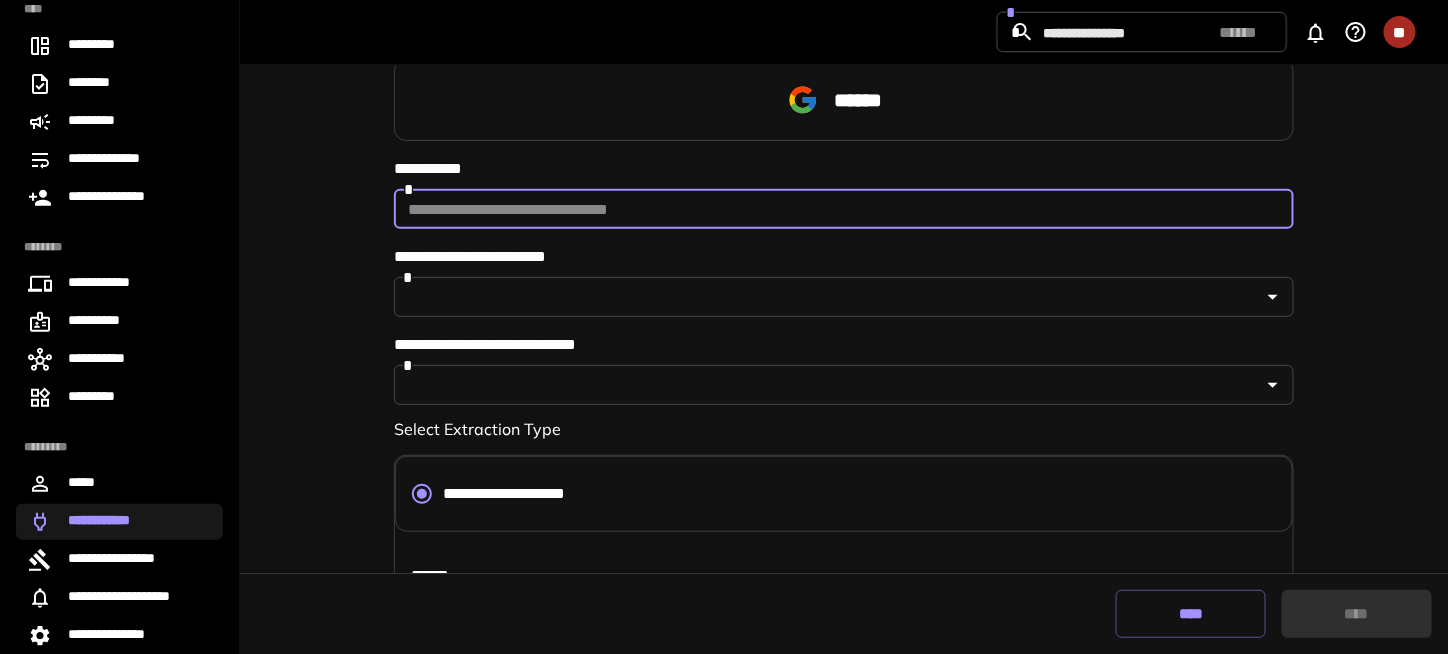 scroll, scrollTop: 200, scrollLeft: 0, axis: vertical 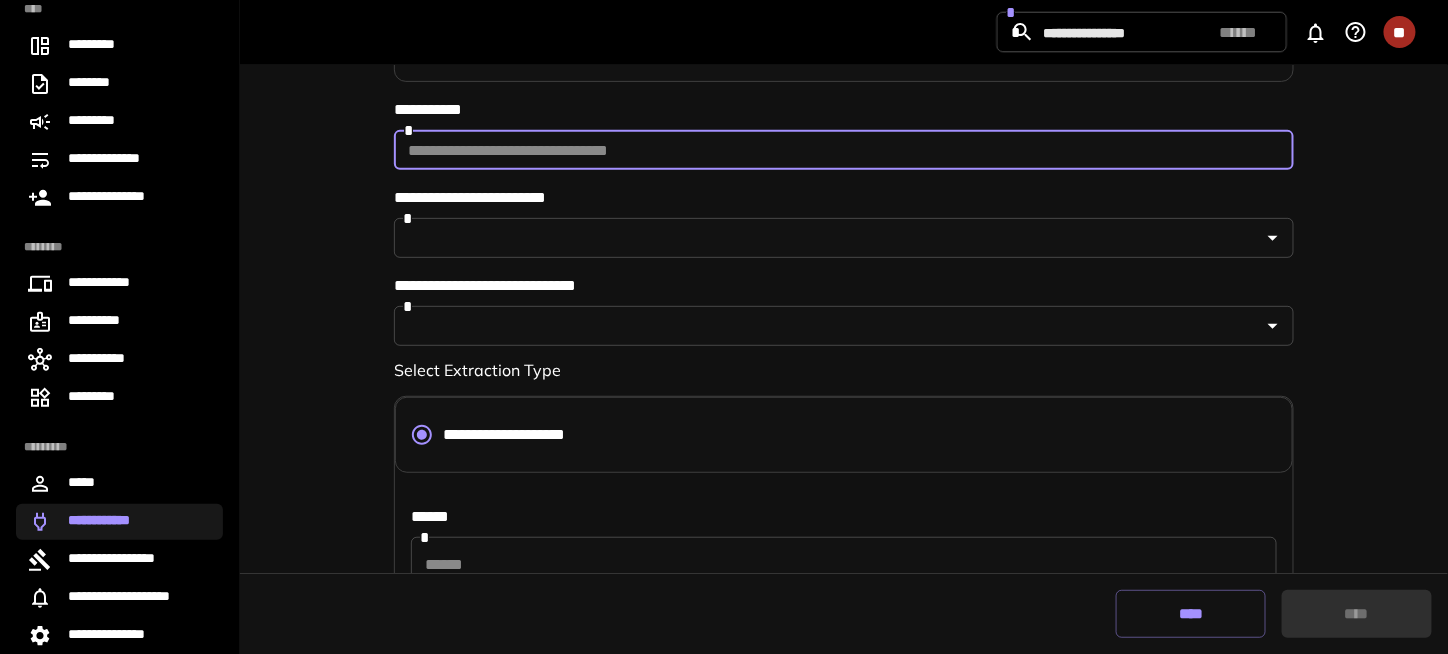 click at bounding box center (827, 238) 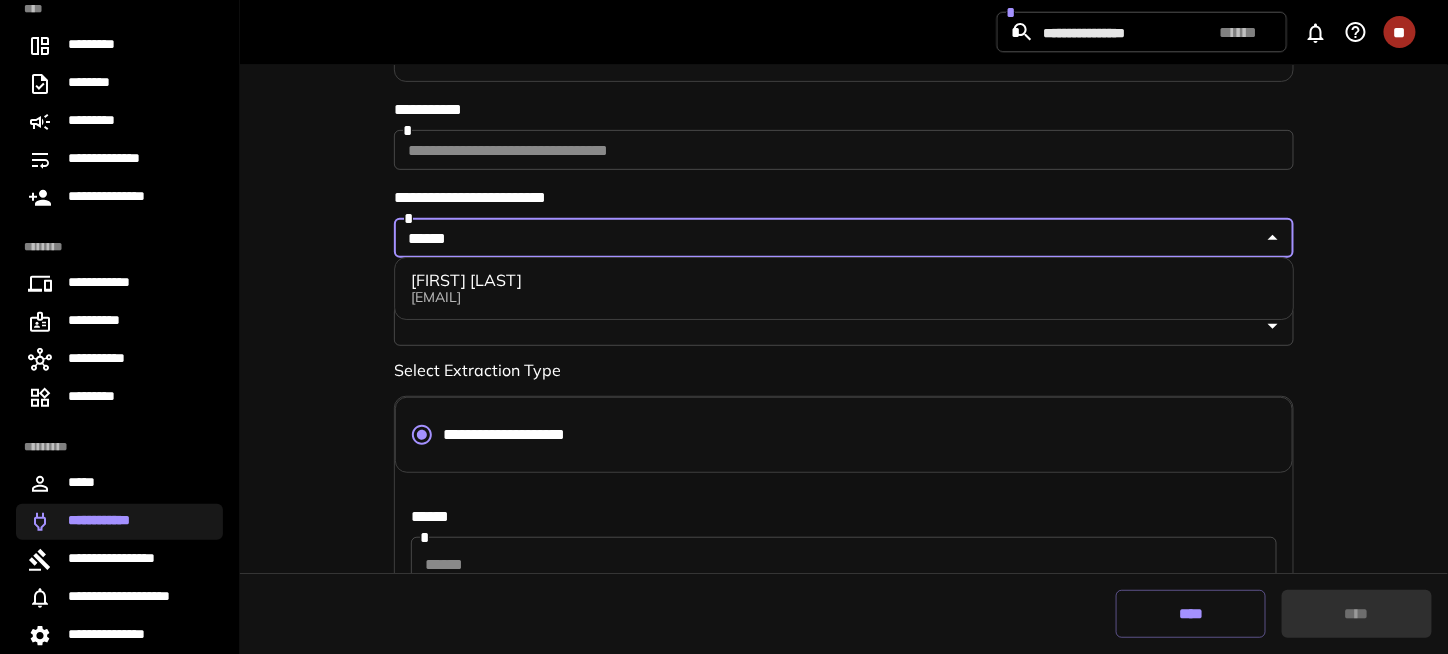 click on "[FIRST] [LAST]" at bounding box center [466, 281] 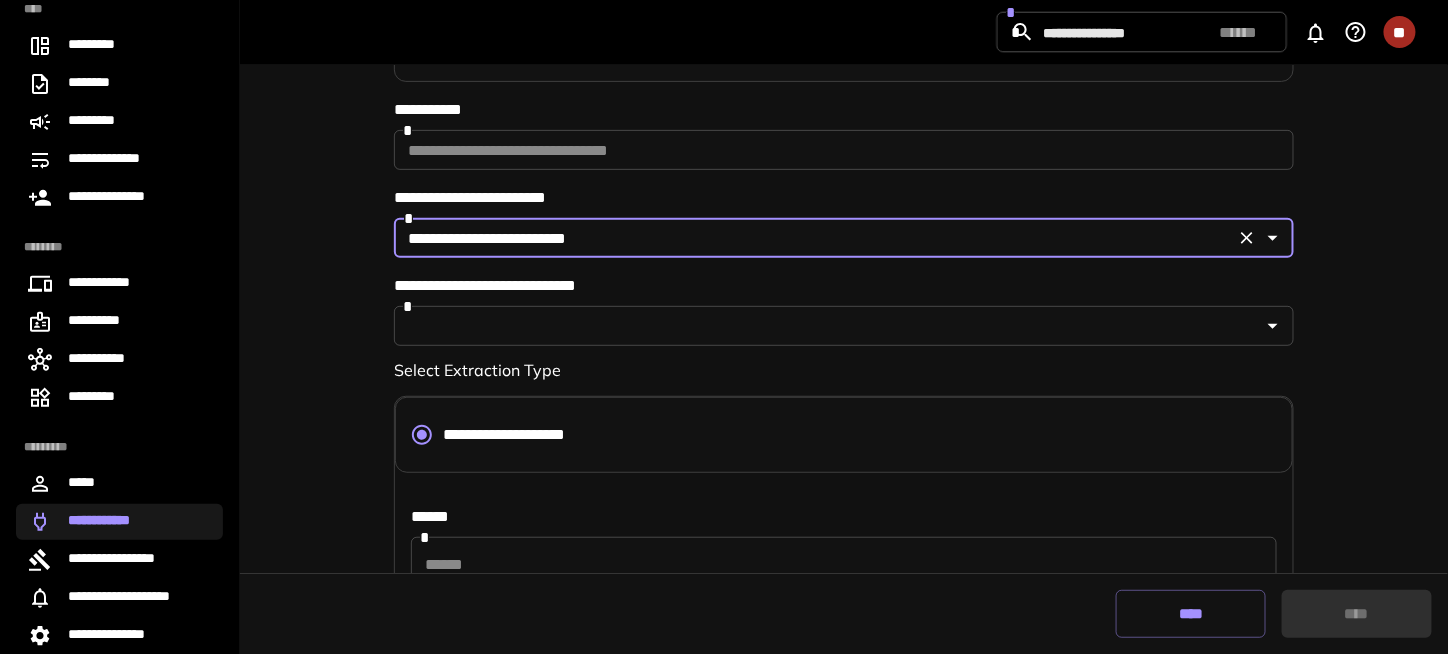 type on "**********" 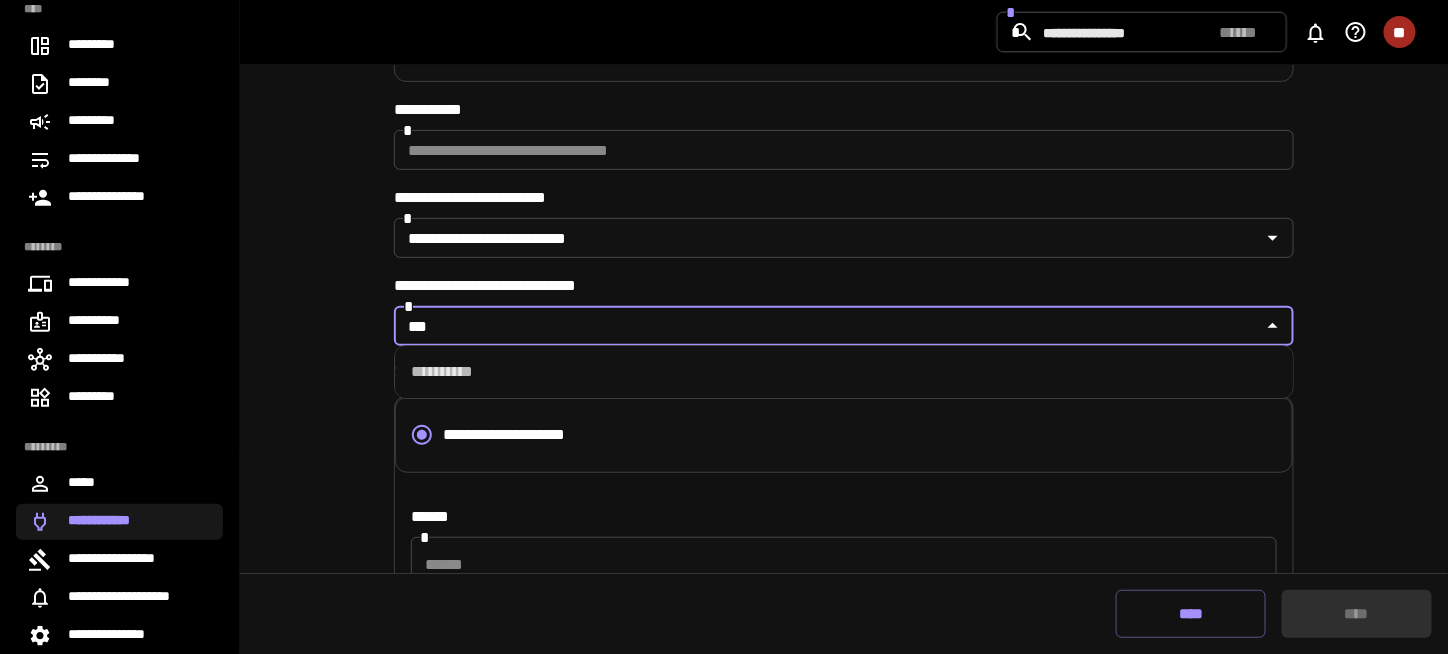 type on "****" 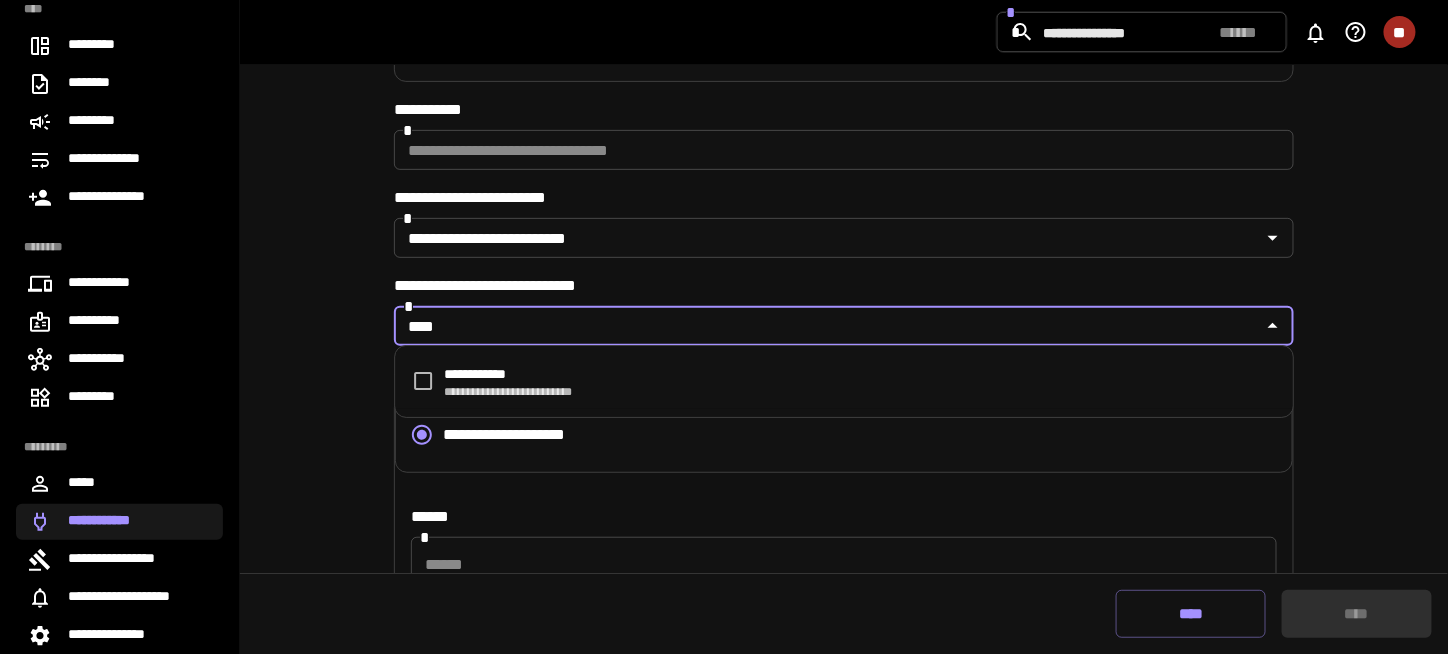 click on "****" at bounding box center (827, 326) 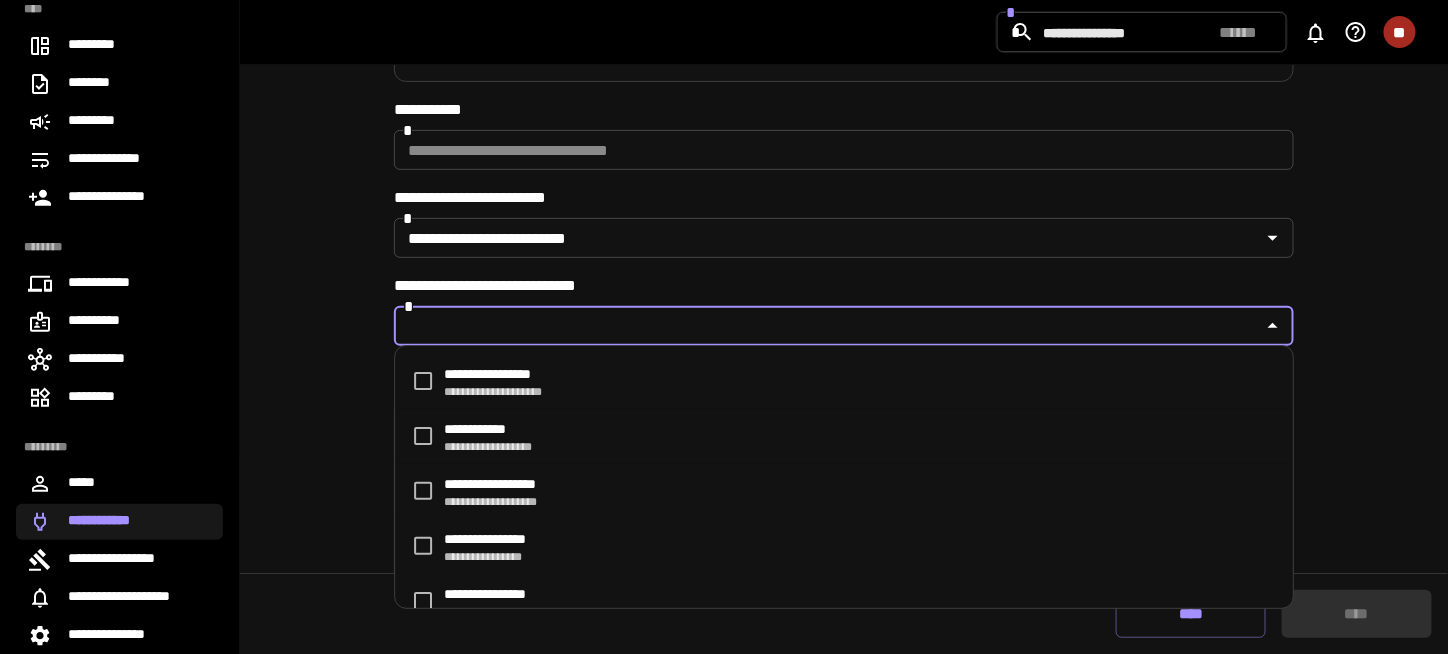click on "**********" at bounding box center [844, 492] 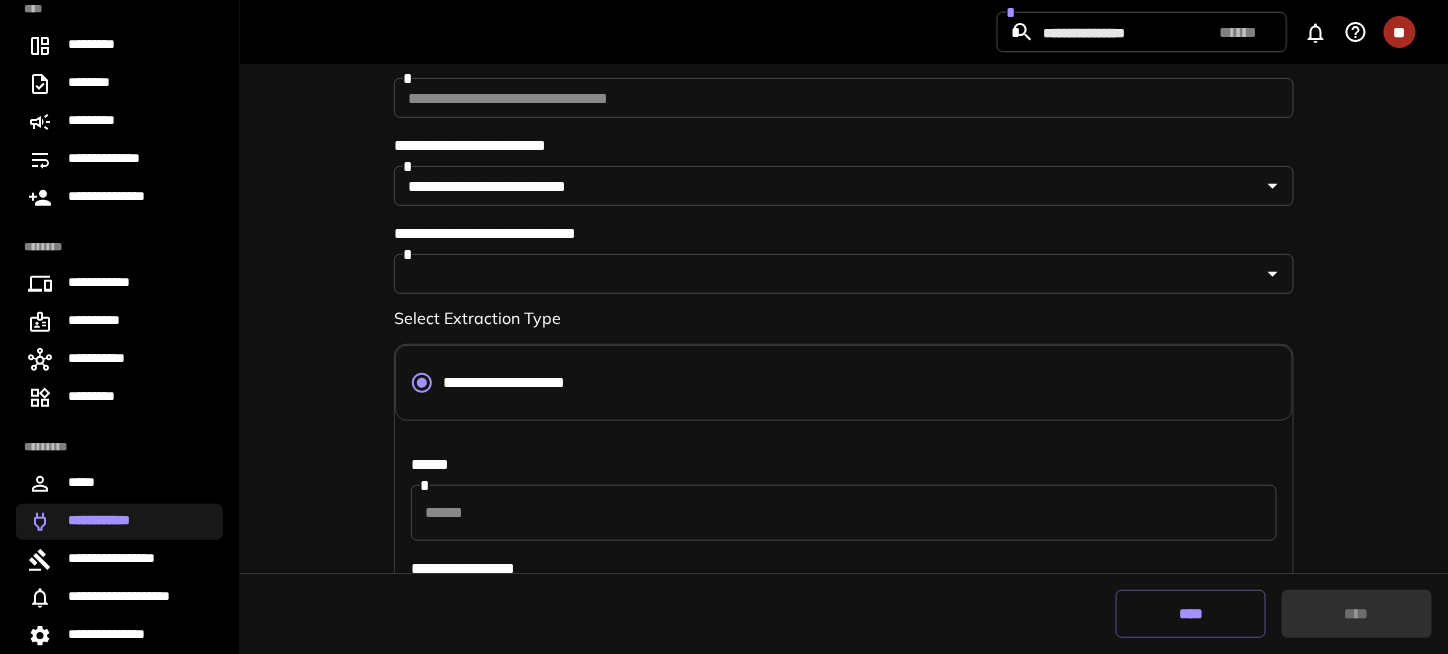scroll, scrollTop: 552, scrollLeft: 0, axis: vertical 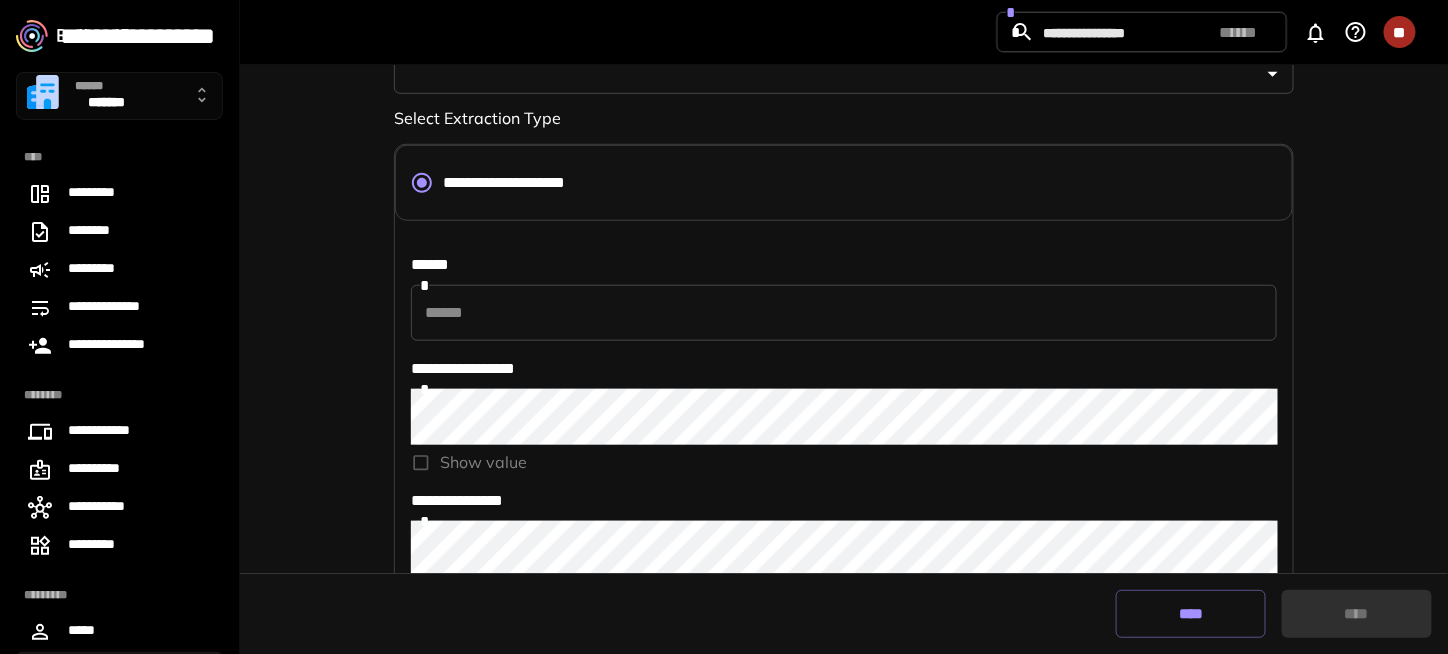click on "**********" at bounding box center [844, 444] 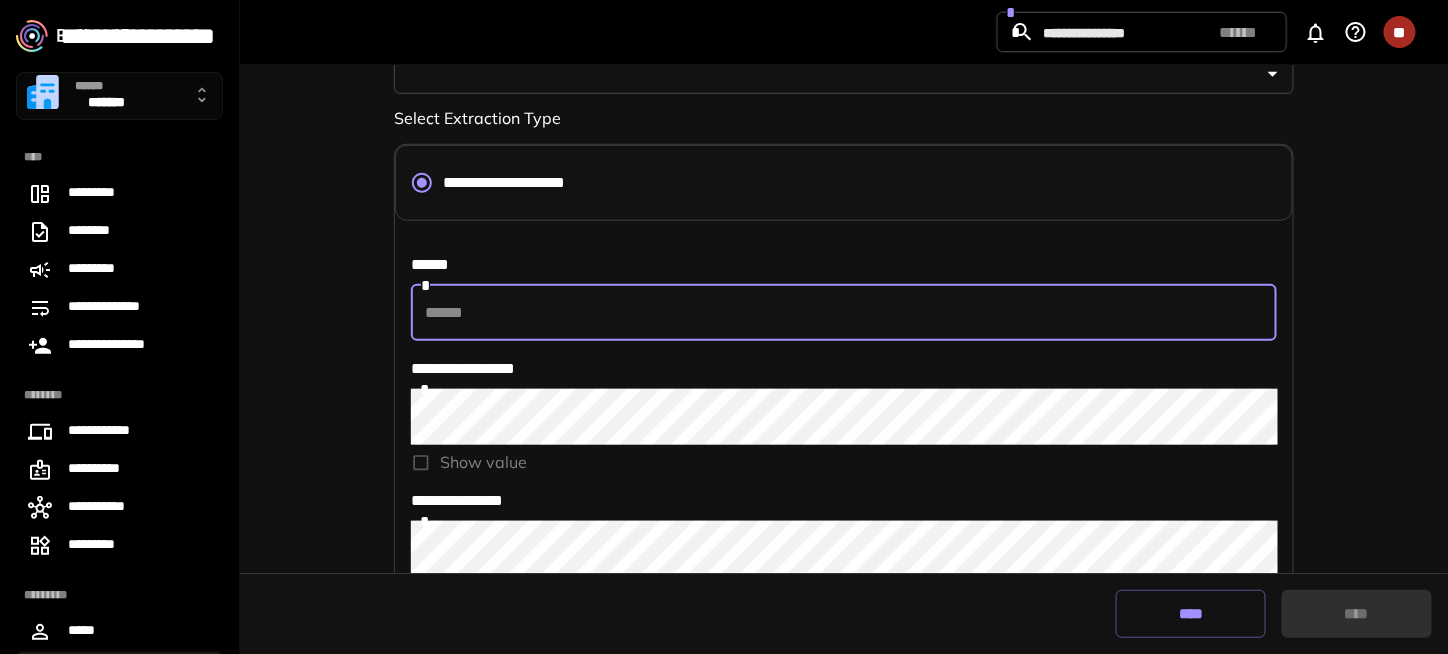 click at bounding box center (844, 313) 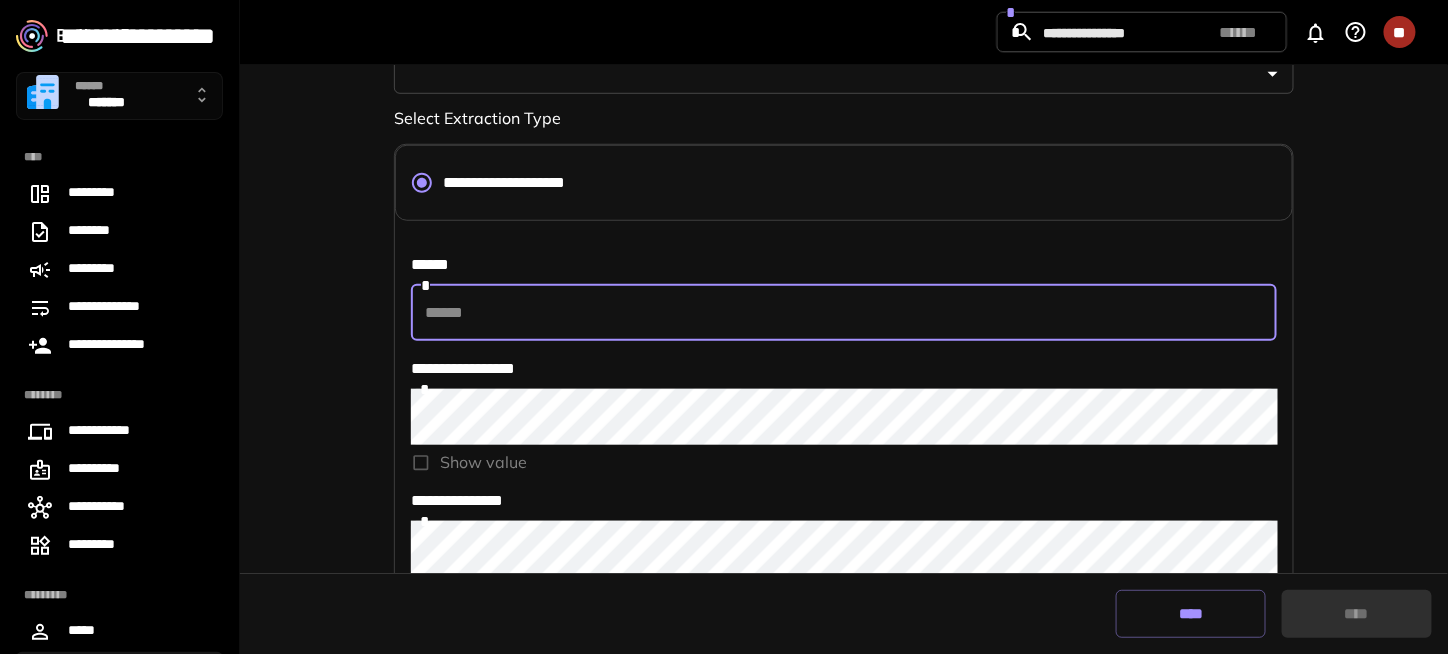 type on "**********" 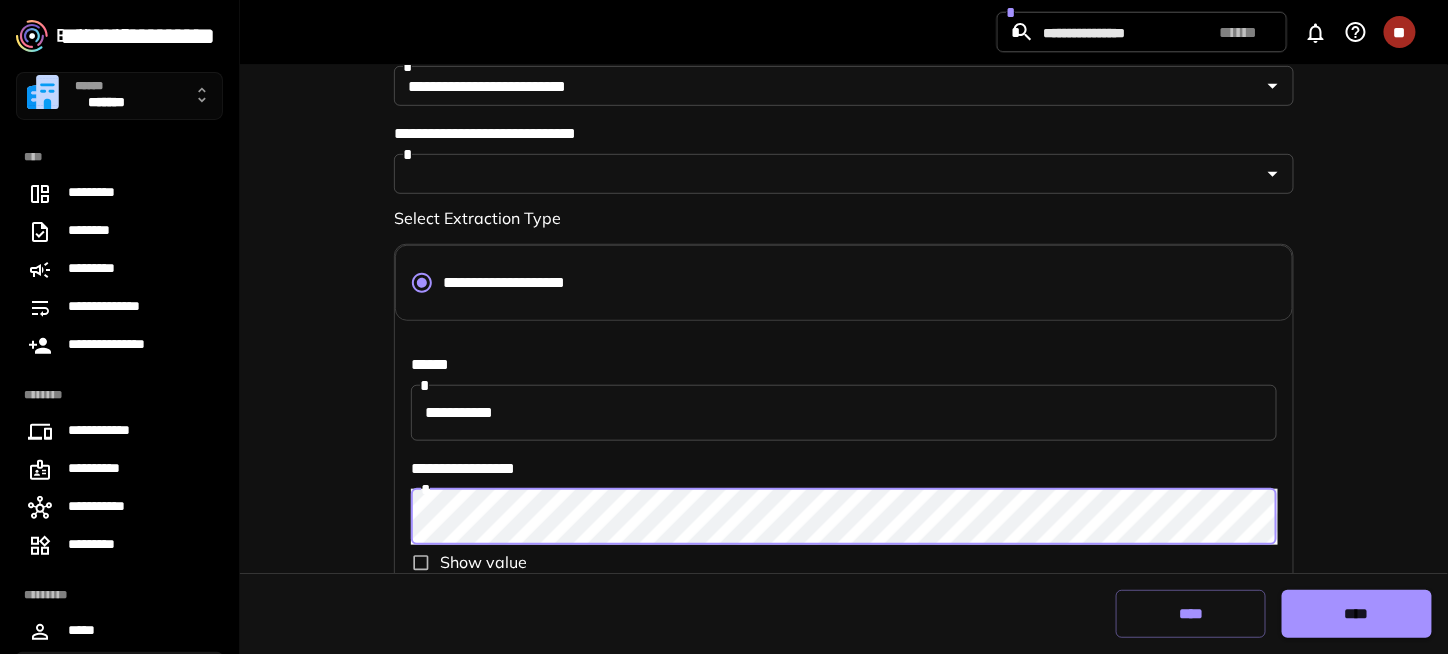 scroll, scrollTop: 152, scrollLeft: 0, axis: vertical 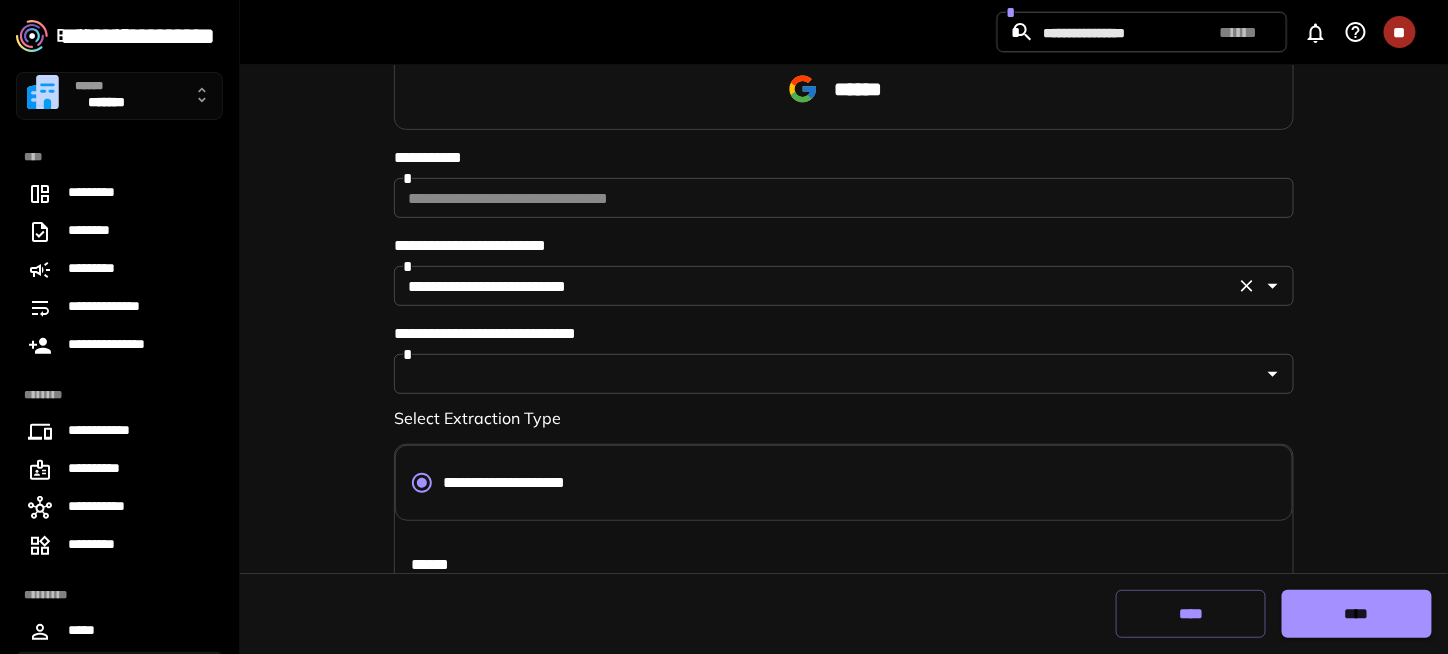 click on "**********" at bounding box center [814, 286] 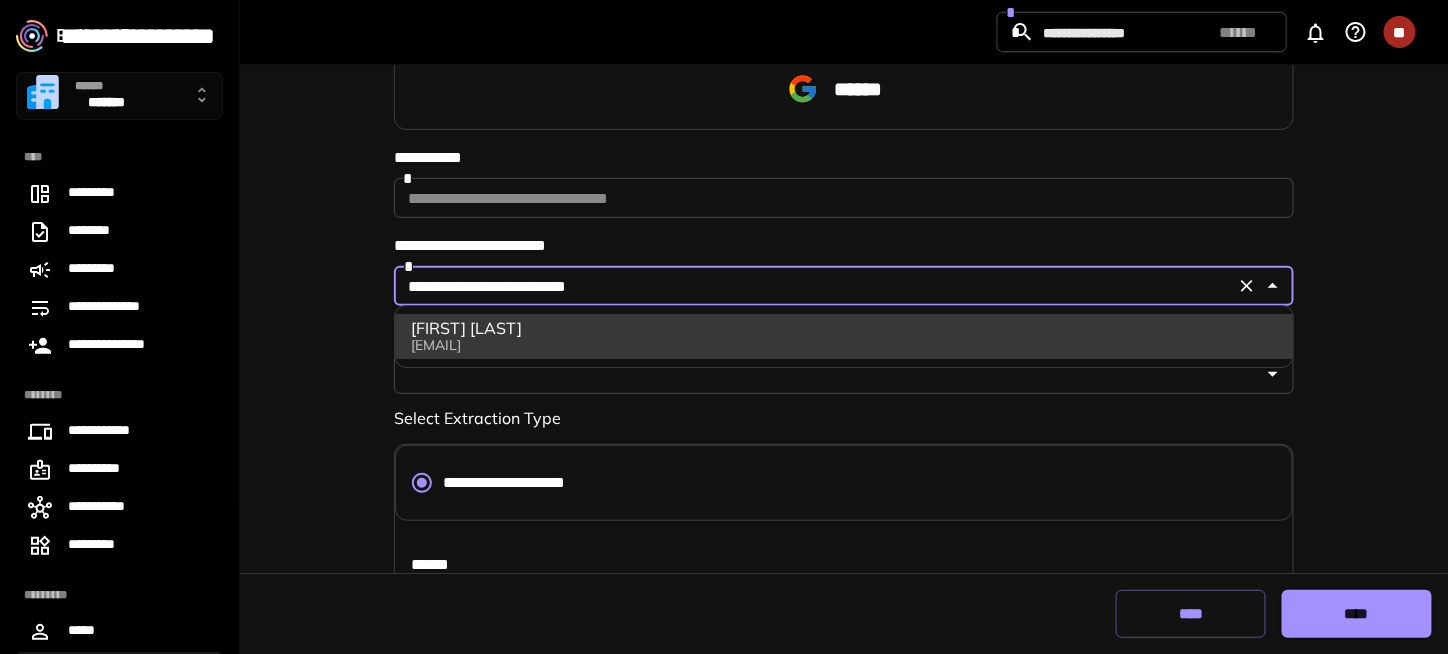 click on "**********" at bounding box center (814, 286) 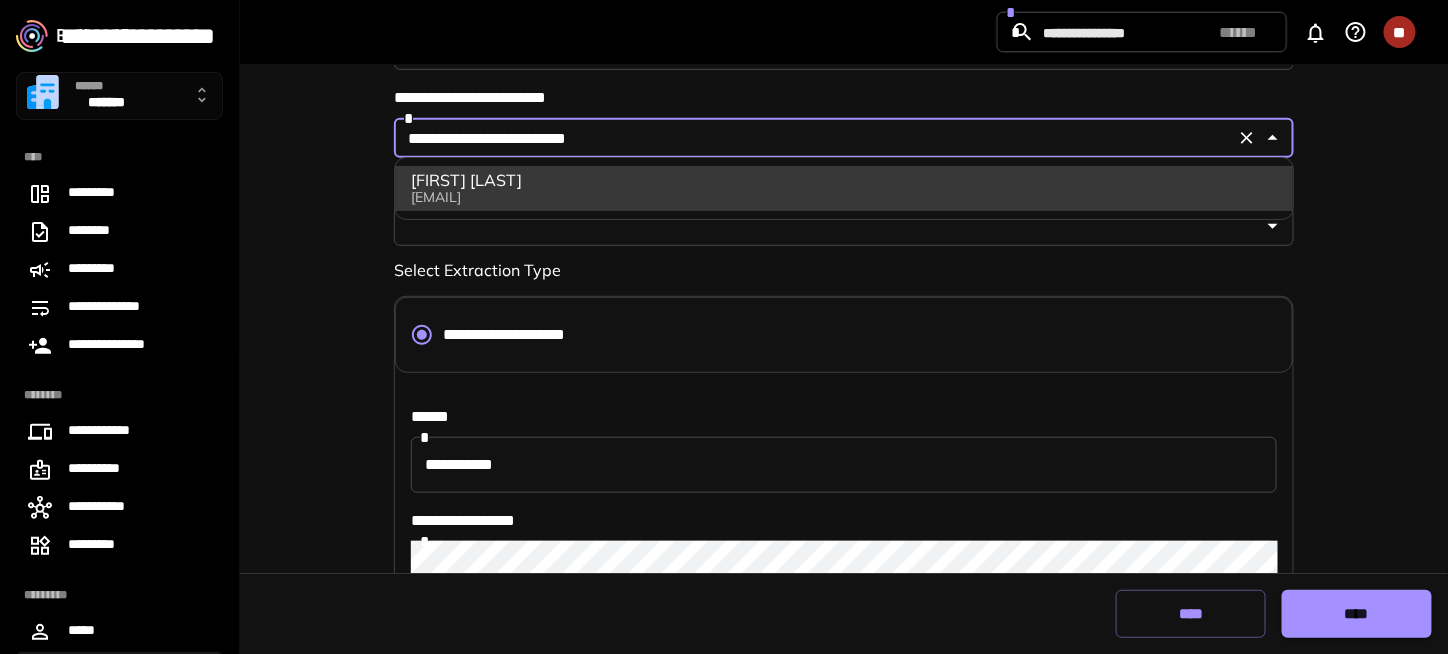 scroll, scrollTop: 552, scrollLeft: 0, axis: vertical 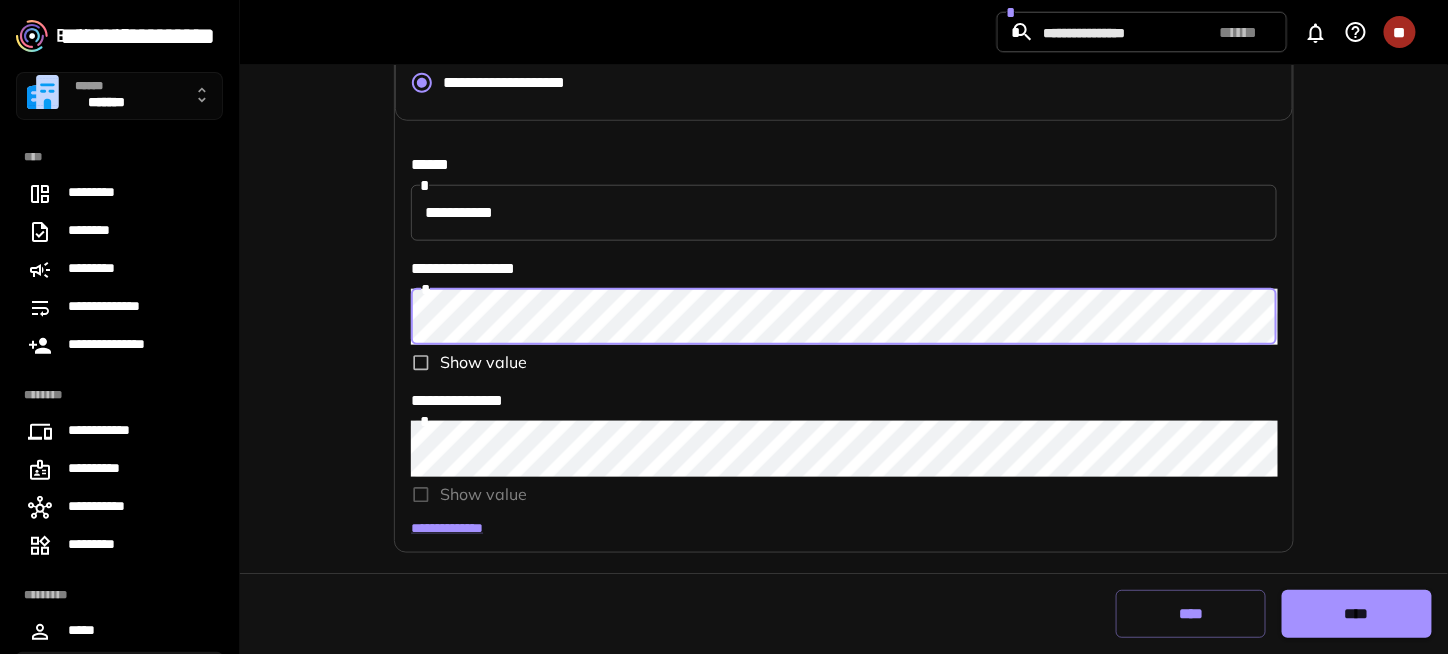 click on "**********" at bounding box center [844, 140] 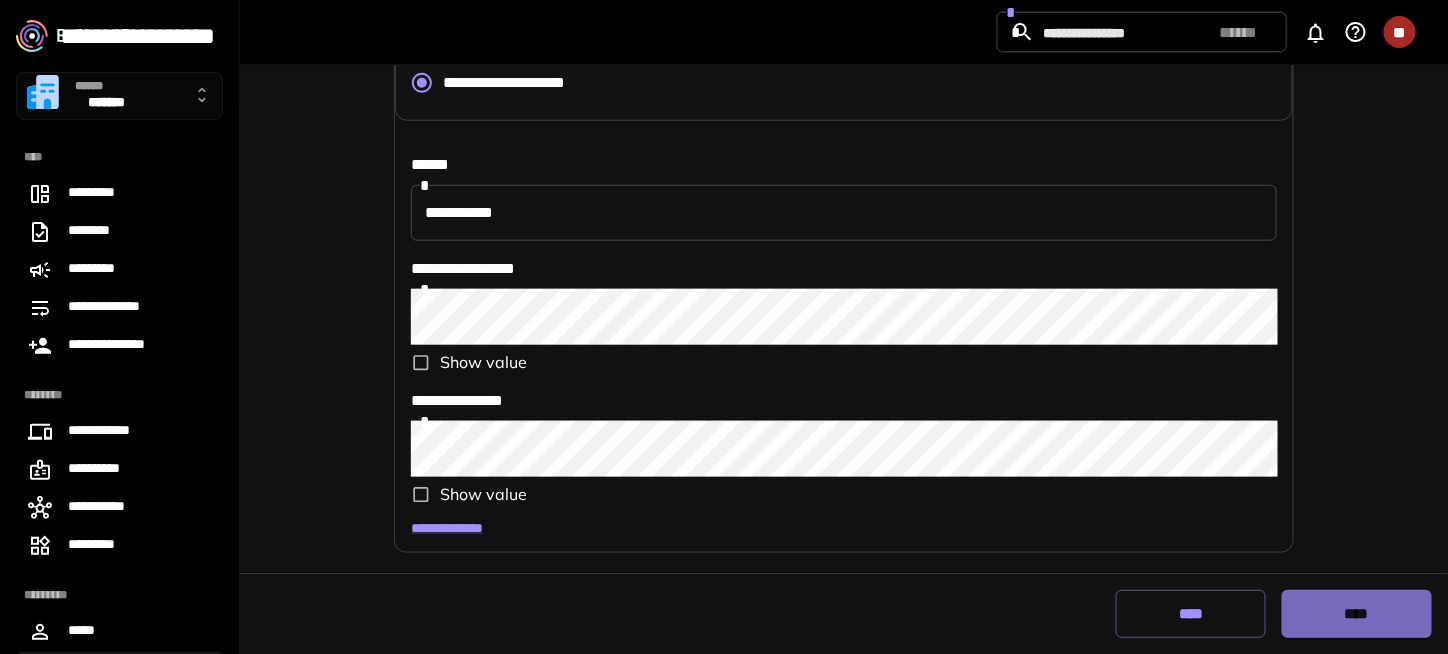 click on "****" at bounding box center (1357, 614) 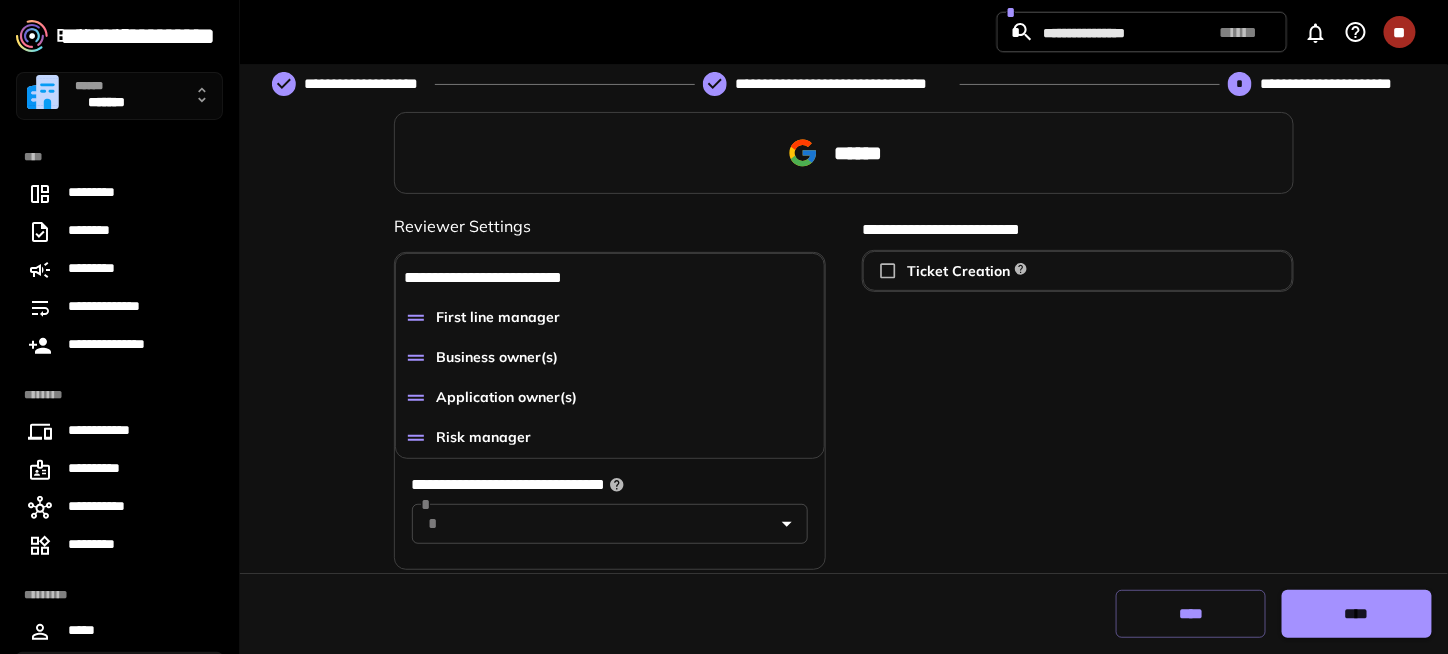 click on "**********" at bounding box center (1078, 394) 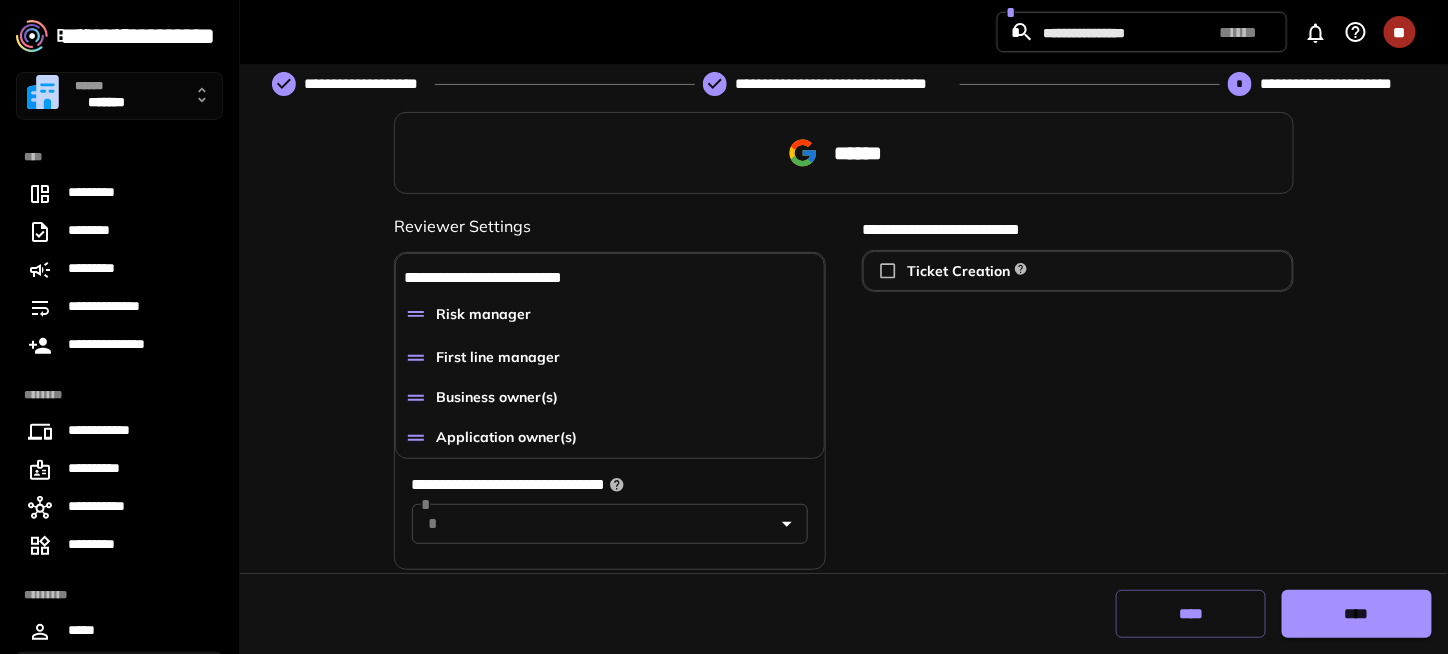 drag, startPoint x: 428, startPoint y: 430, endPoint x: 429, endPoint y: 299, distance: 131.00381 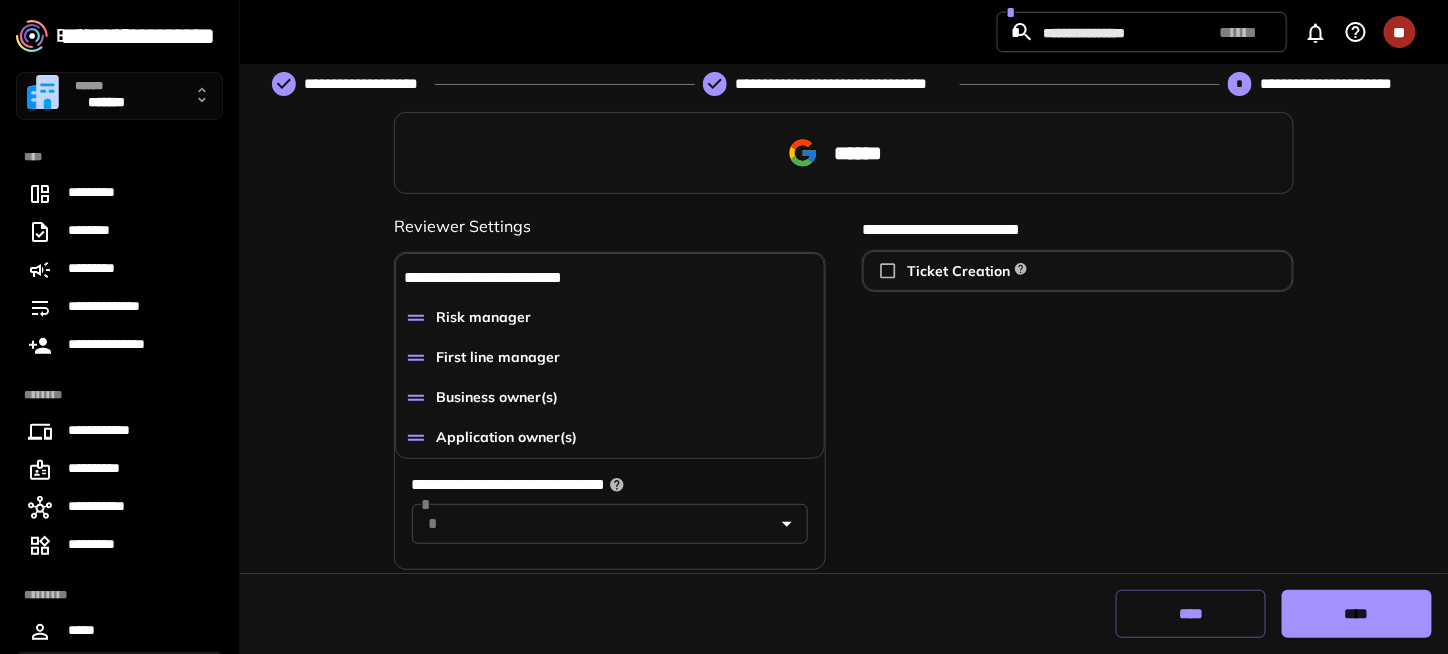 click on "****" at bounding box center (1356, 614) 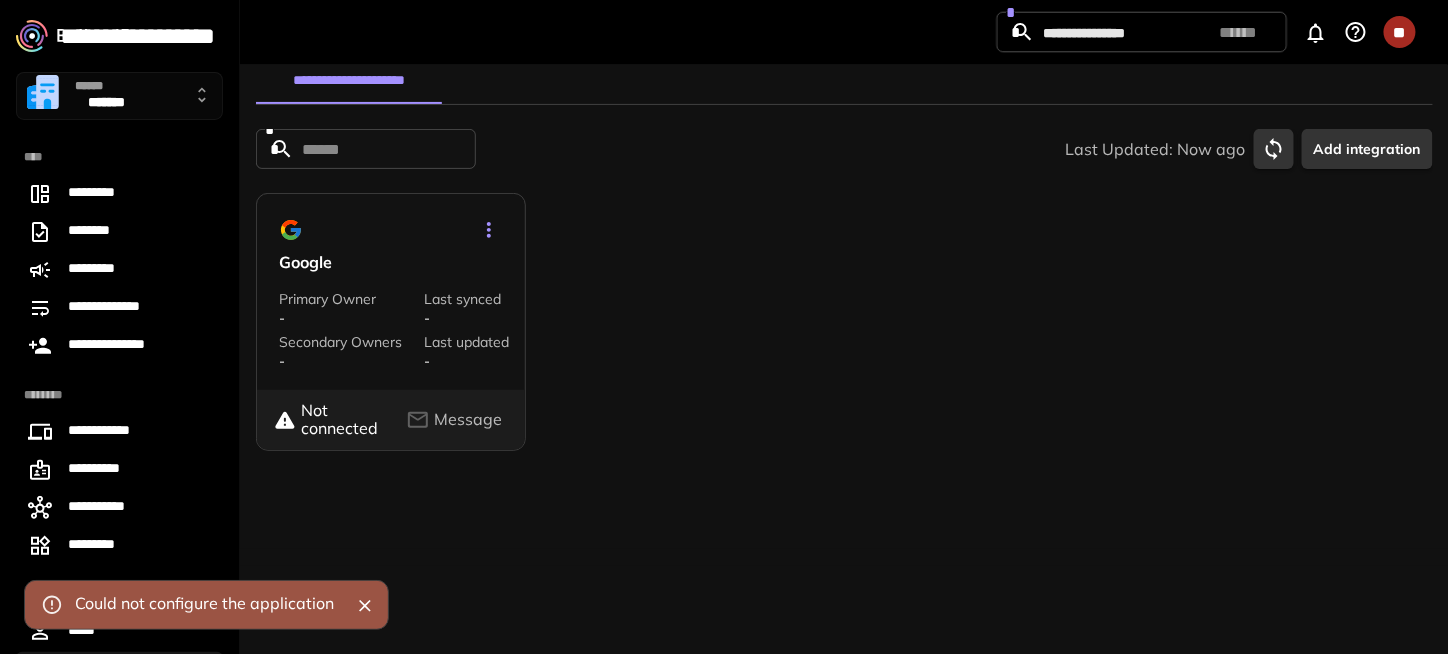 scroll, scrollTop: 0, scrollLeft: 0, axis: both 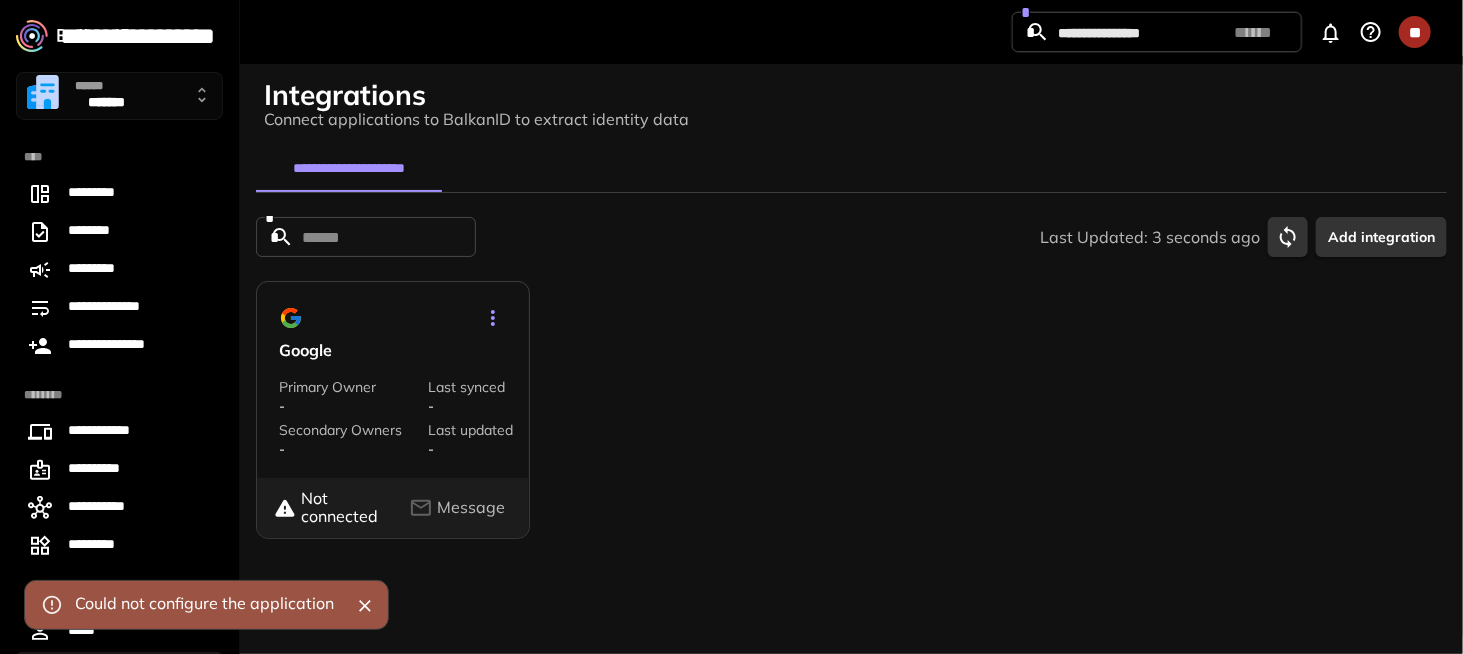 click on "Google Primary Owner - Last synced - Secondary Owners - Last updated -" at bounding box center [393, 379] 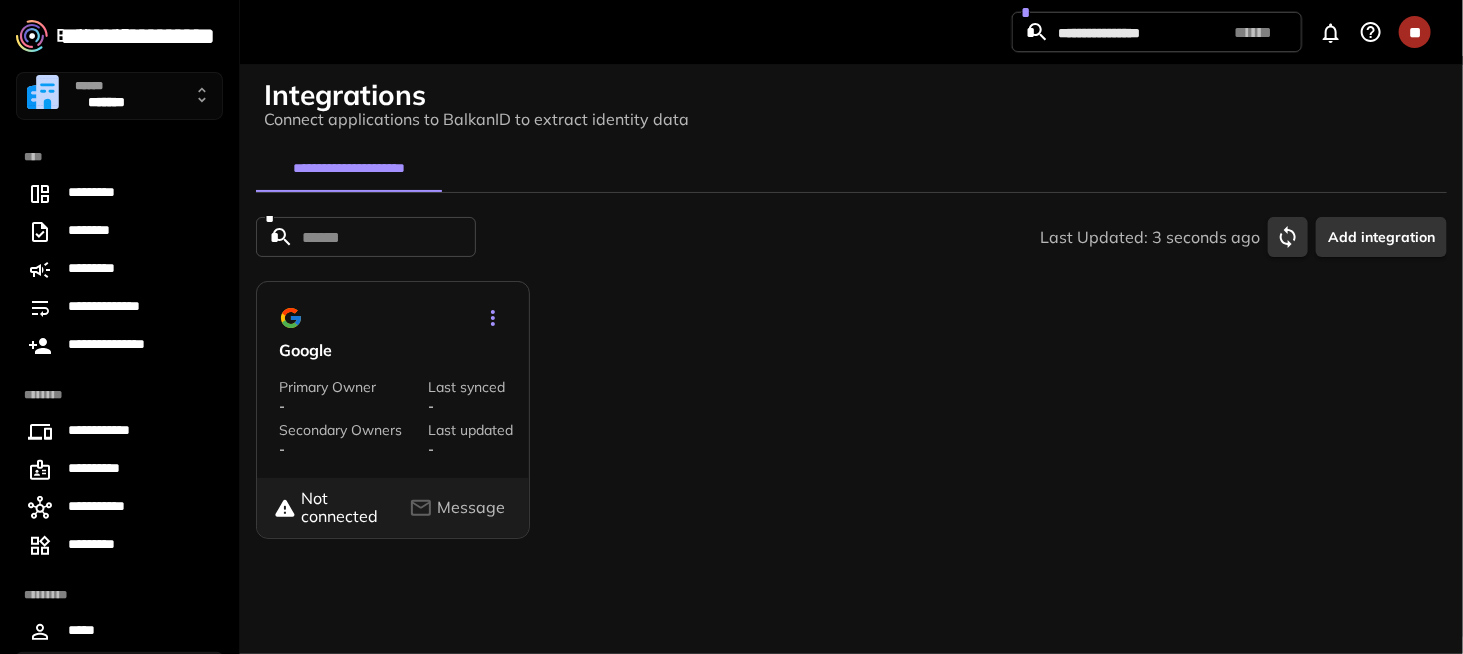 click 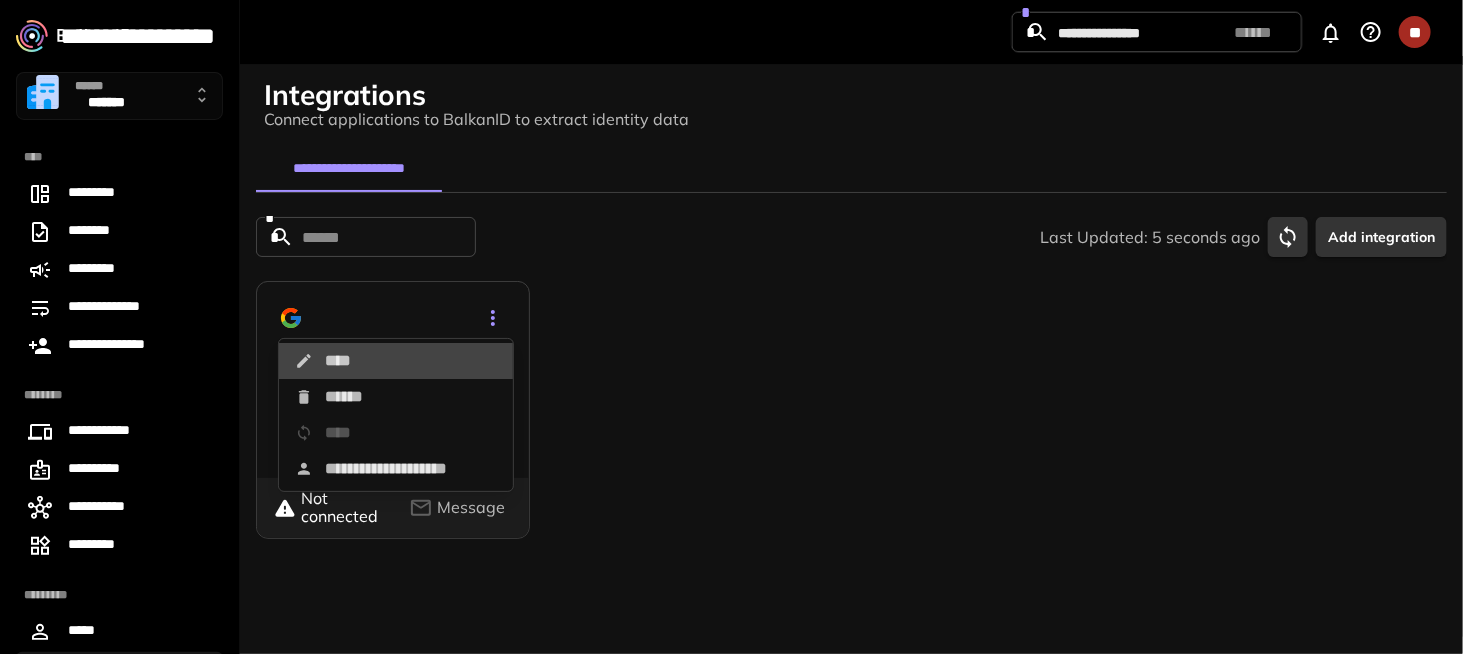 click on "****" at bounding box center (396, 361) 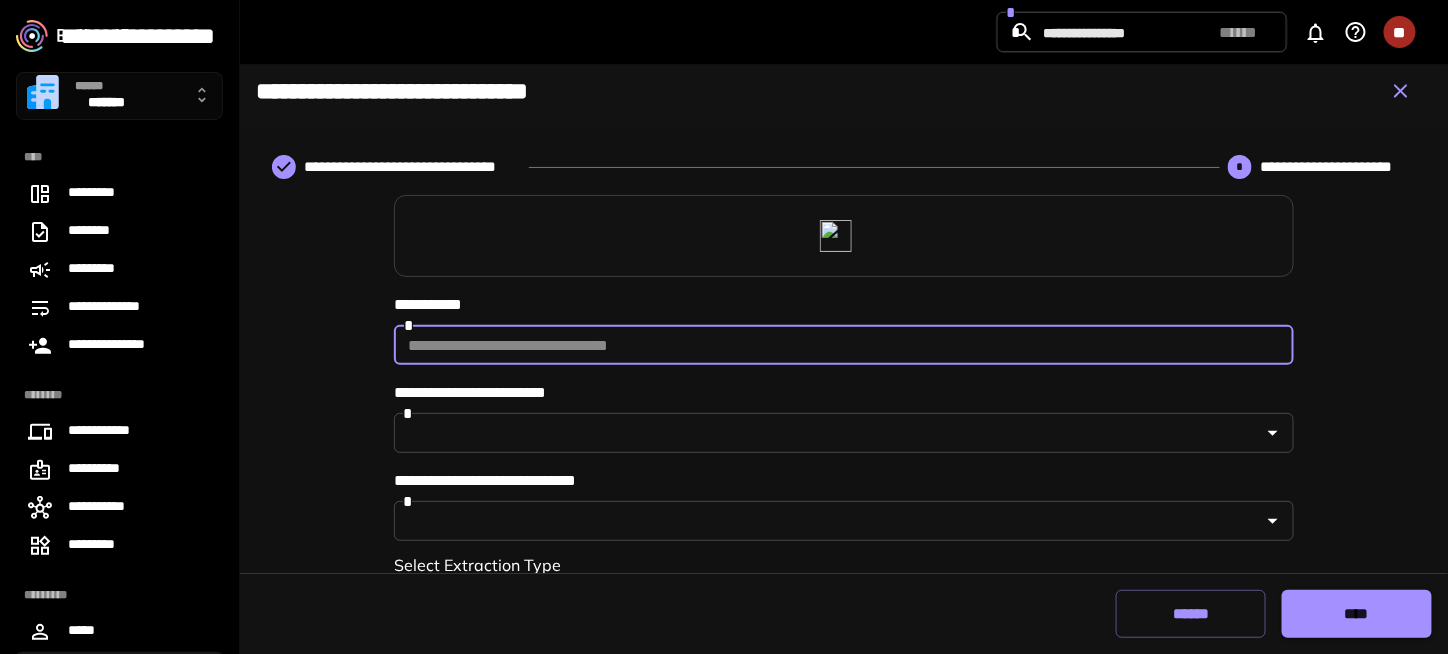 scroll, scrollTop: 0, scrollLeft: 0, axis: both 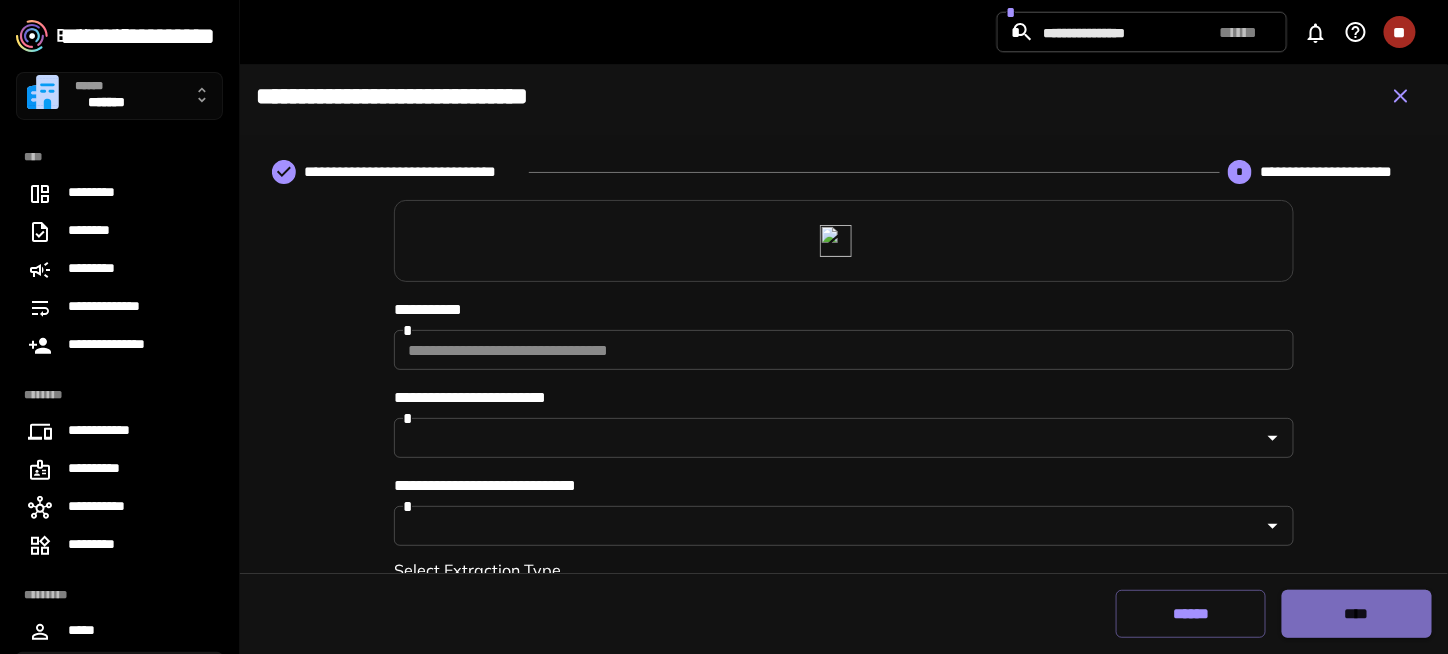 click on "****" at bounding box center (1356, 614) 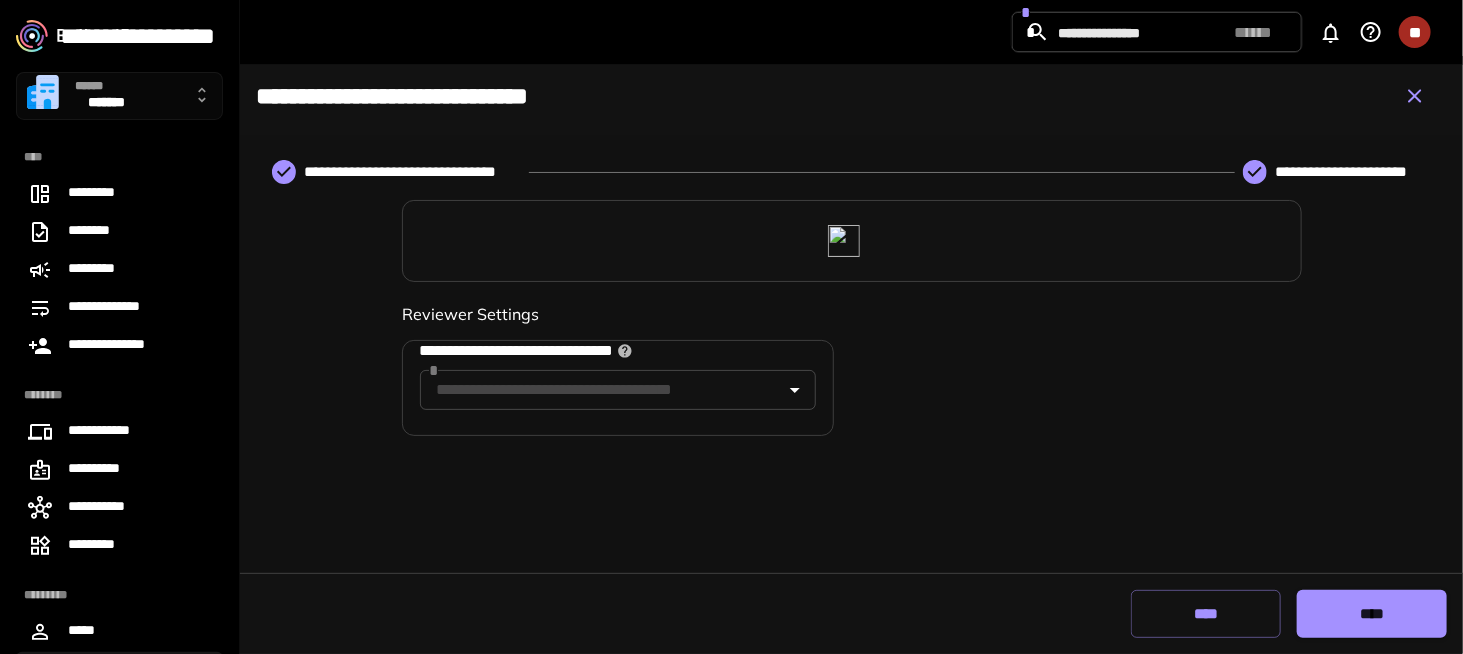 click on "****" at bounding box center (1206, 614) 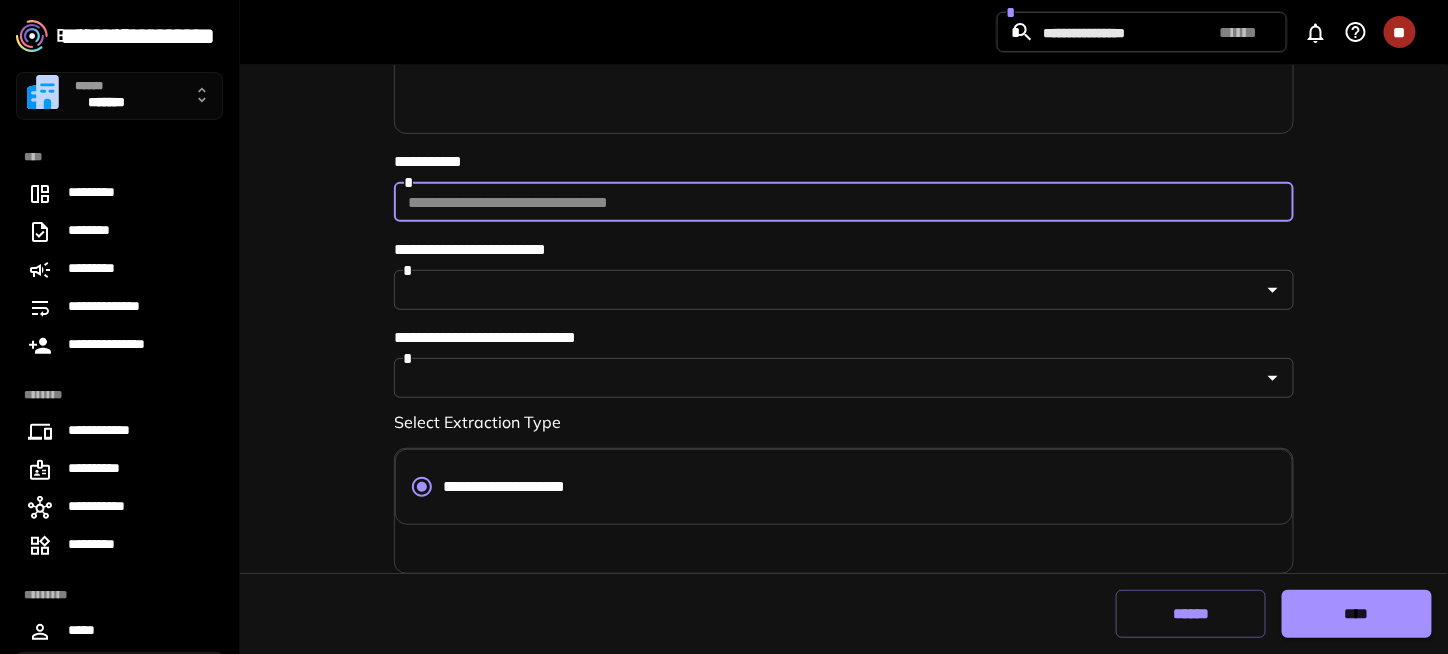 scroll, scrollTop: 168, scrollLeft: 0, axis: vertical 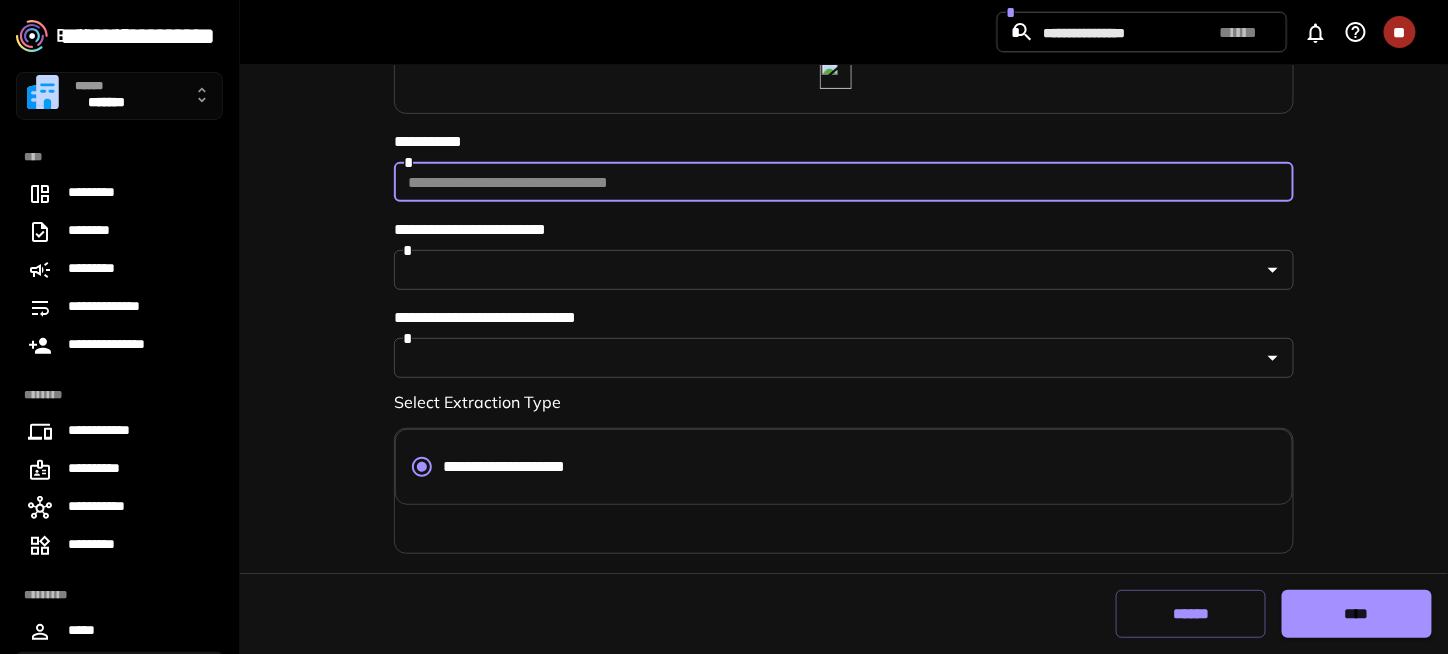 click on "******" at bounding box center (1191, 614) 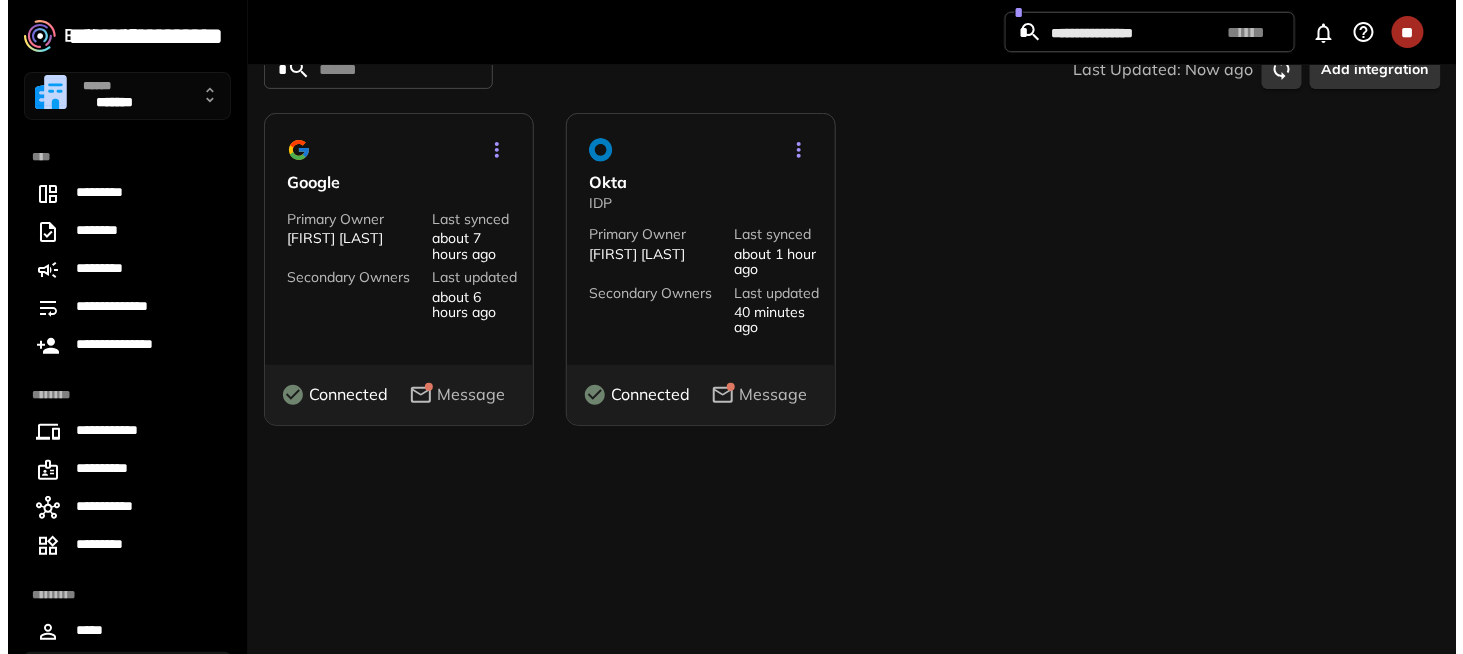scroll, scrollTop: 0, scrollLeft: 0, axis: both 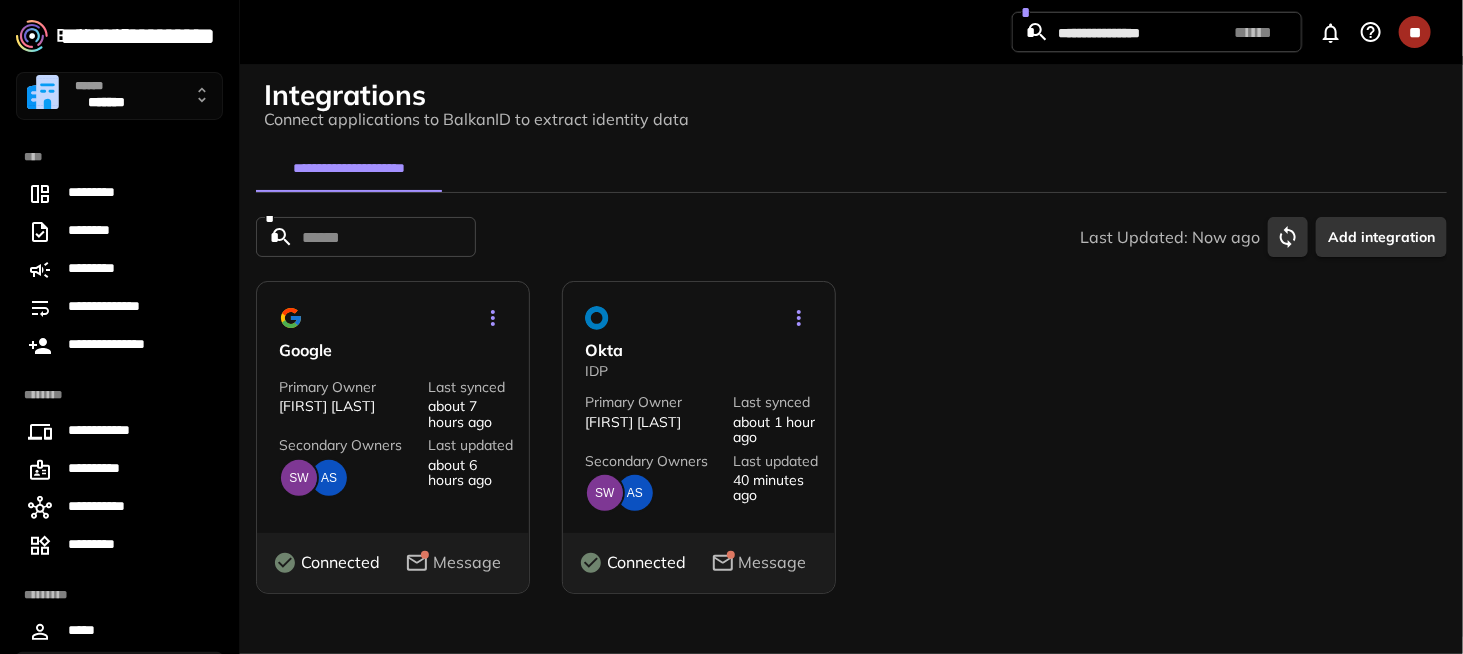click on "Google Primary Owner Robert Crane Last synced about 7 hours ago Secondary Owners SW AS Last updated about 6 hours ago Connected Message Okta IDP Primary Owner Robert Crane Last synced about 1 hour ago Secondary Owners SW AS Last updated 40 minutes ago Connected Message" at bounding box center [835, 425] 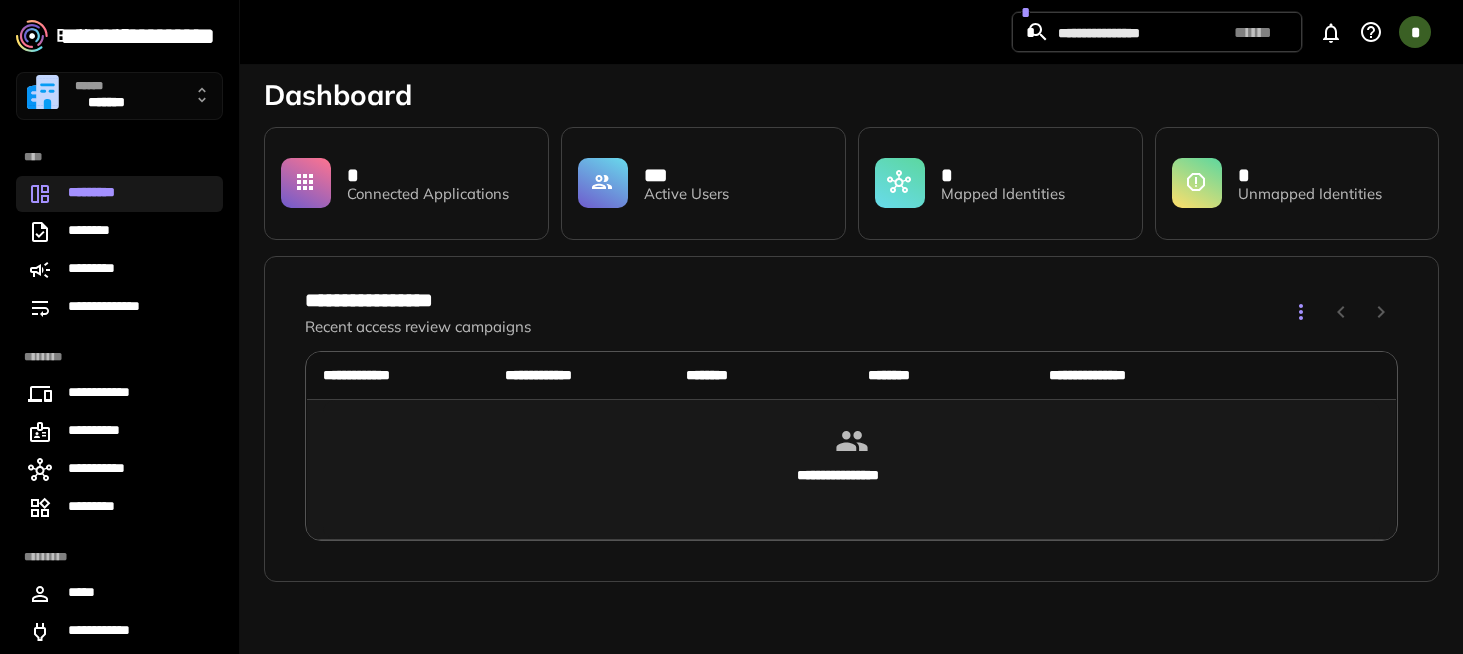 scroll, scrollTop: 0, scrollLeft: 0, axis: both 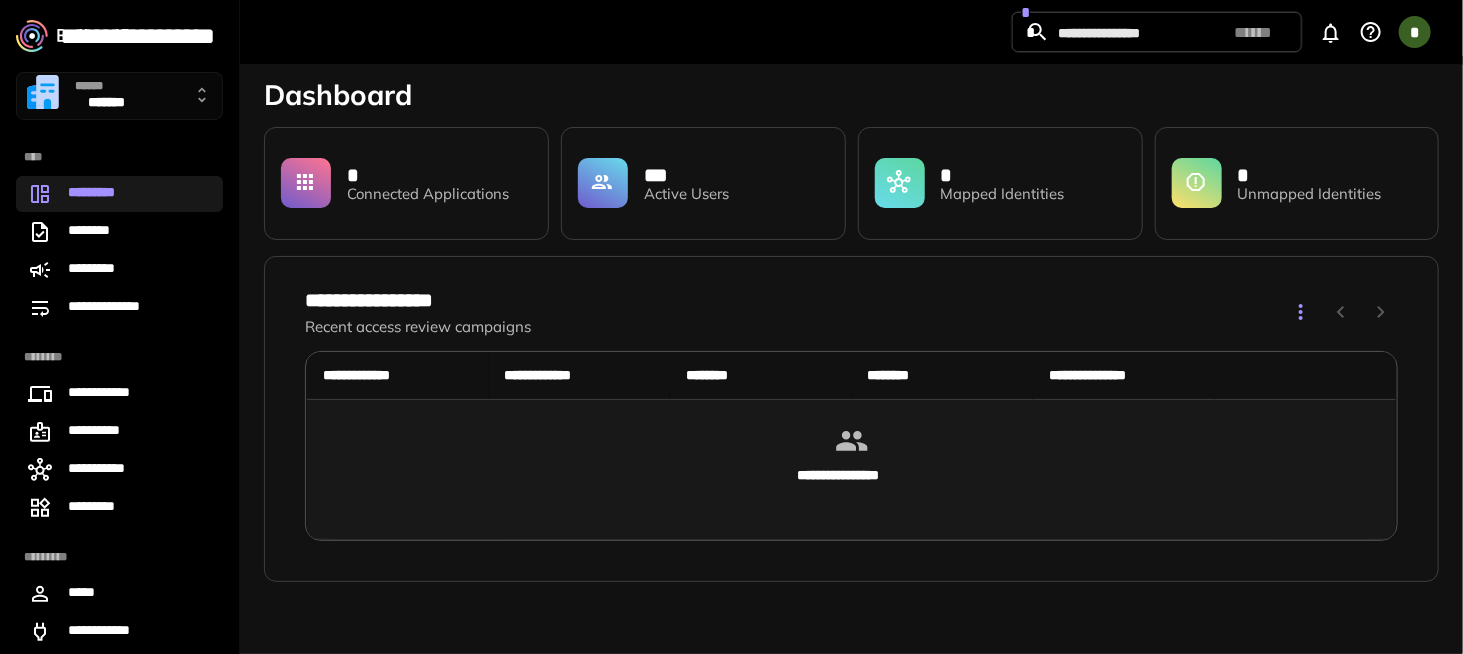 click on "****** *******" at bounding box center [119, 96] 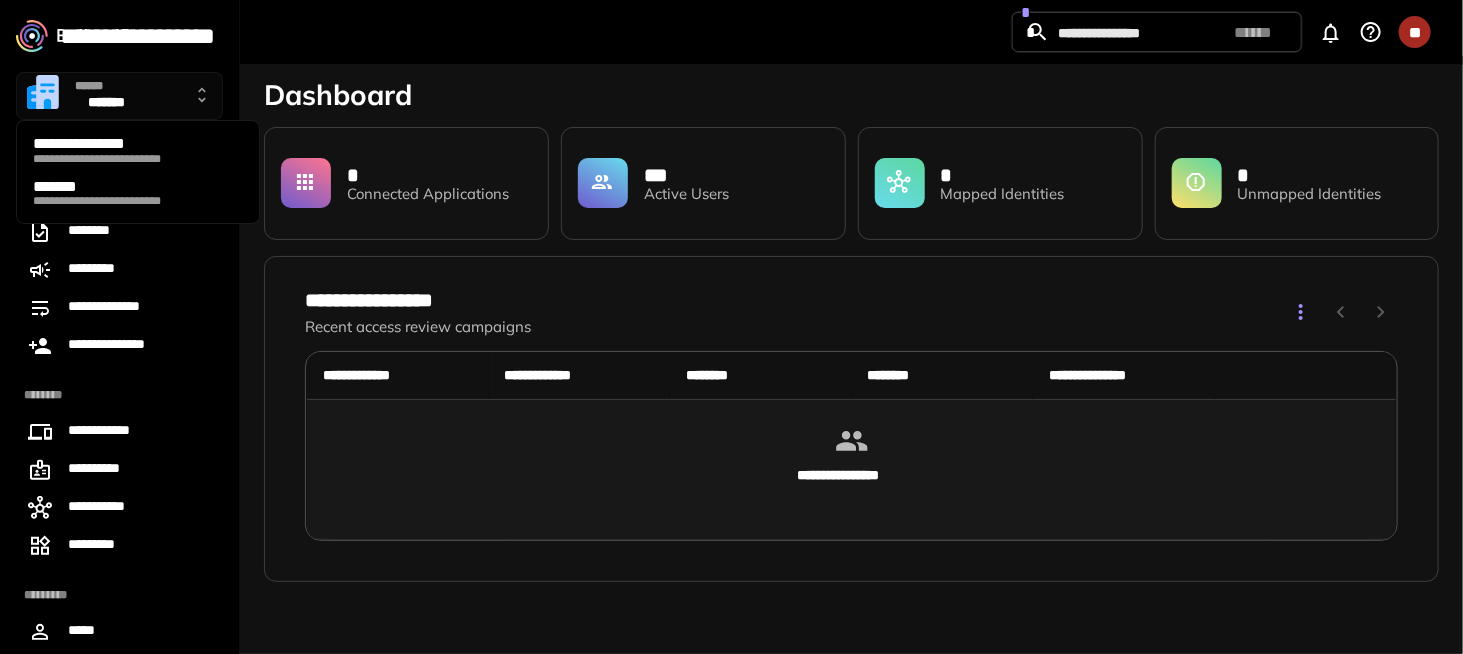click on "**********" at bounding box center [135, 159] 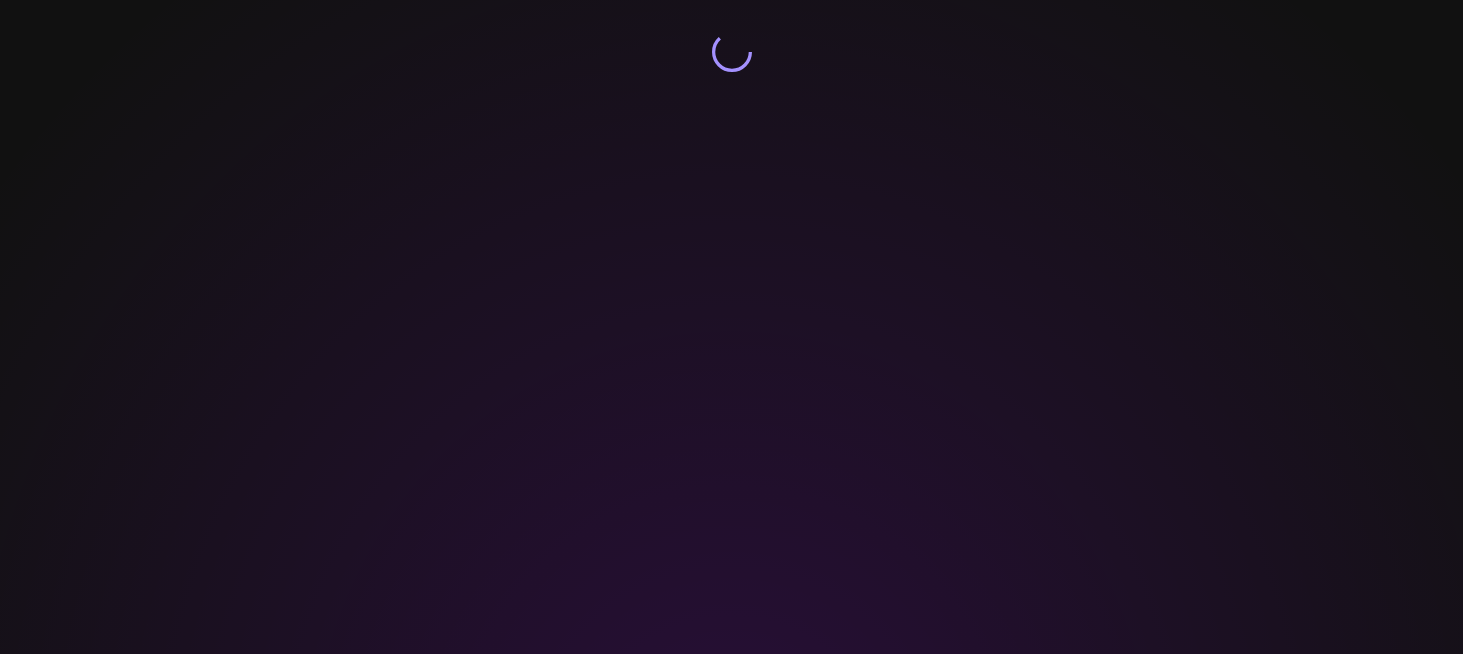 scroll, scrollTop: 0, scrollLeft: 0, axis: both 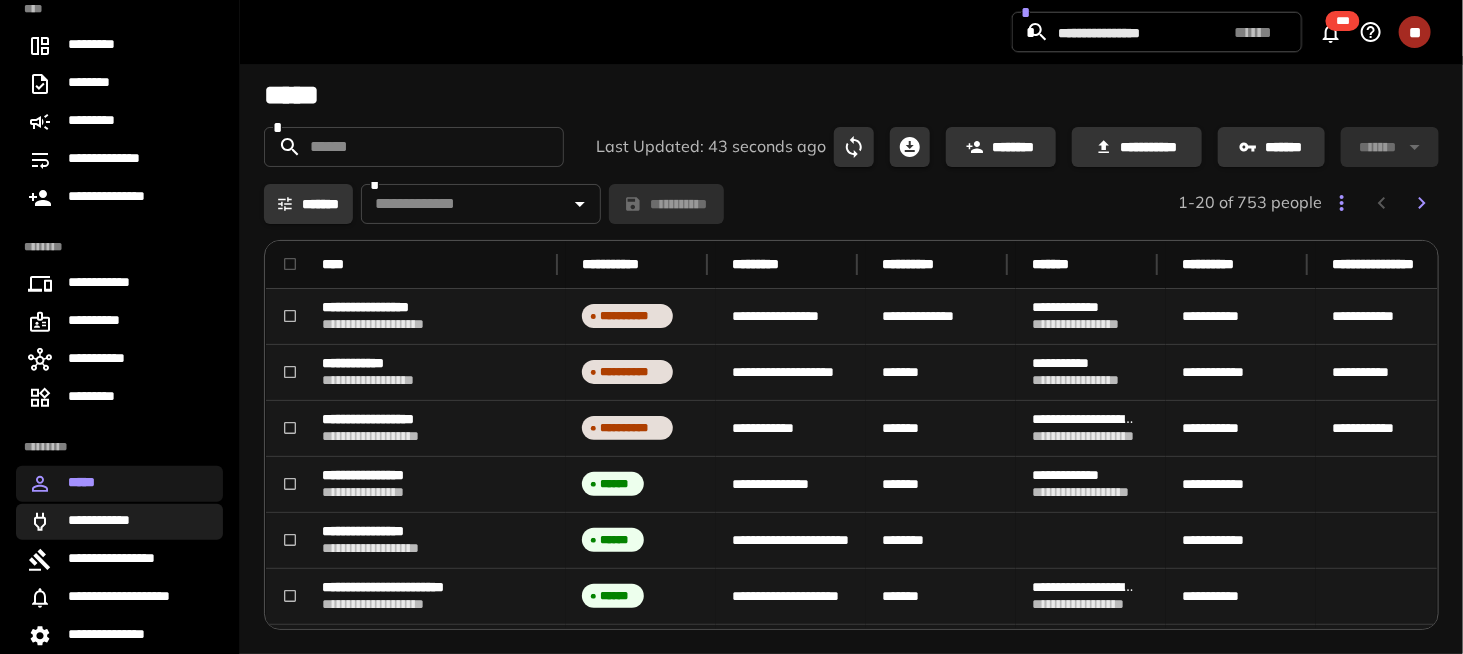 click on "**********" at bounding box center (105, 522) 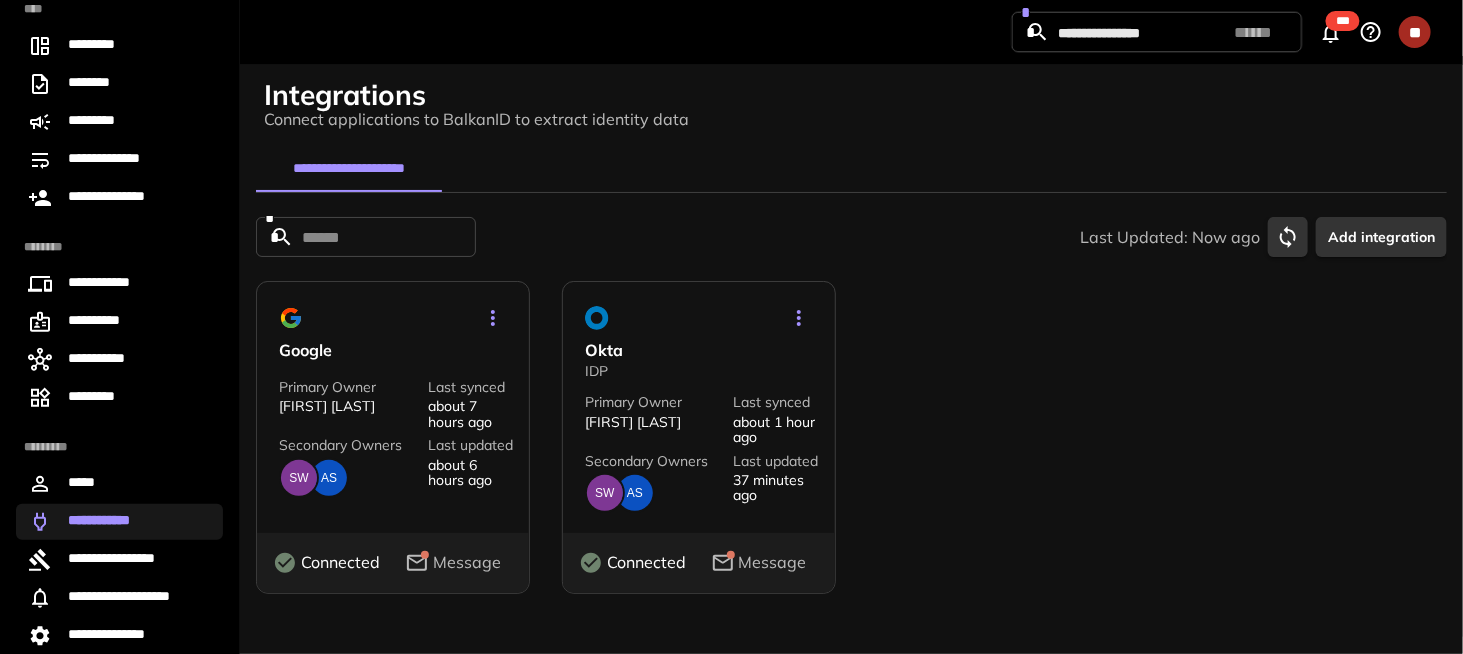 click 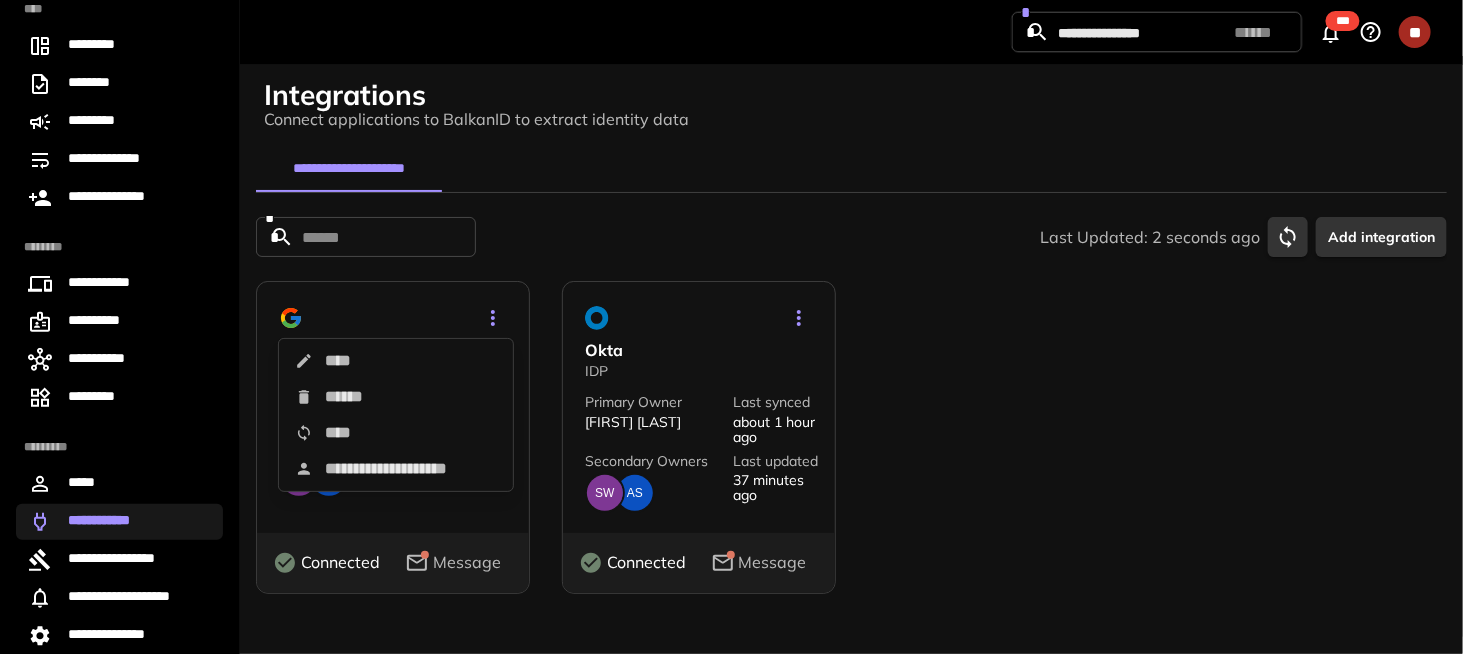click on "****" at bounding box center (396, 361) 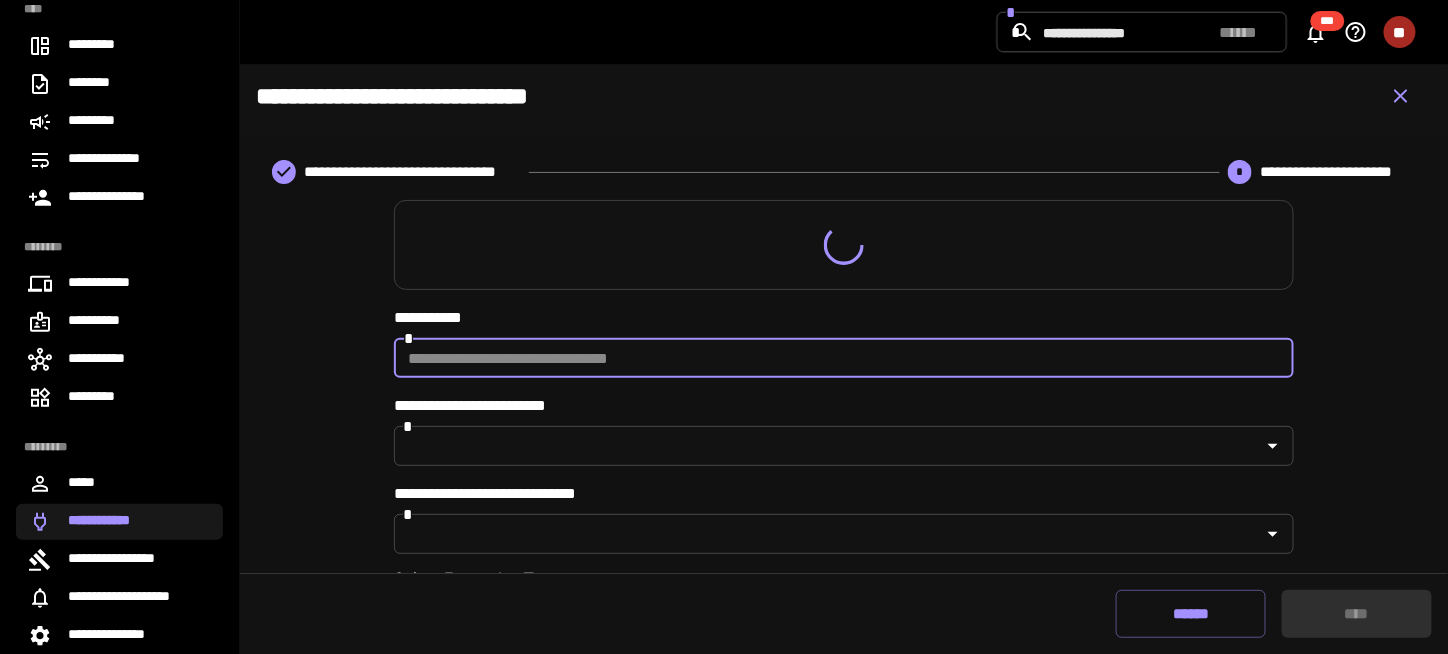 type on "**********" 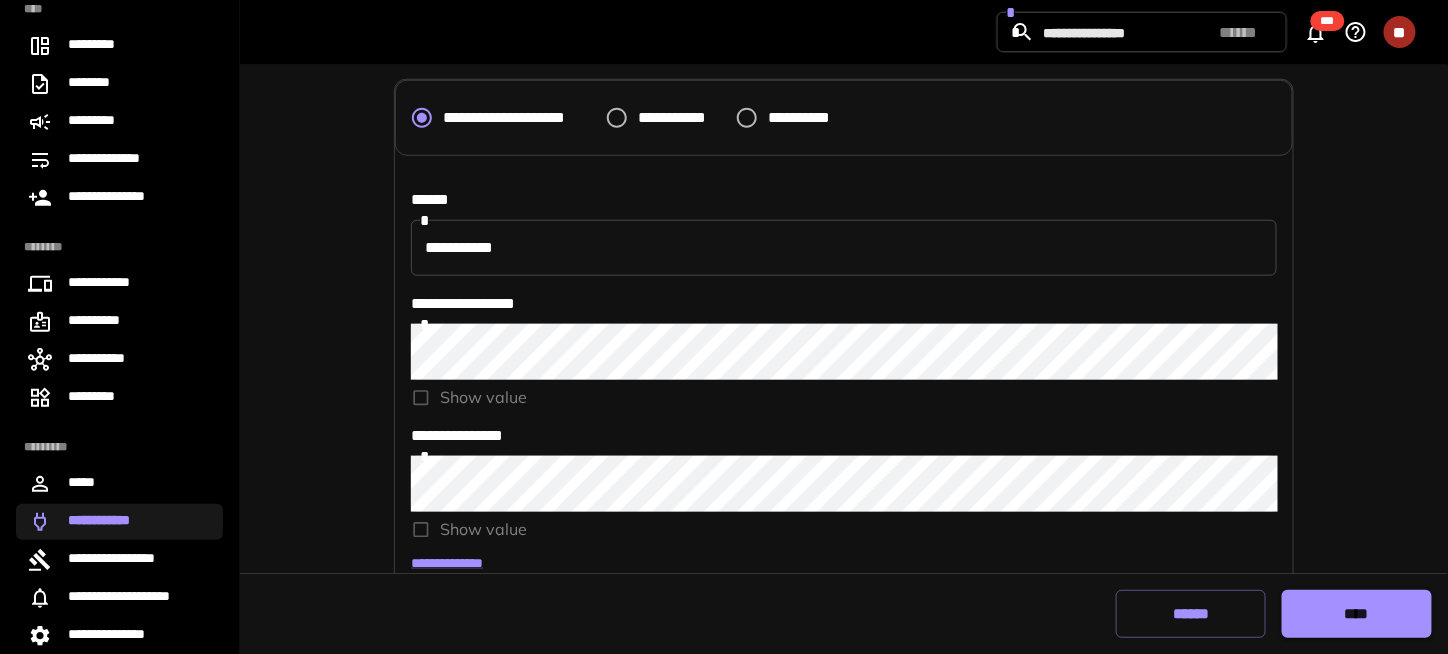 scroll, scrollTop: 552, scrollLeft: 0, axis: vertical 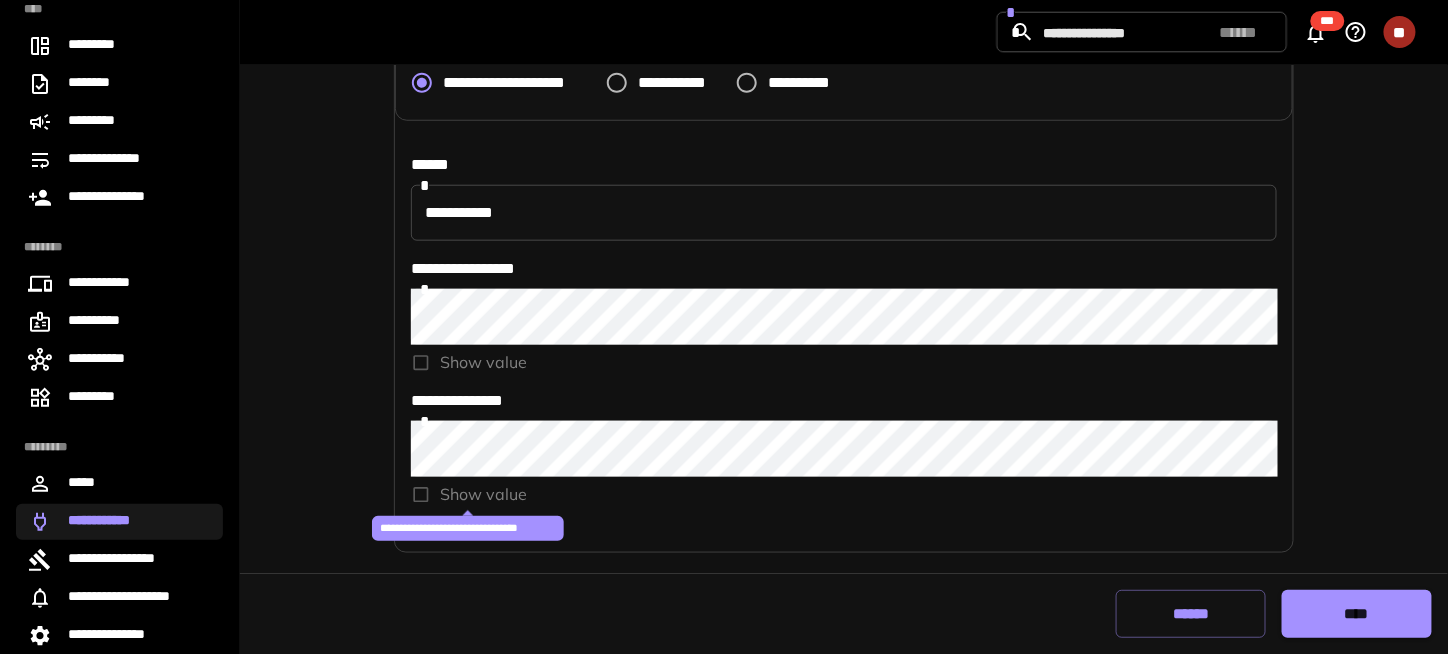 click on "Show value" at bounding box center (469, 495) 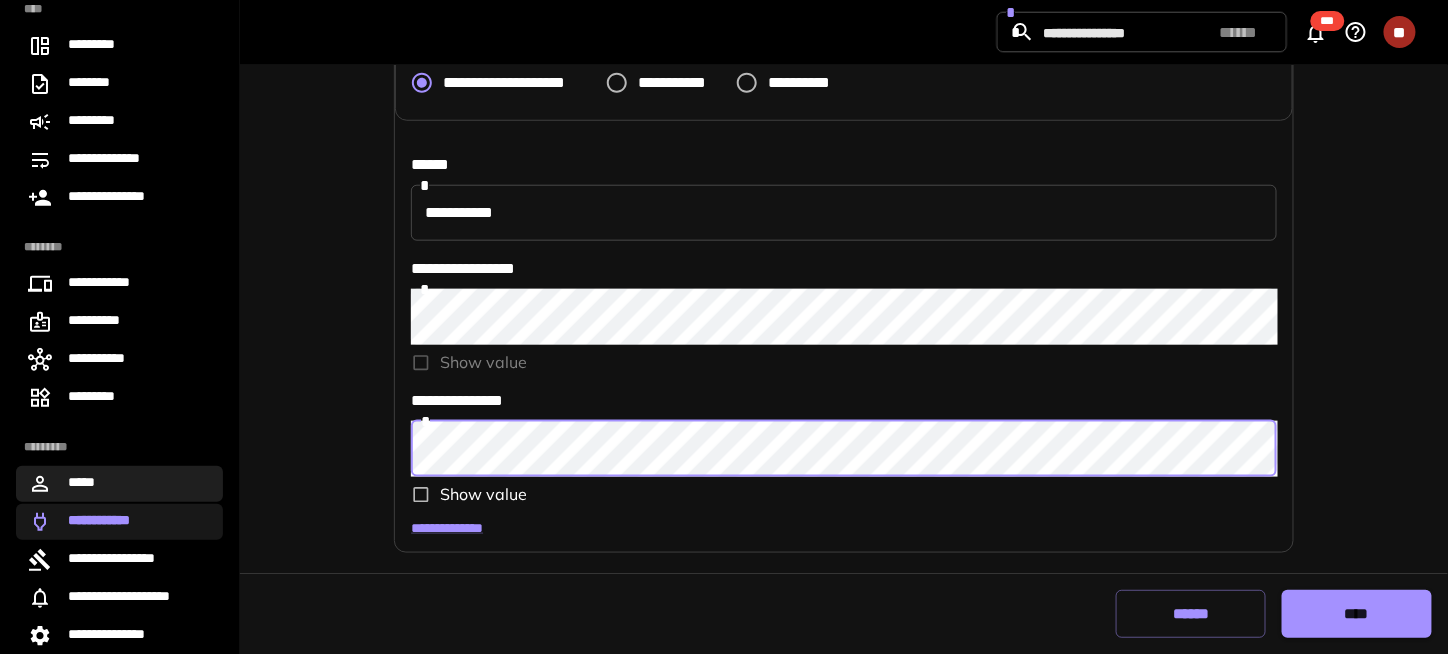 click on "*****" at bounding box center (119, 484) 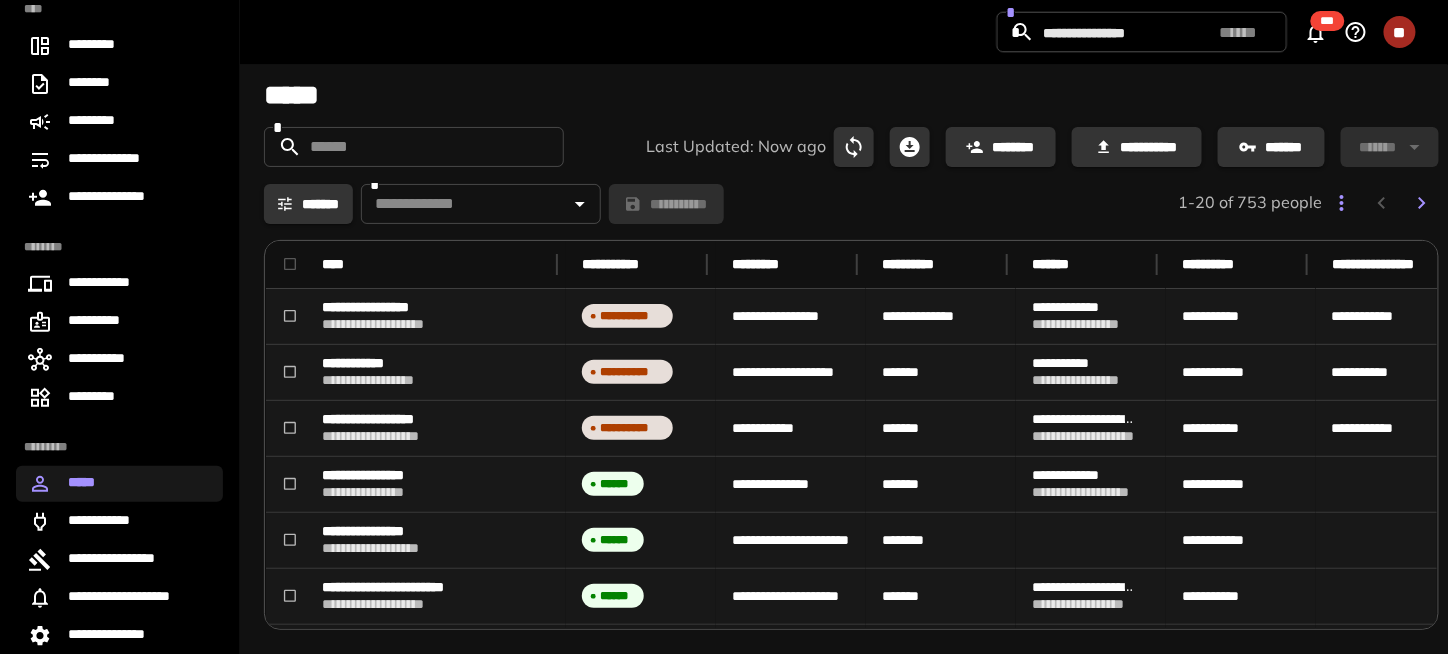 scroll, scrollTop: 0, scrollLeft: 0, axis: both 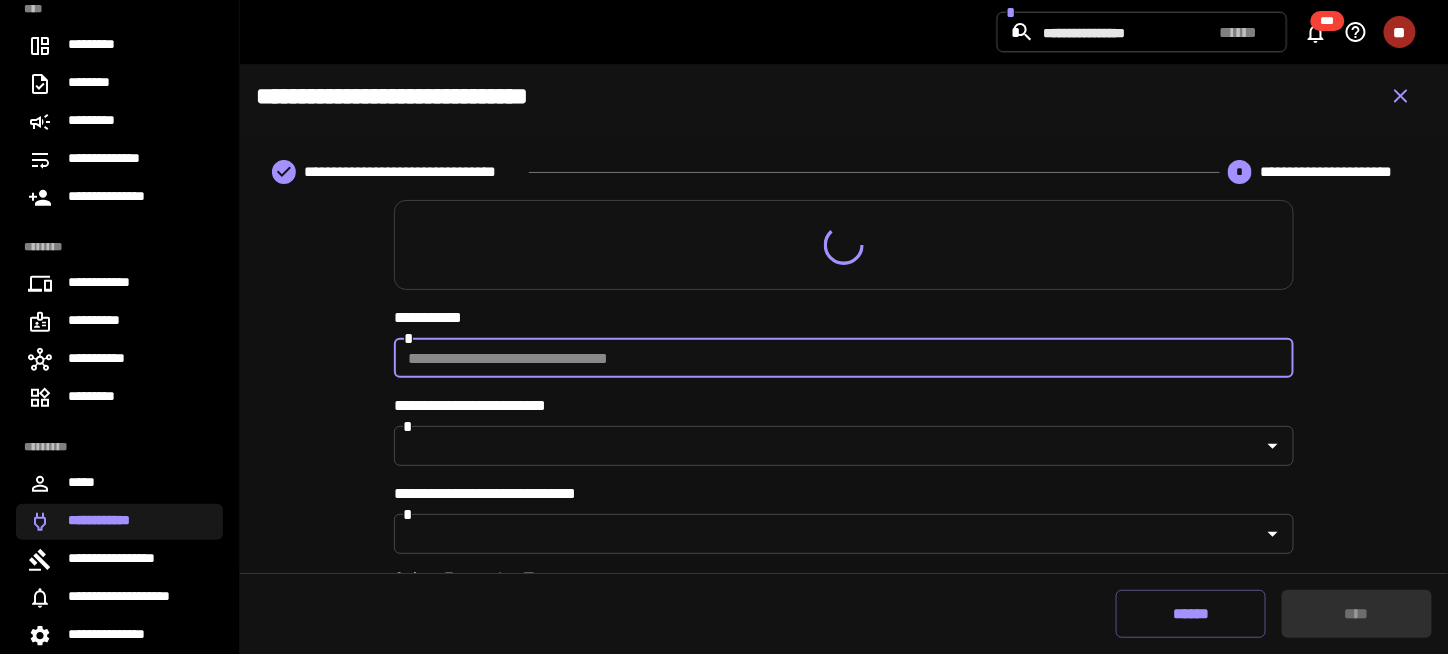 type on "**********" 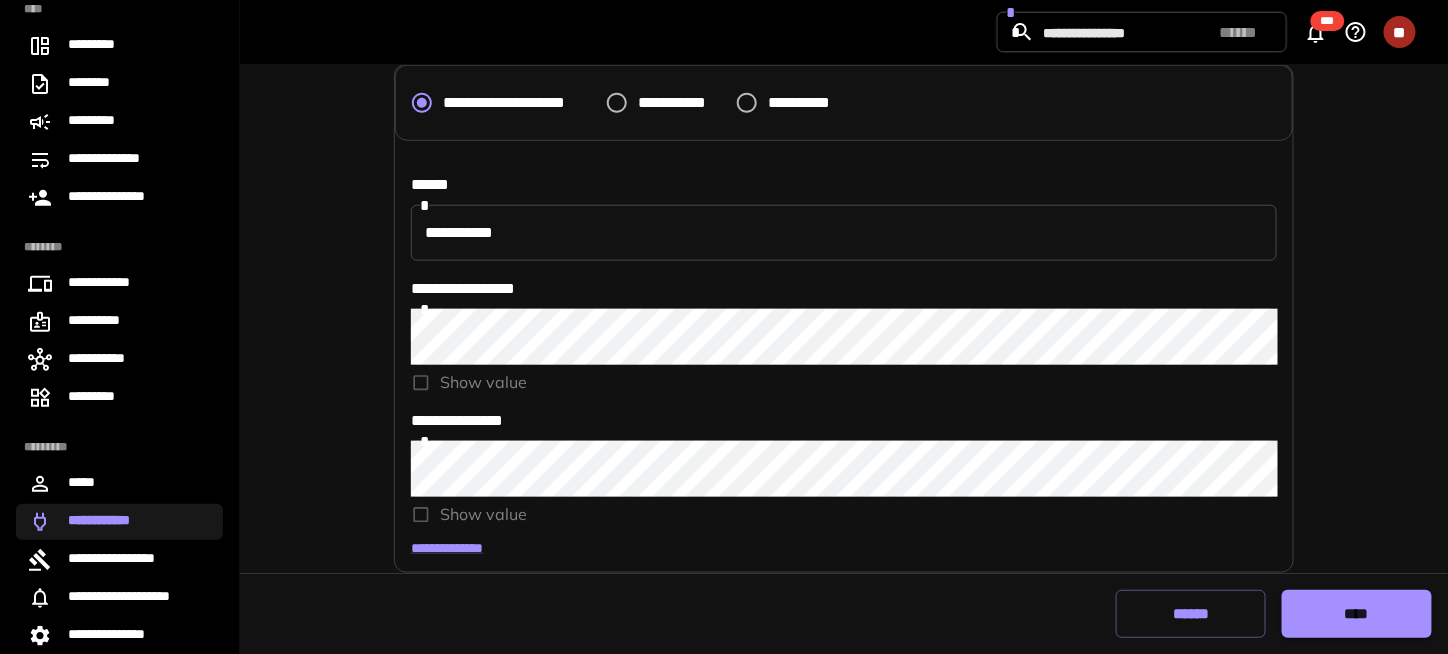 scroll, scrollTop: 552, scrollLeft: 0, axis: vertical 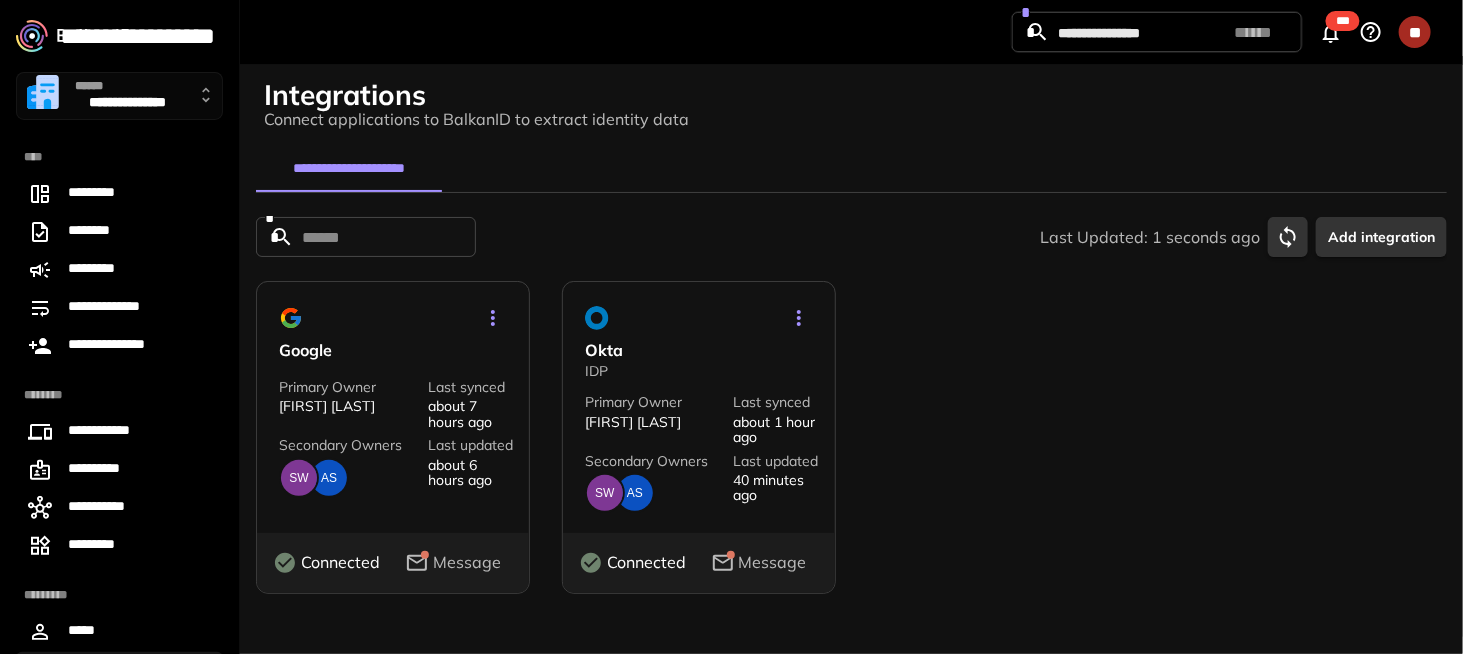 click on "**********" at bounding box center (127, 104) 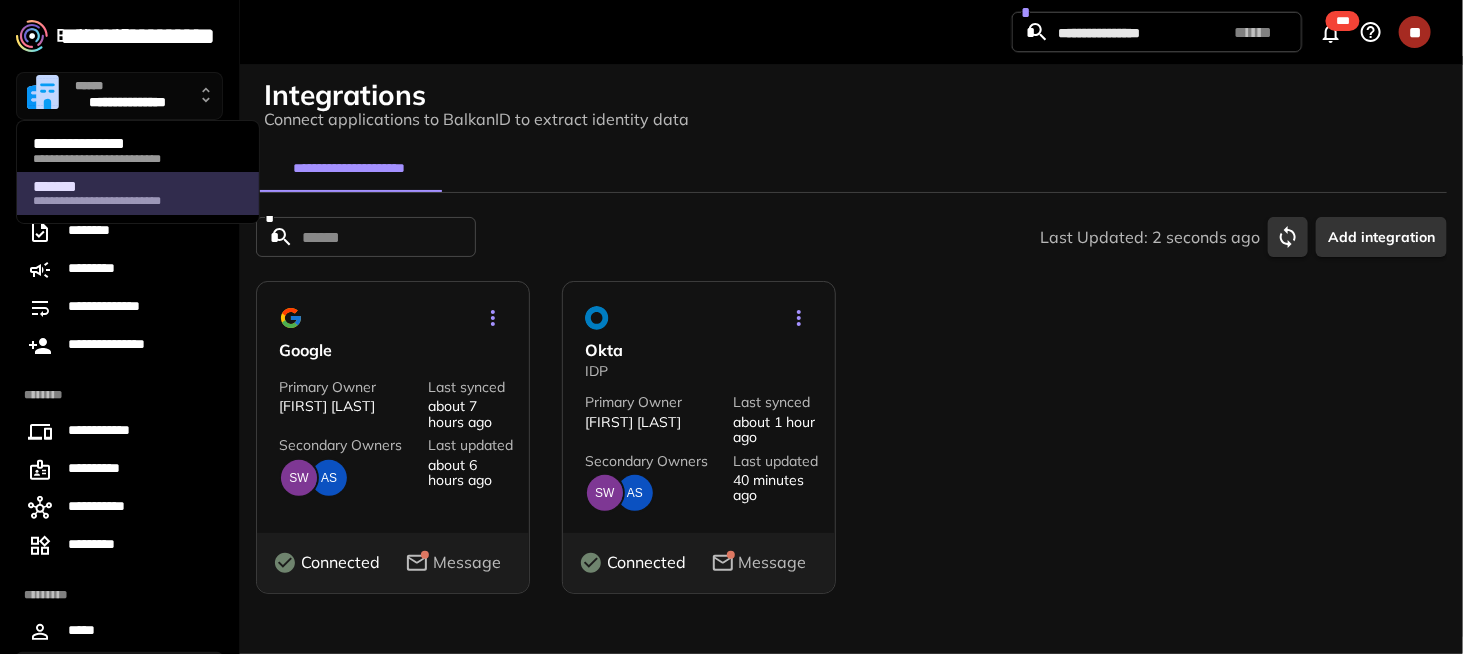 click on "**********" at bounding box center [138, 201] 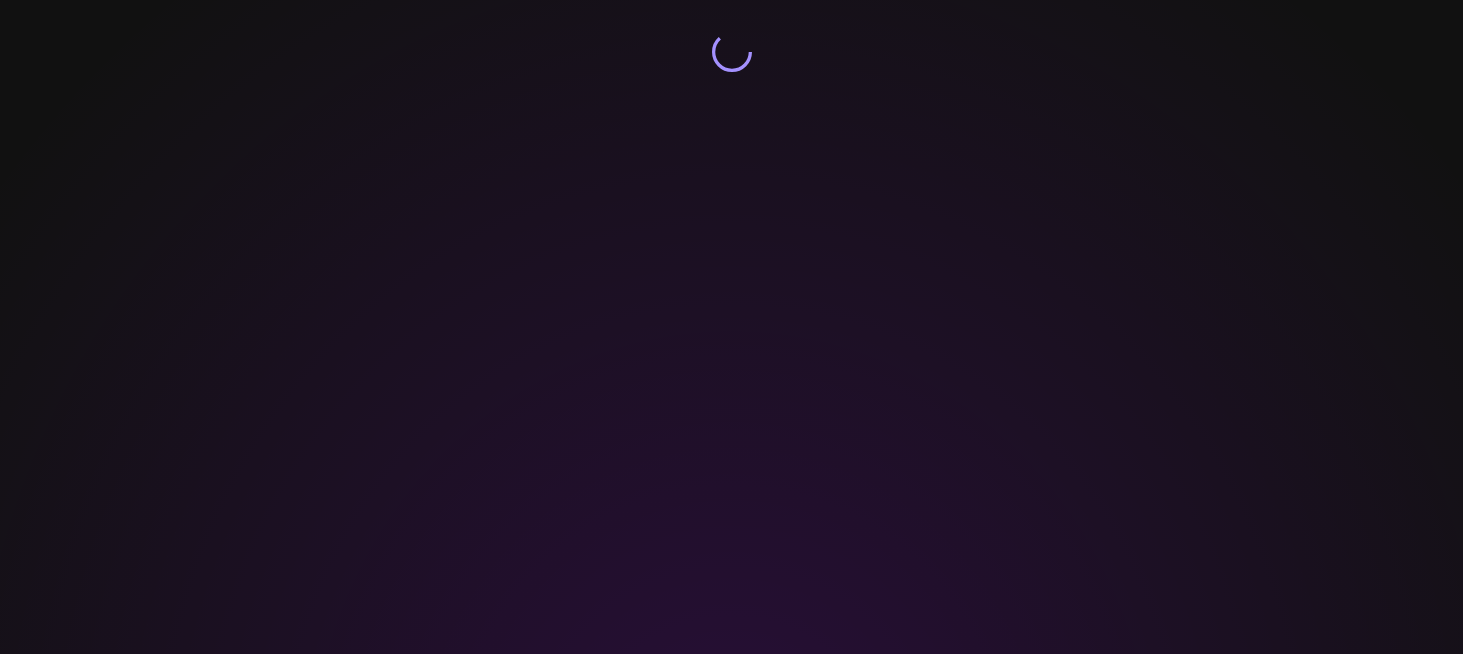 scroll, scrollTop: 0, scrollLeft: 0, axis: both 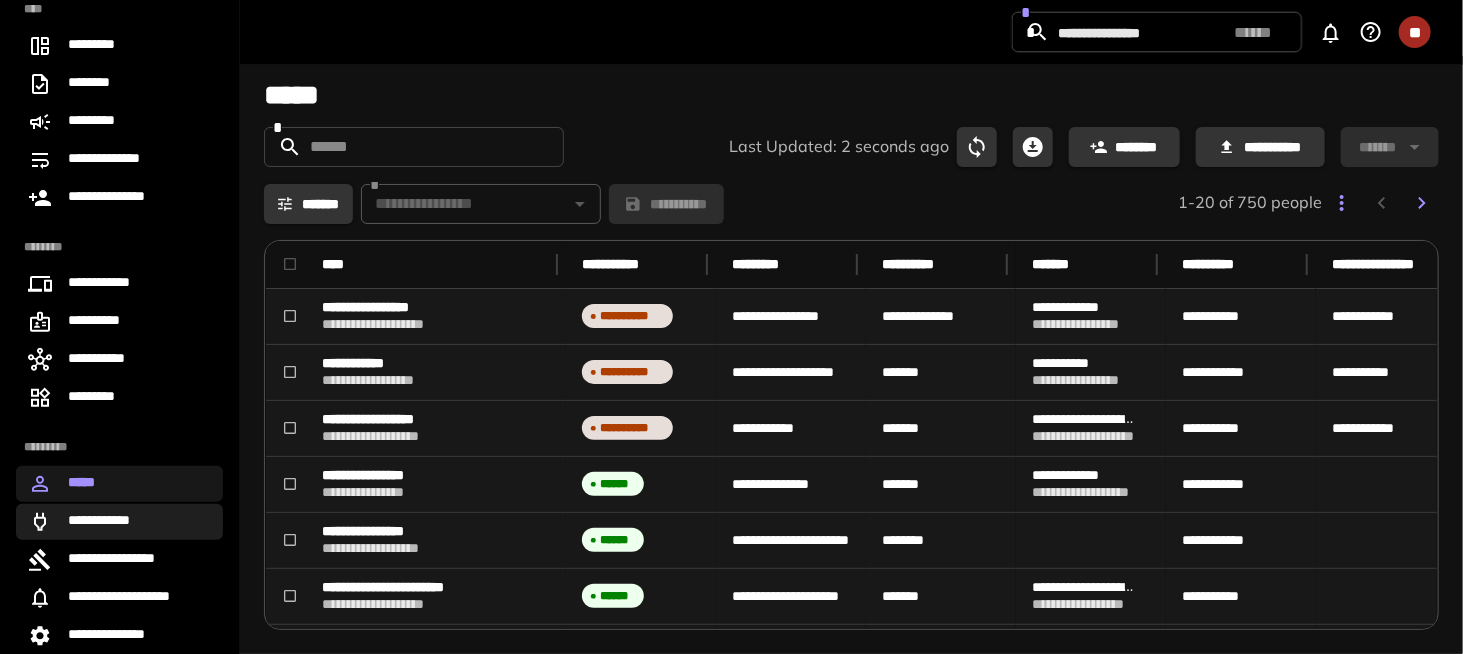 click on "**********" at bounding box center [119, 522] 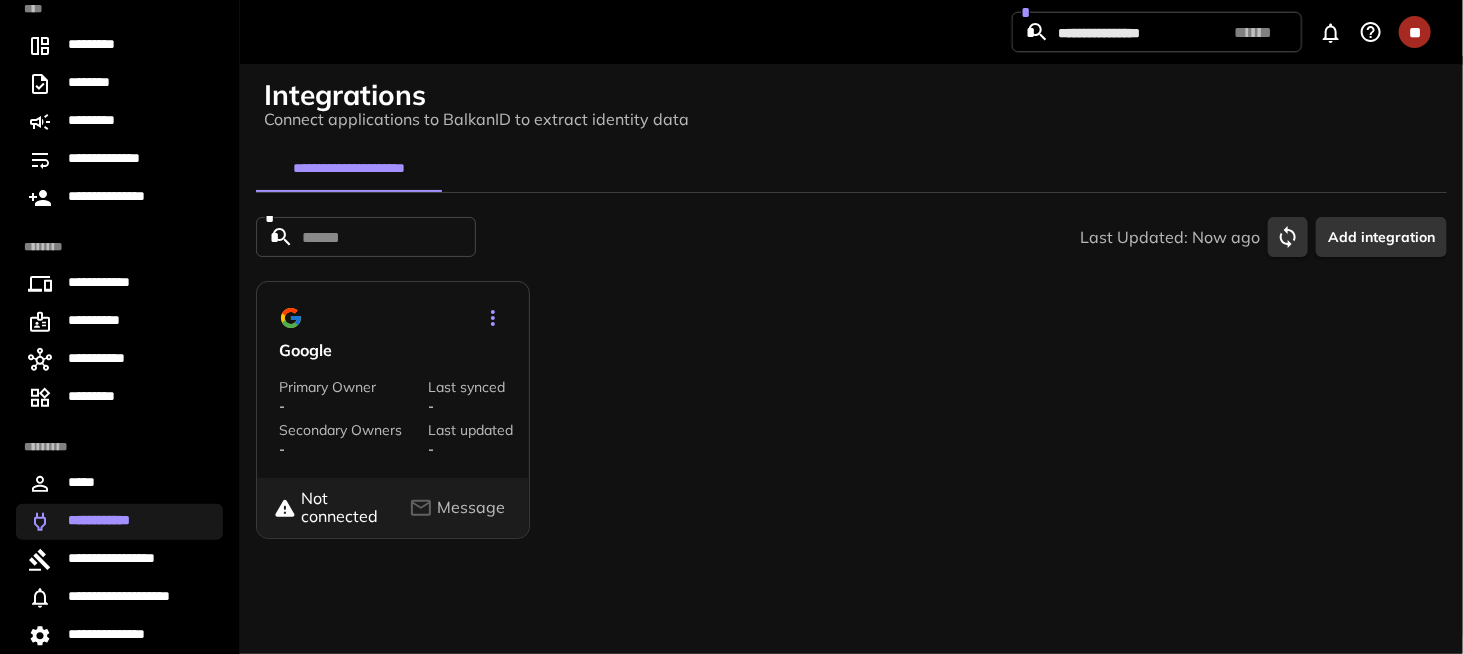 click at bounding box center (493, 318) 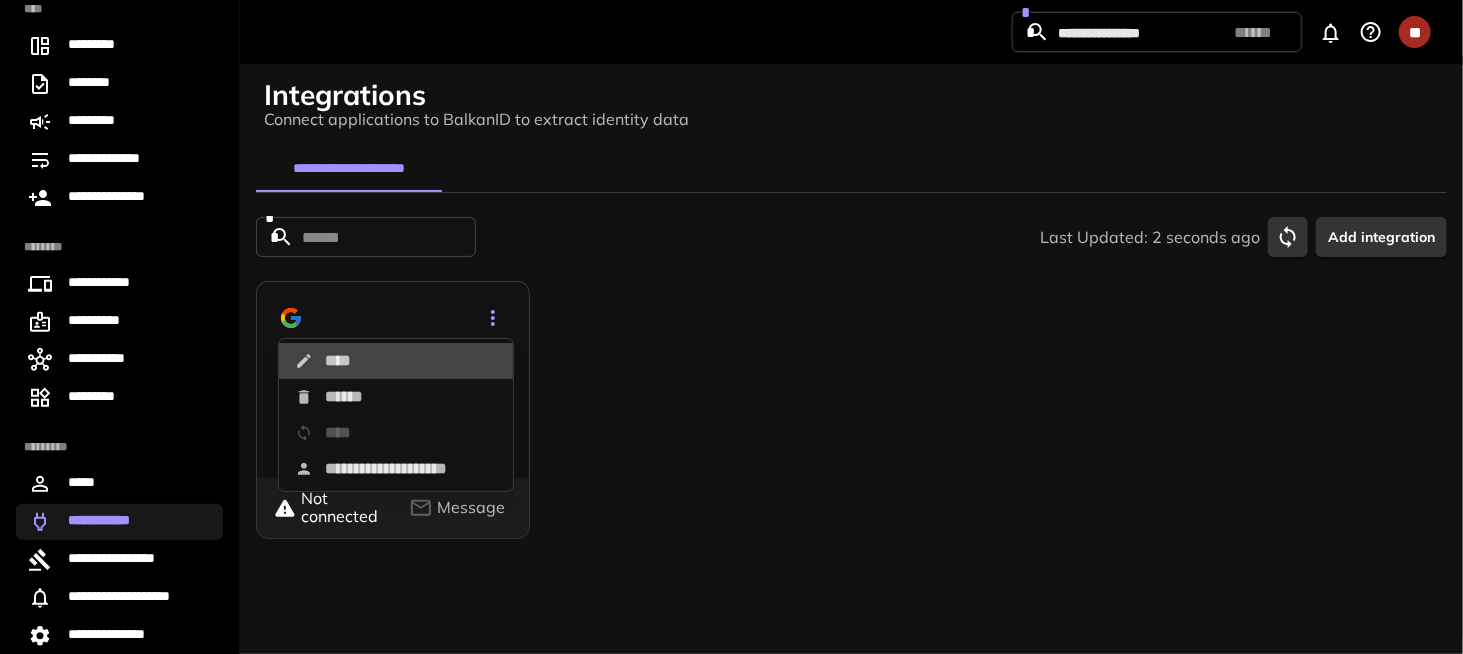 click on "****" at bounding box center (396, 361) 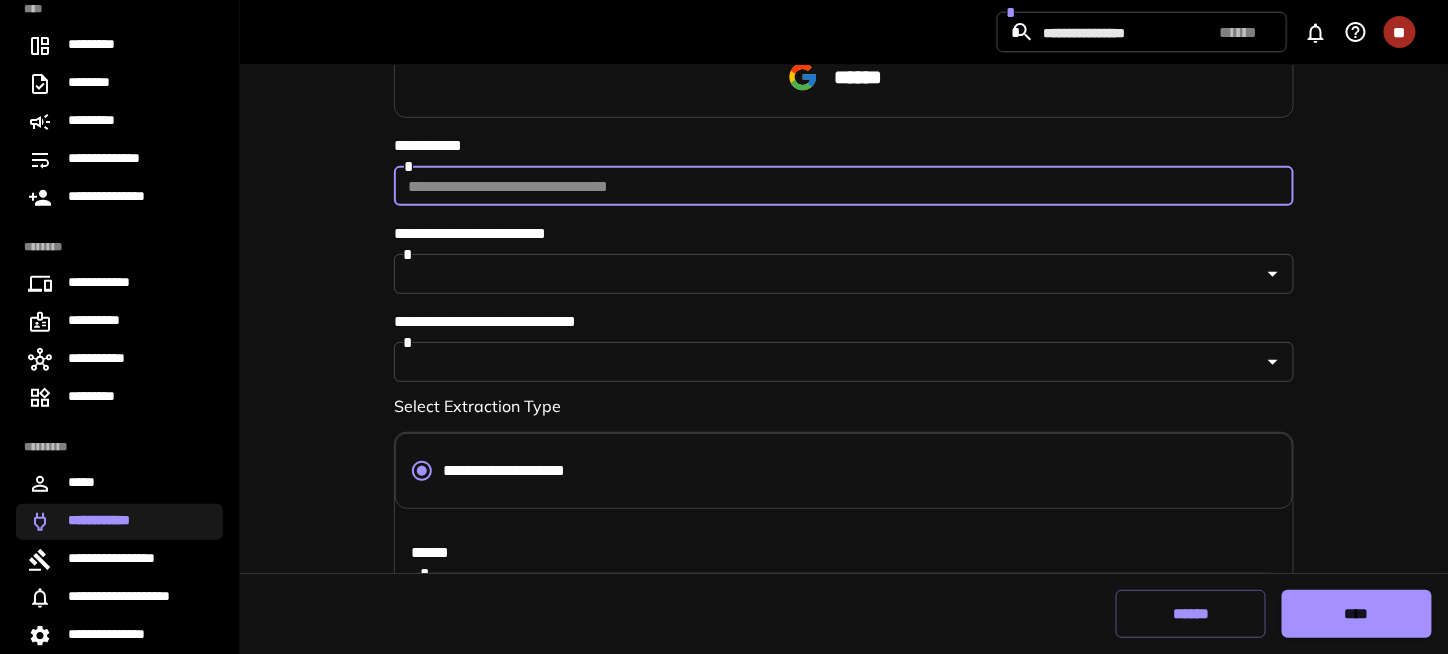 scroll, scrollTop: 200, scrollLeft: 0, axis: vertical 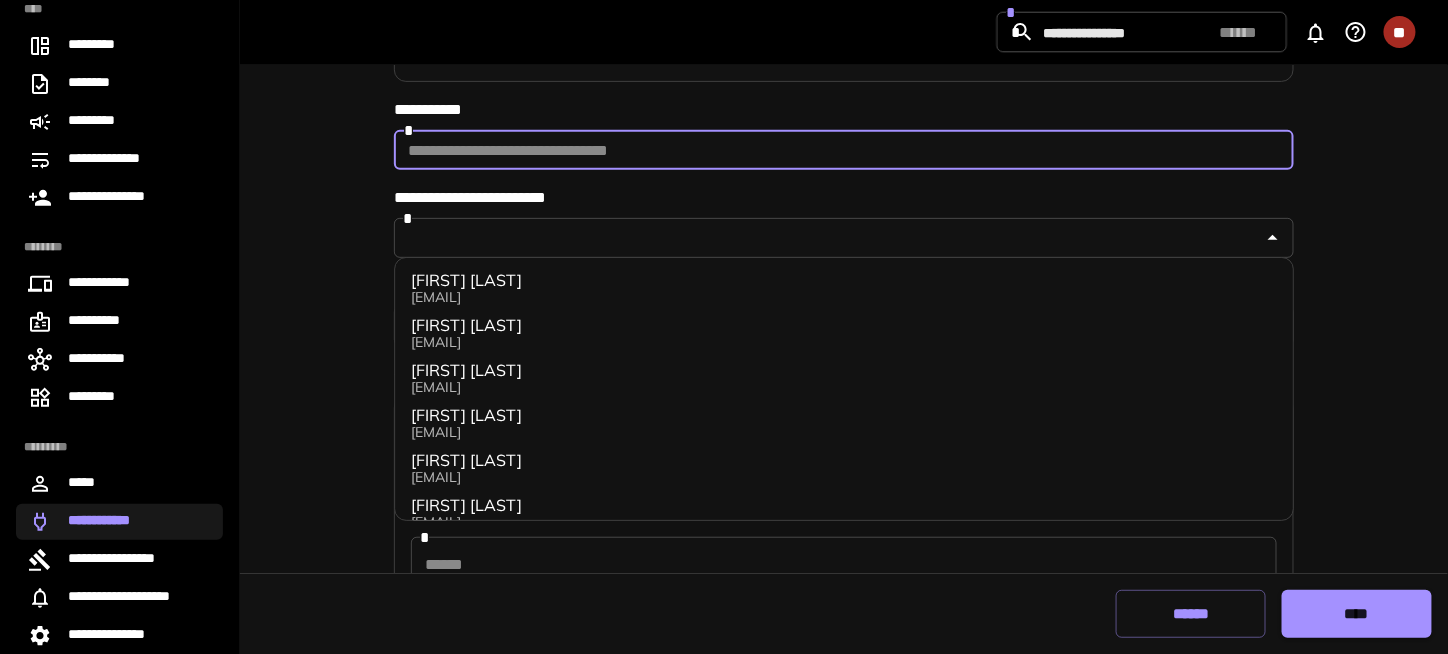 click on "*" at bounding box center [844, 238] 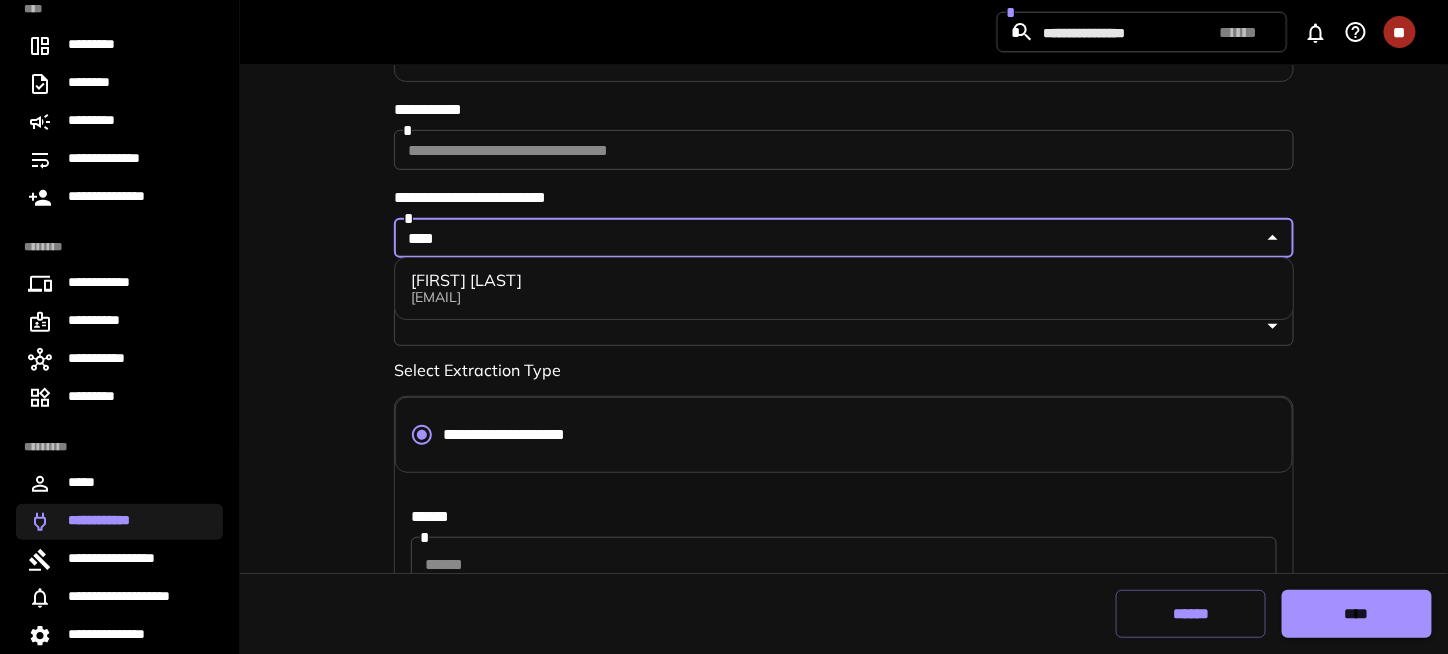 click on "adm-vzhuravlev@taxdome.com" at bounding box center (466, 297) 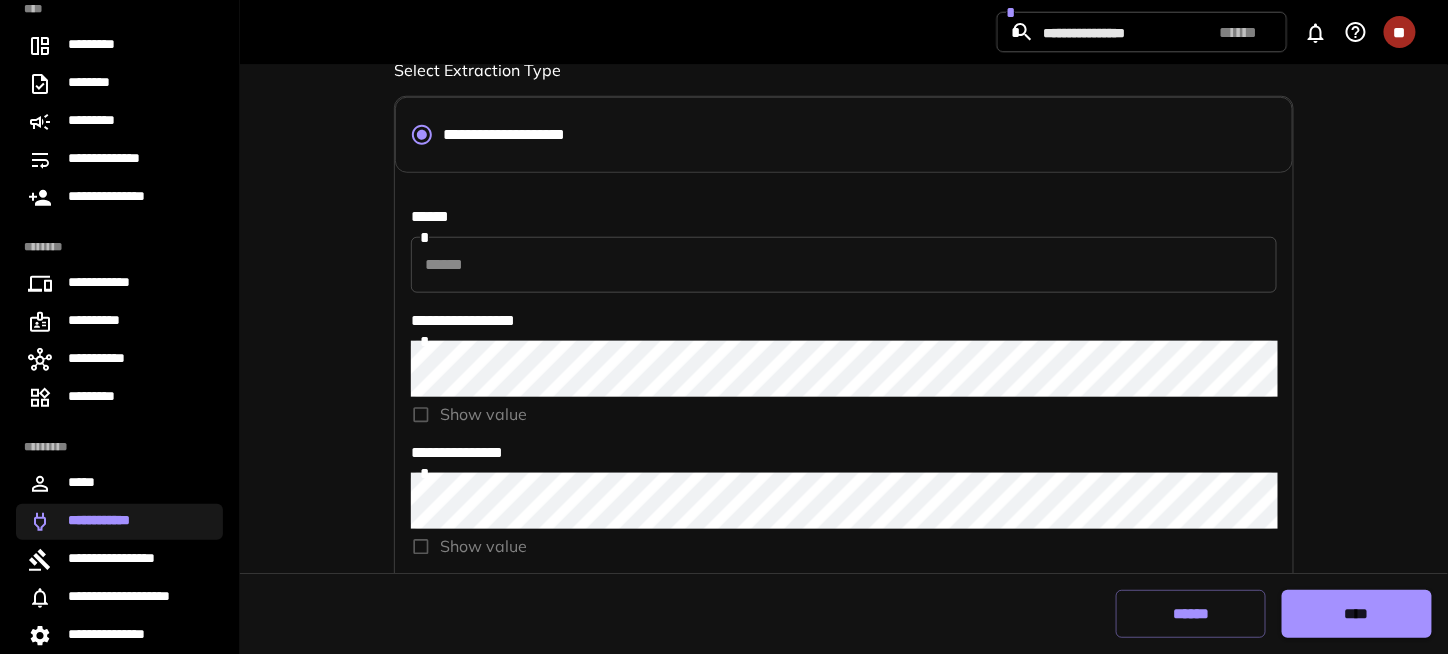 scroll, scrollTop: 552, scrollLeft: 0, axis: vertical 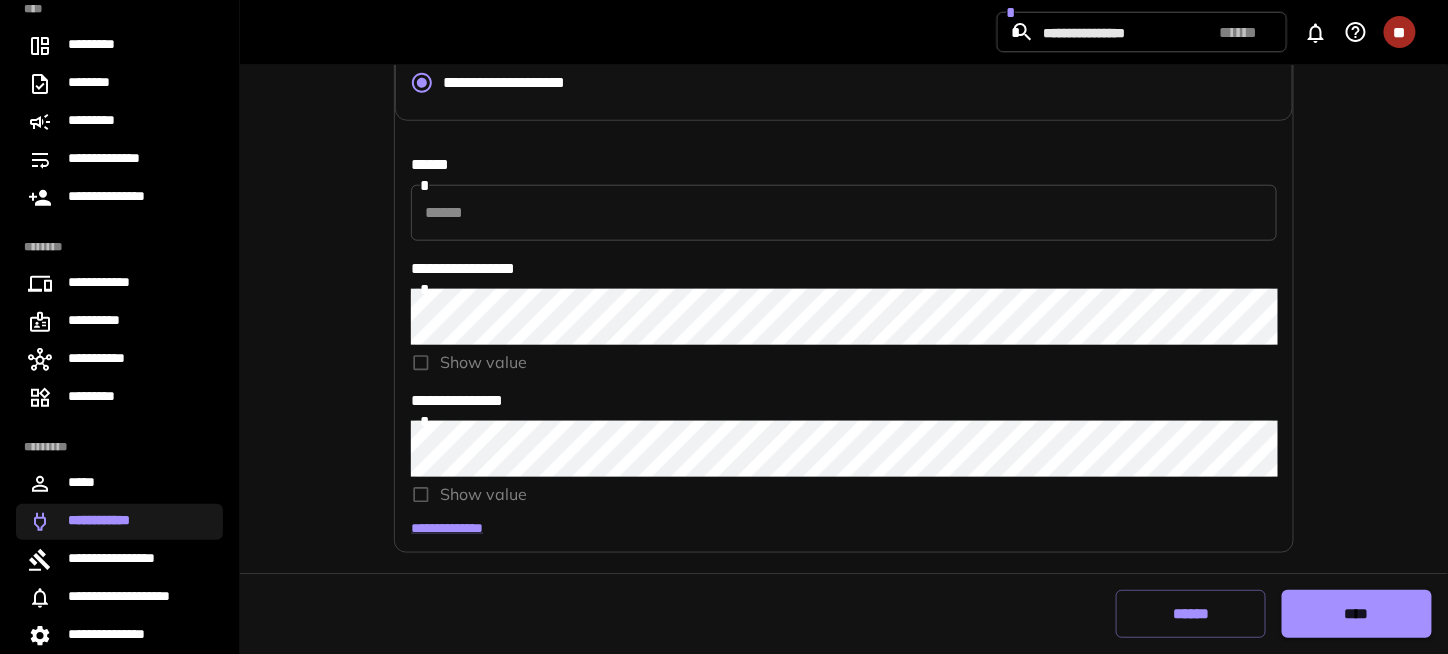 type on "**********" 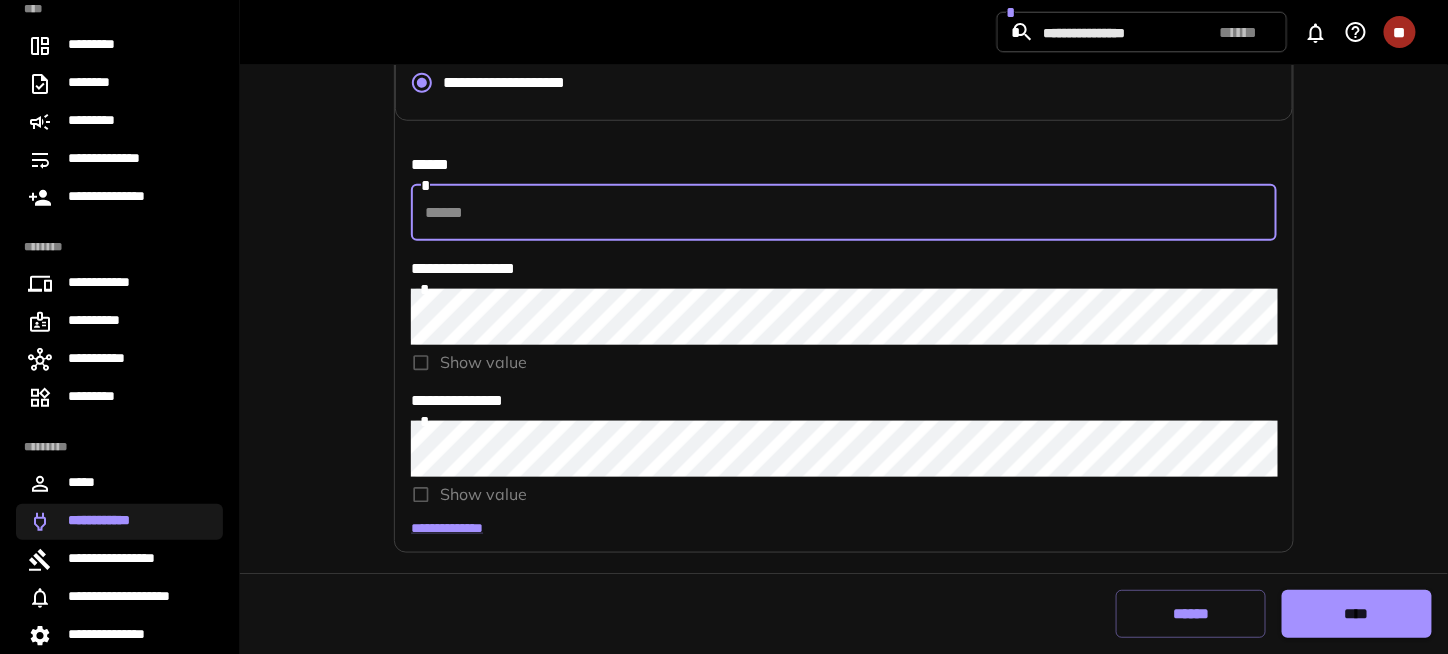 type on "**********" 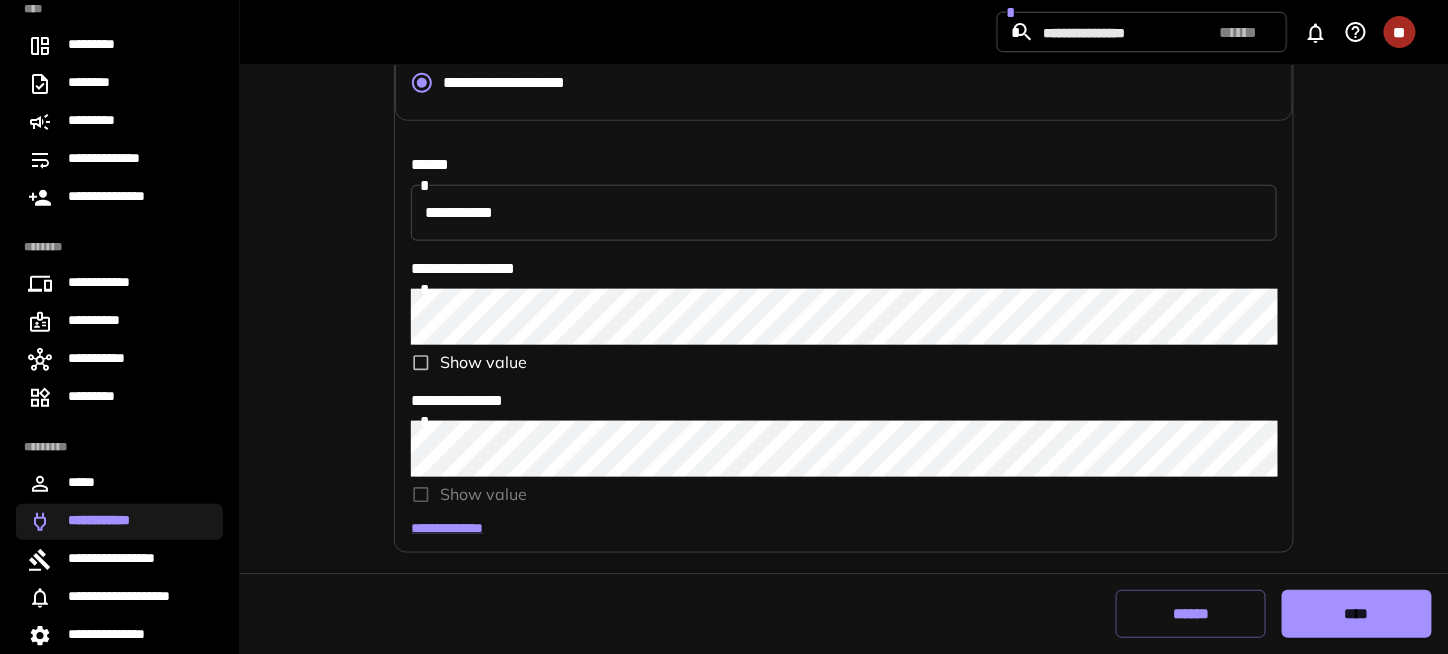 click on "**********" at bounding box center (844, 140) 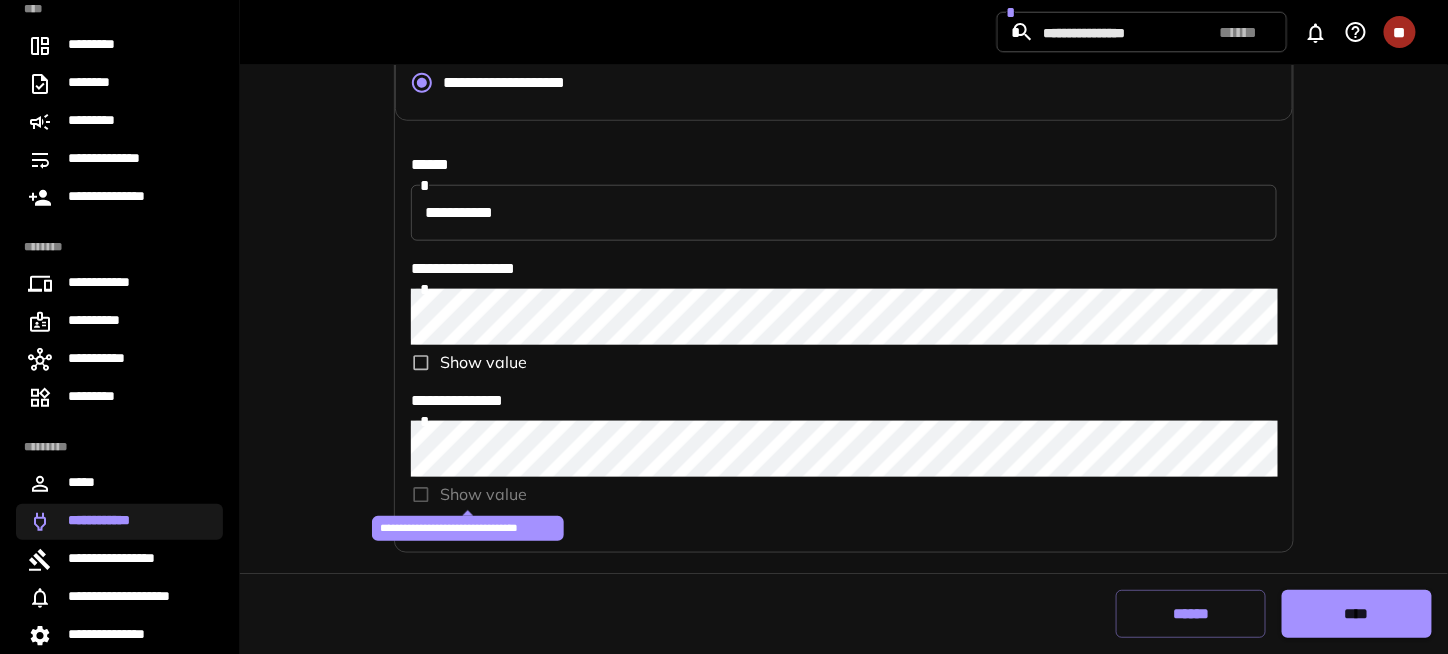 click on "Show value" at bounding box center [469, 495] 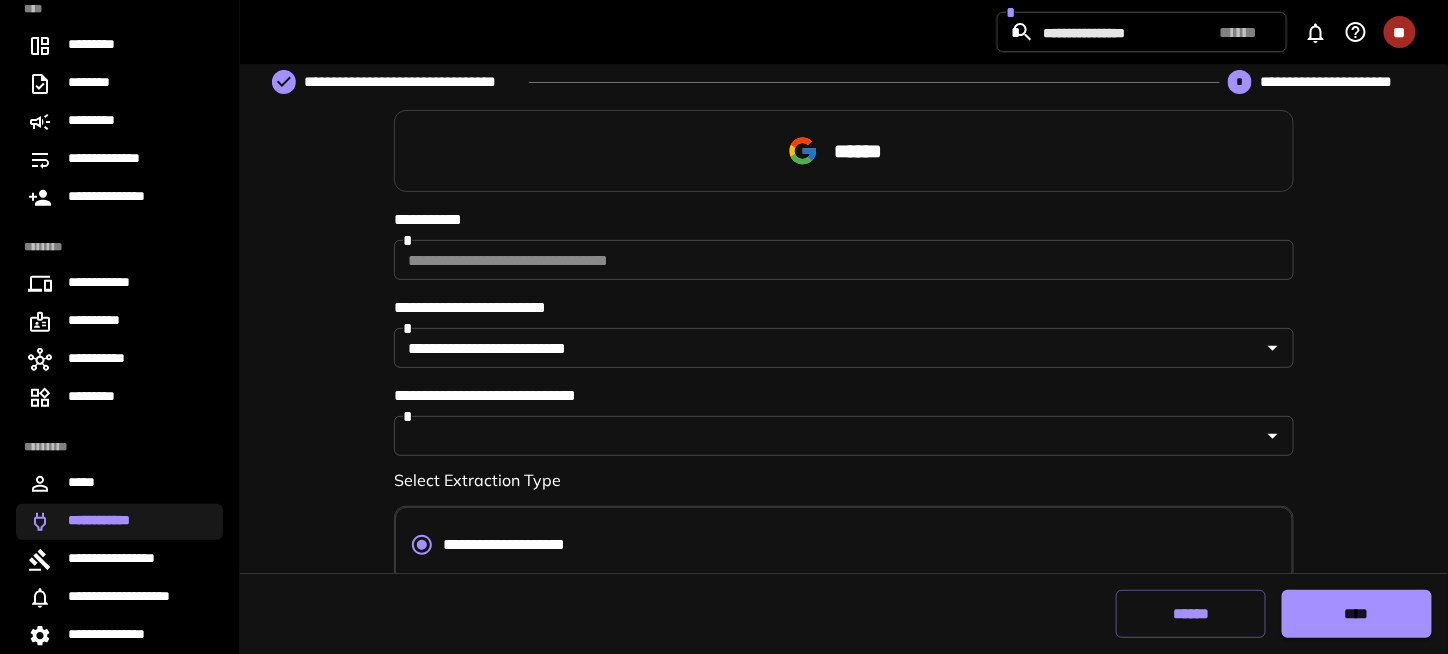 scroll, scrollTop: 52, scrollLeft: 0, axis: vertical 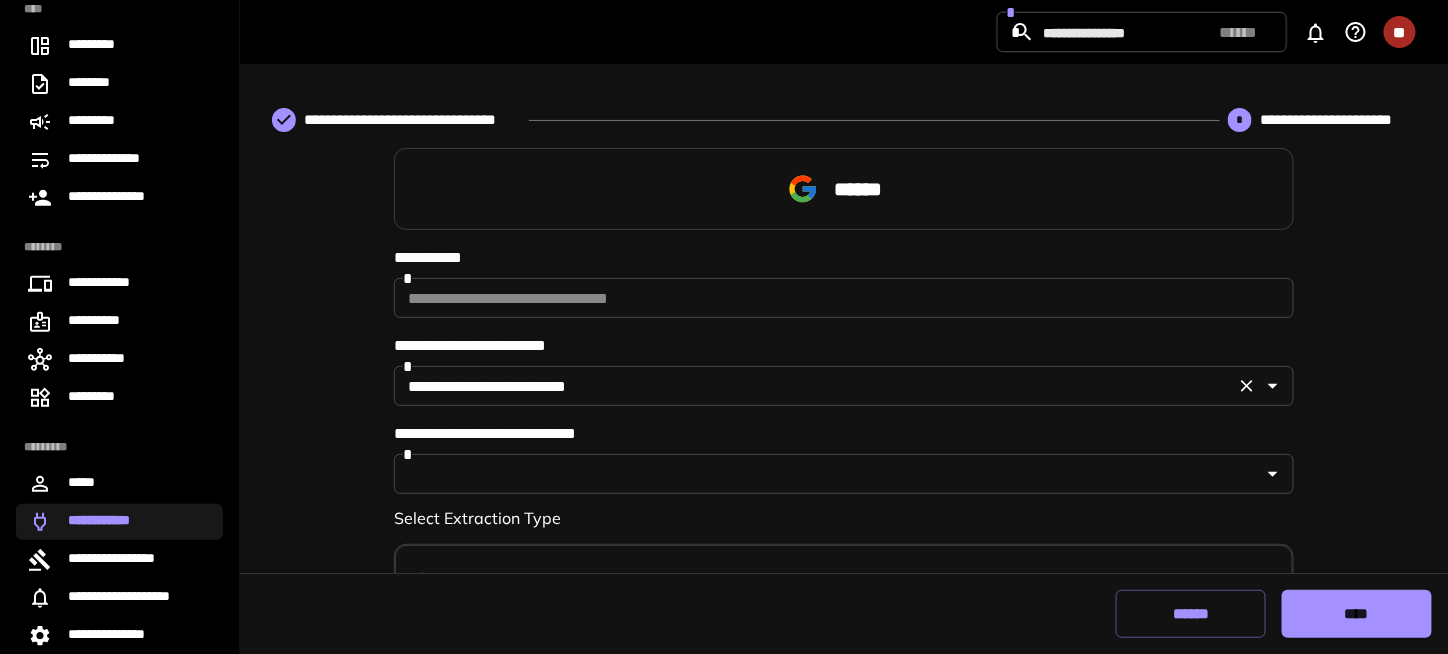 click on "**********" at bounding box center (814, 386) 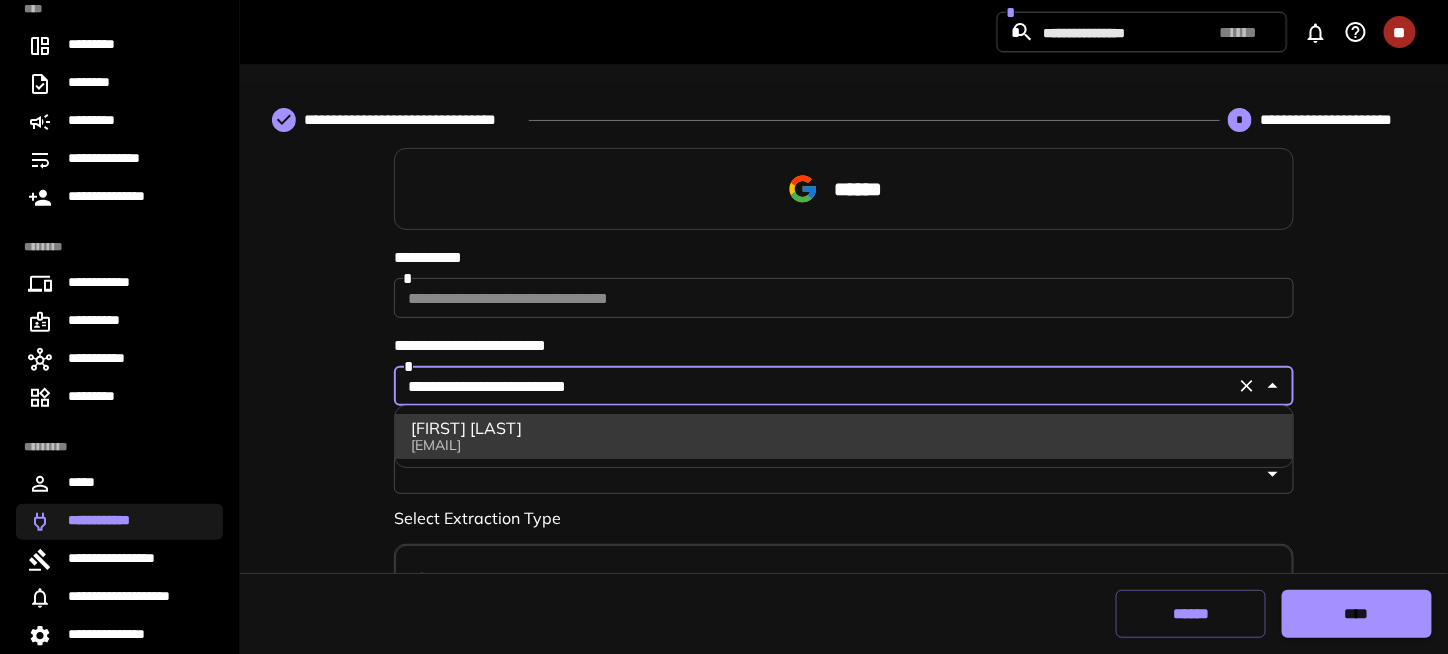 click on "**********" at bounding box center [814, 386] 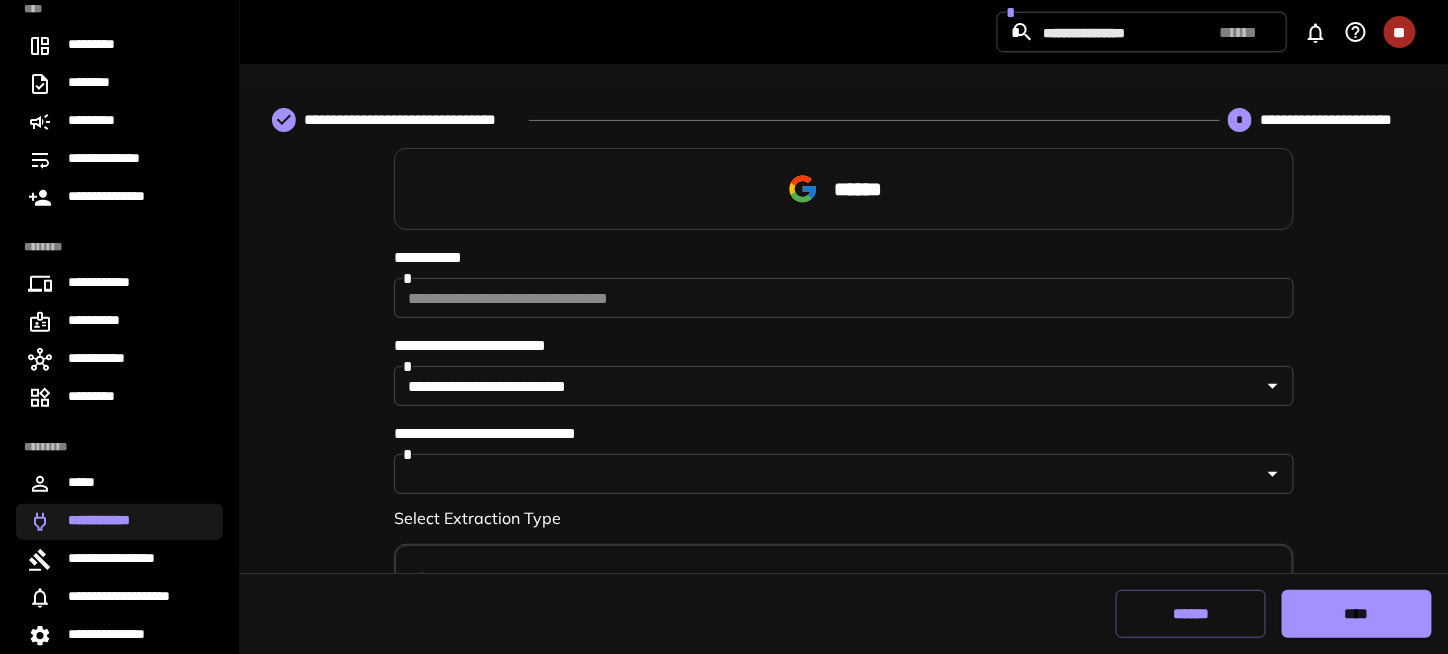 click on "**********" at bounding box center [844, 640] 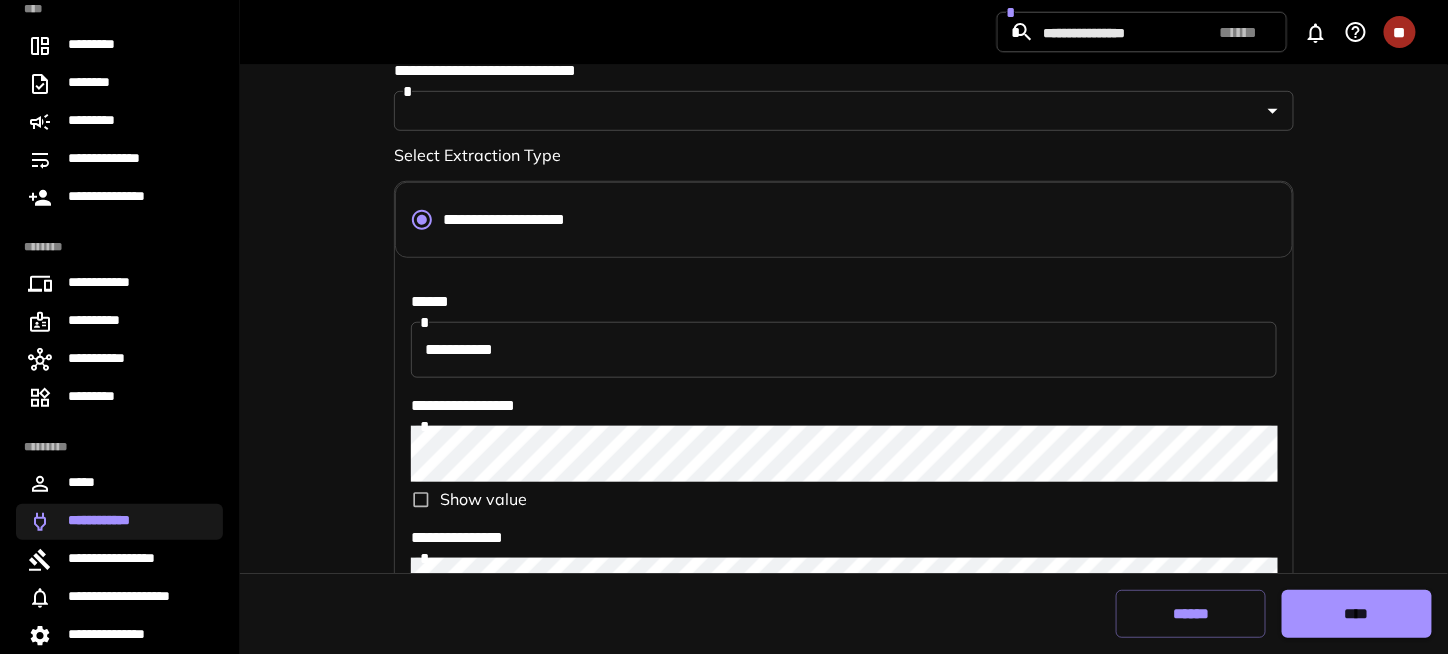 scroll, scrollTop: 452, scrollLeft: 0, axis: vertical 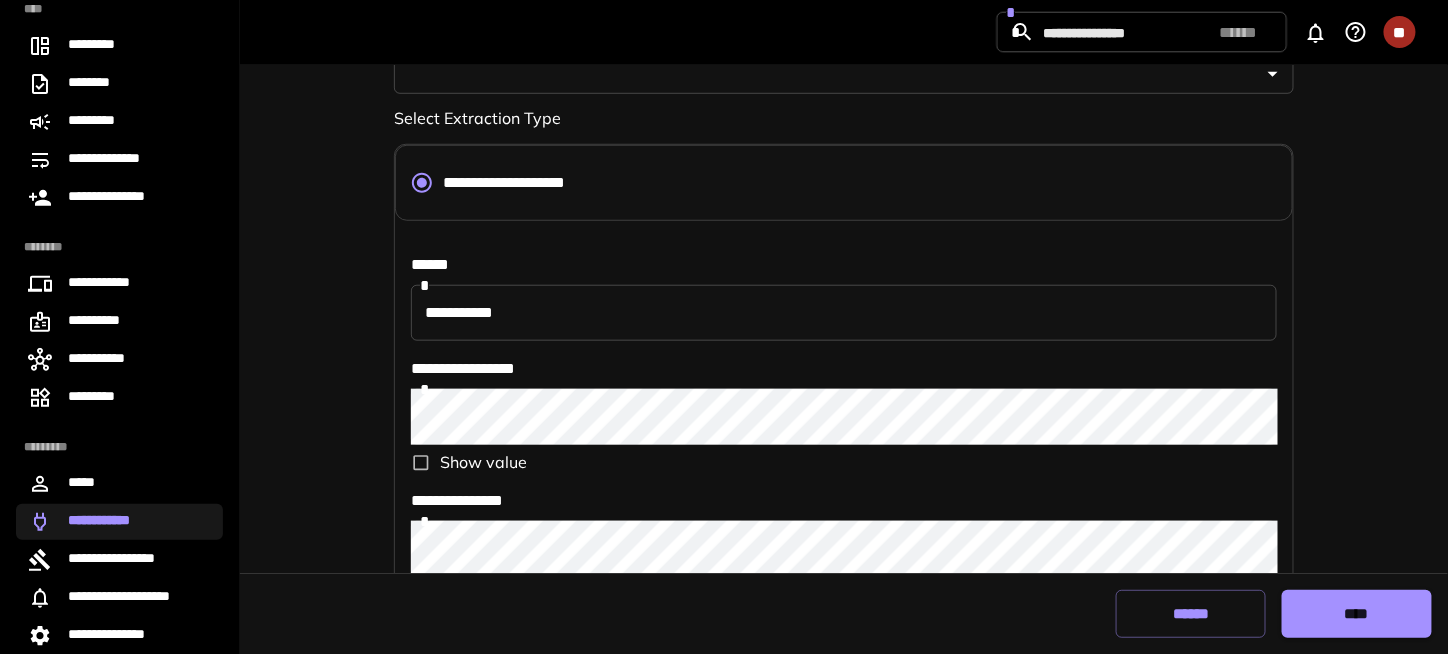 click on "**********" at bounding box center (844, 240) 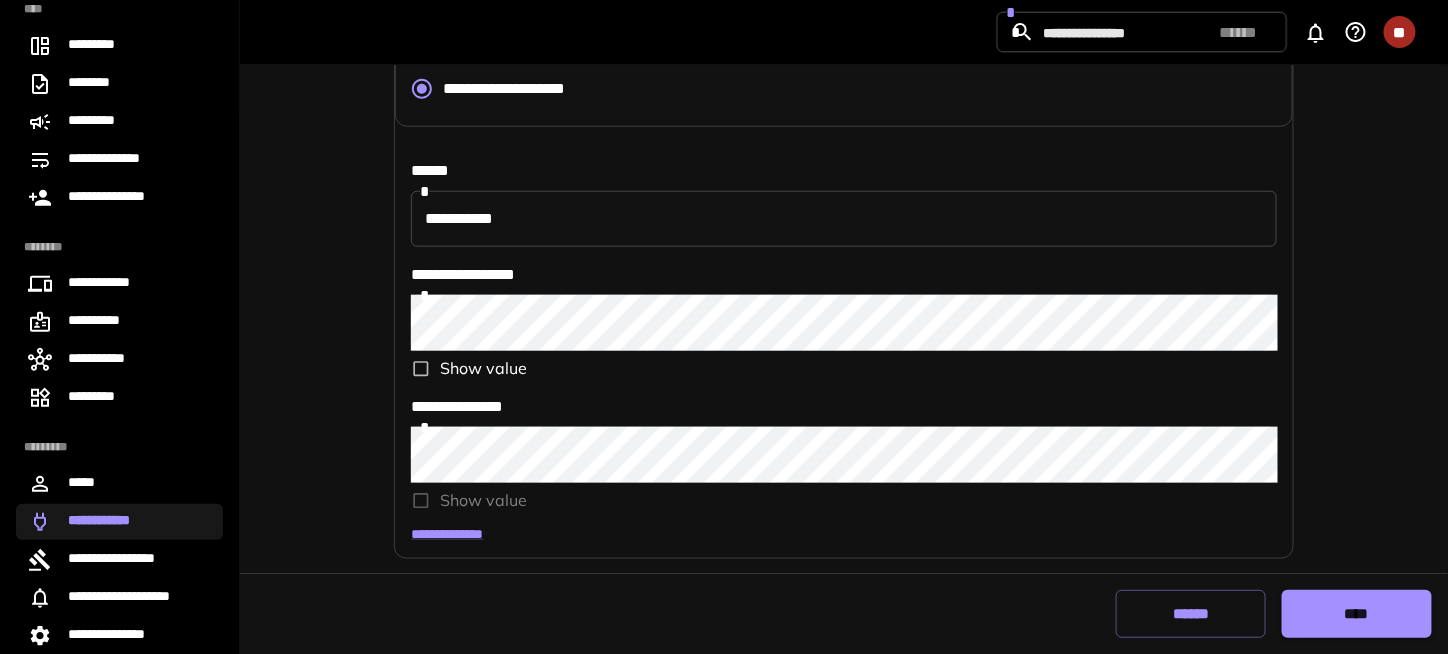 scroll, scrollTop: 552, scrollLeft: 0, axis: vertical 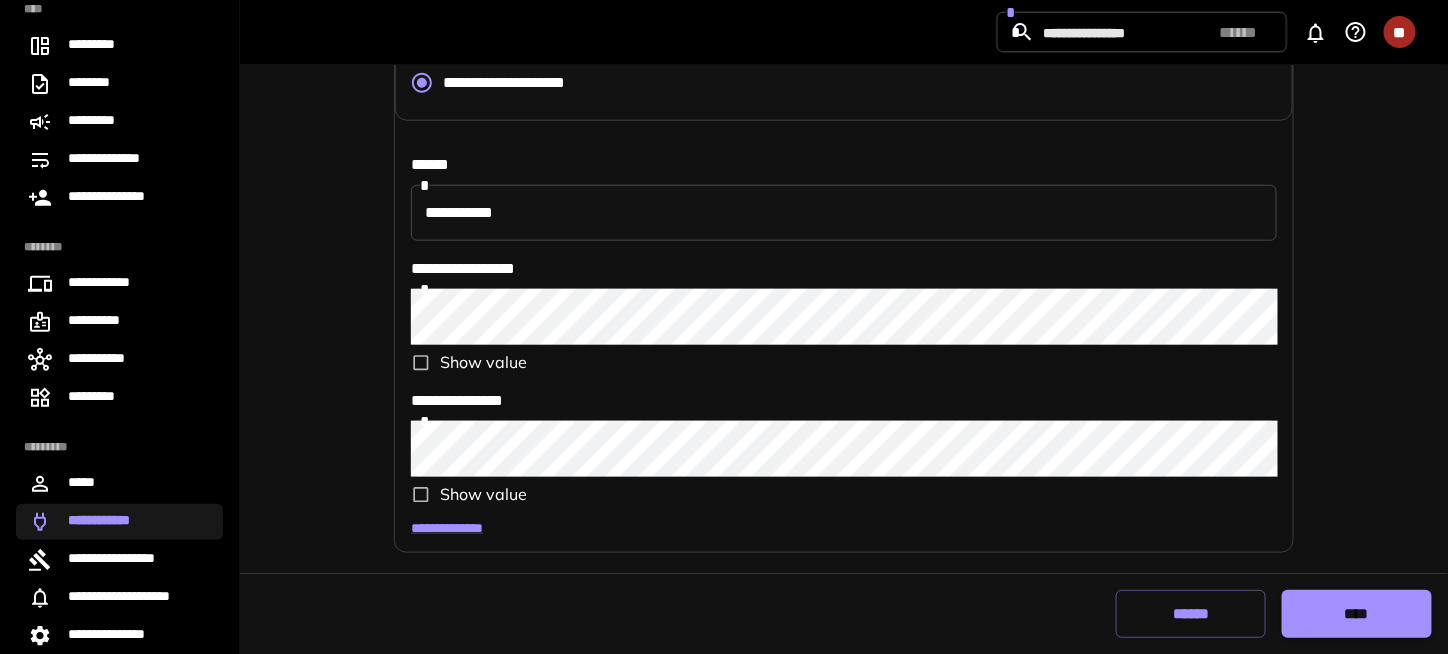 click on "**********" at bounding box center (844, 140) 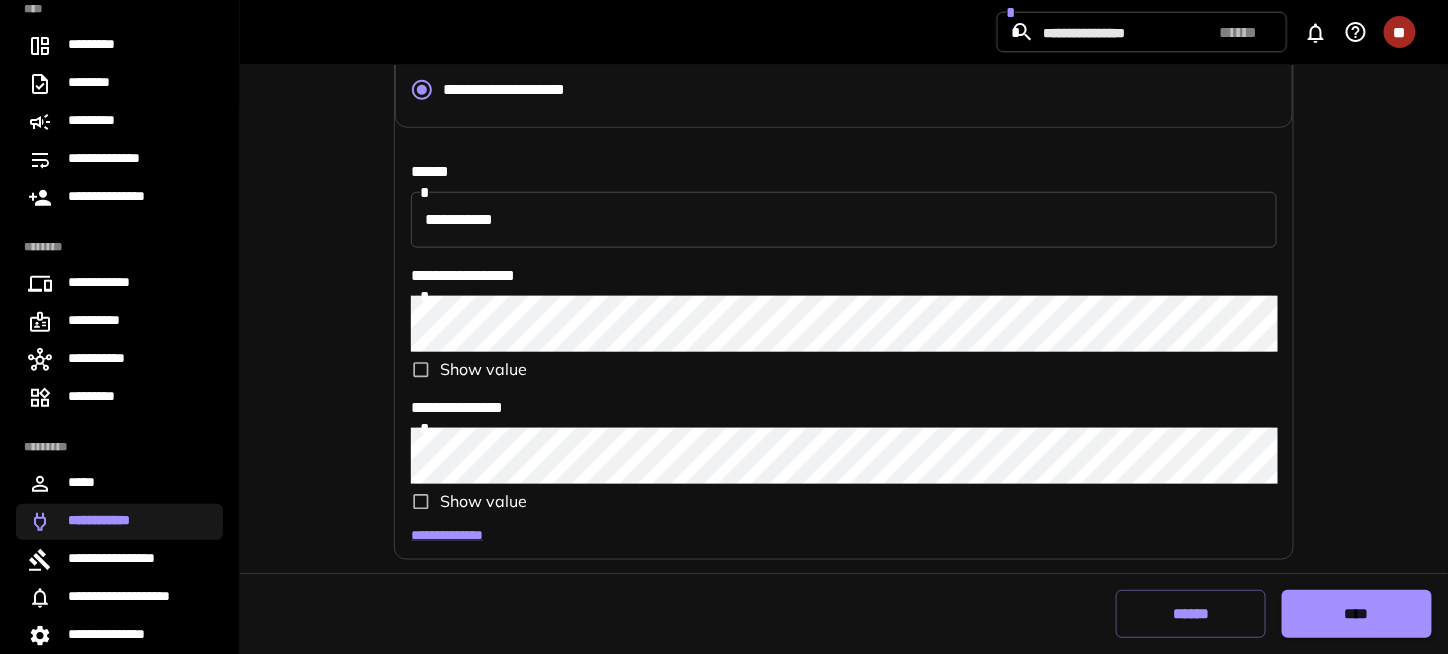 scroll, scrollTop: 552, scrollLeft: 0, axis: vertical 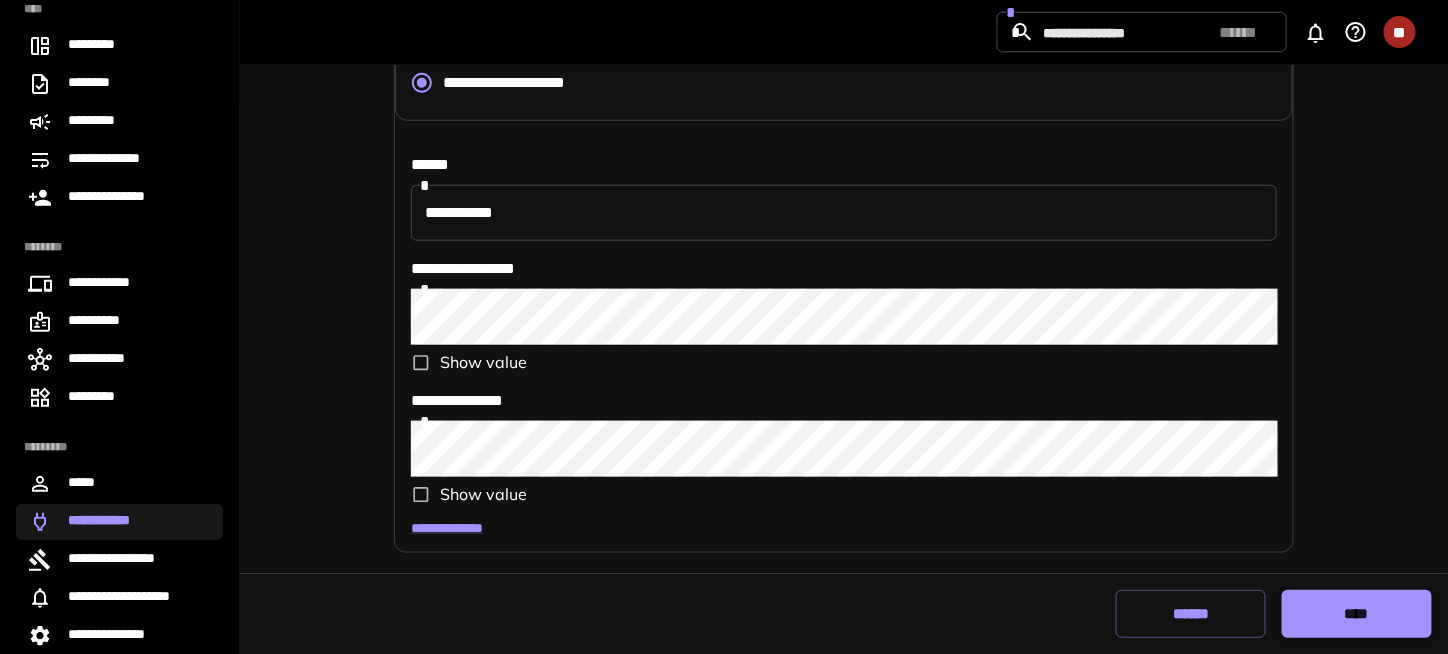 click on "****" at bounding box center [1357, 614] 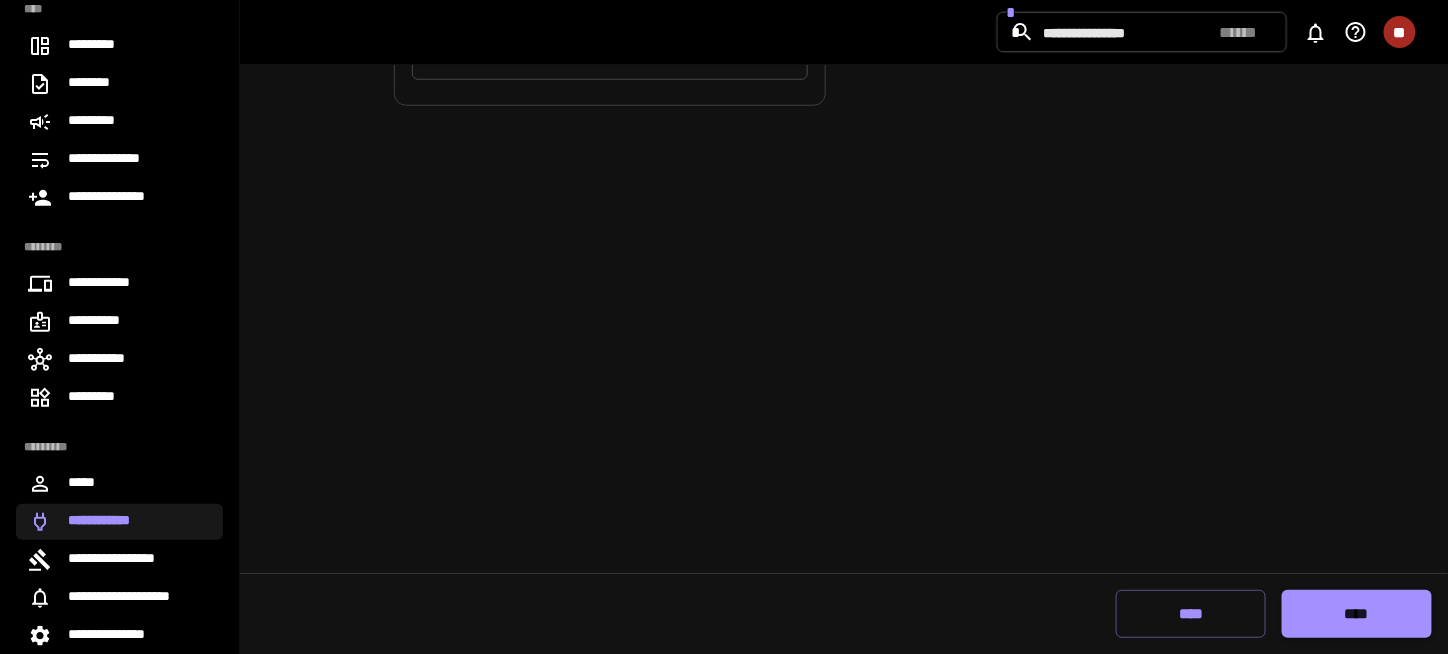 scroll, scrollTop: 88, scrollLeft: 0, axis: vertical 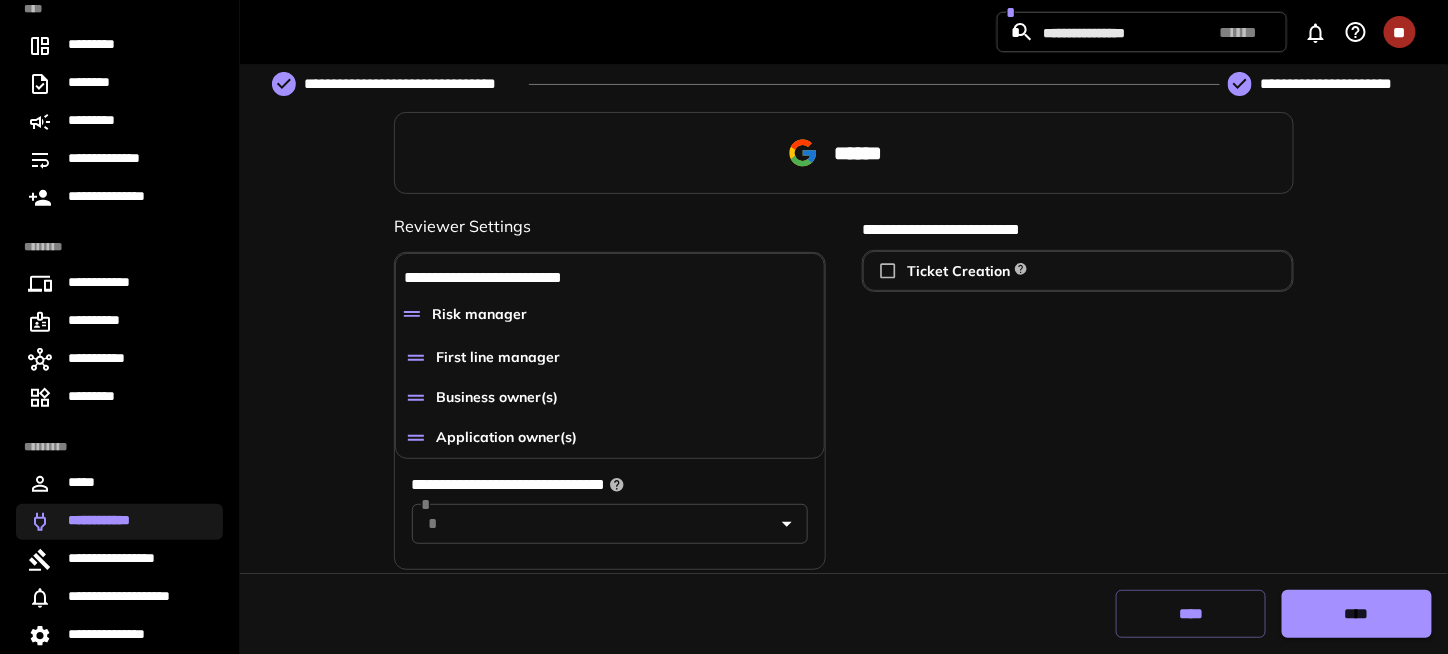 drag, startPoint x: 425, startPoint y: 442, endPoint x: 420, endPoint y: 312, distance: 130.09612 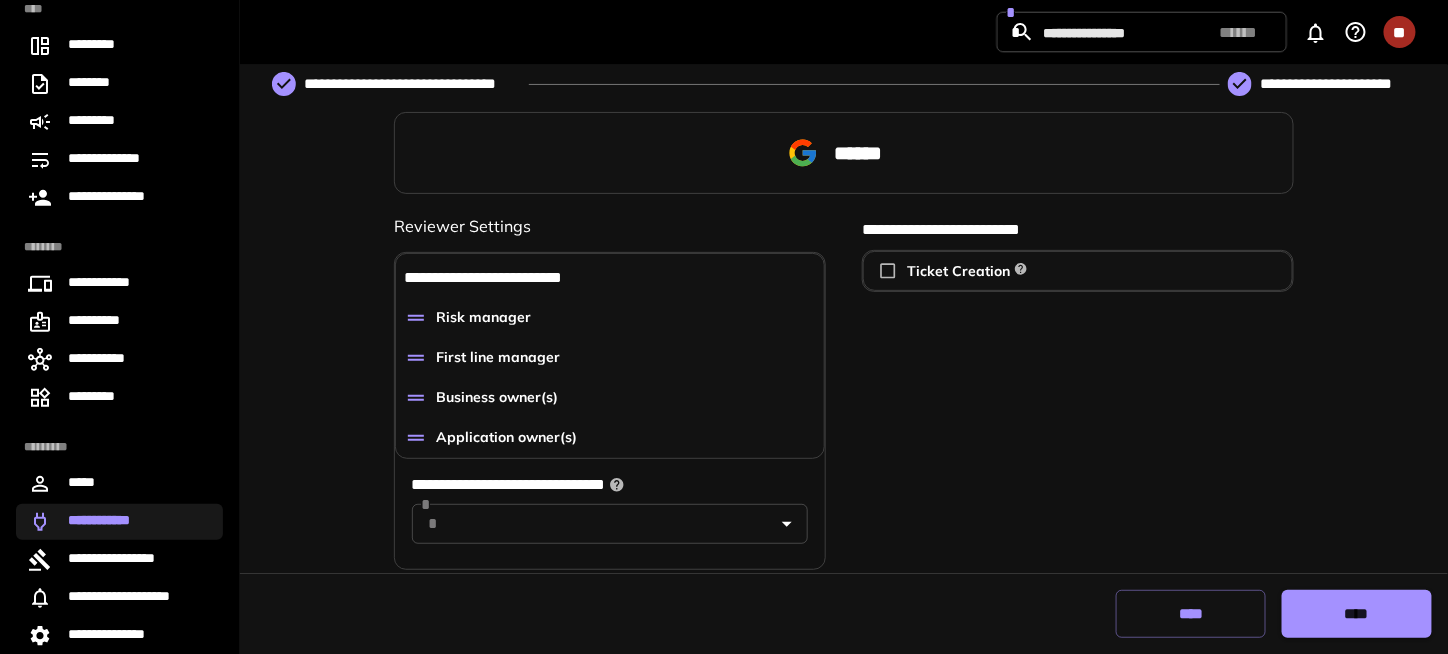 click on "****" at bounding box center [1356, 614] 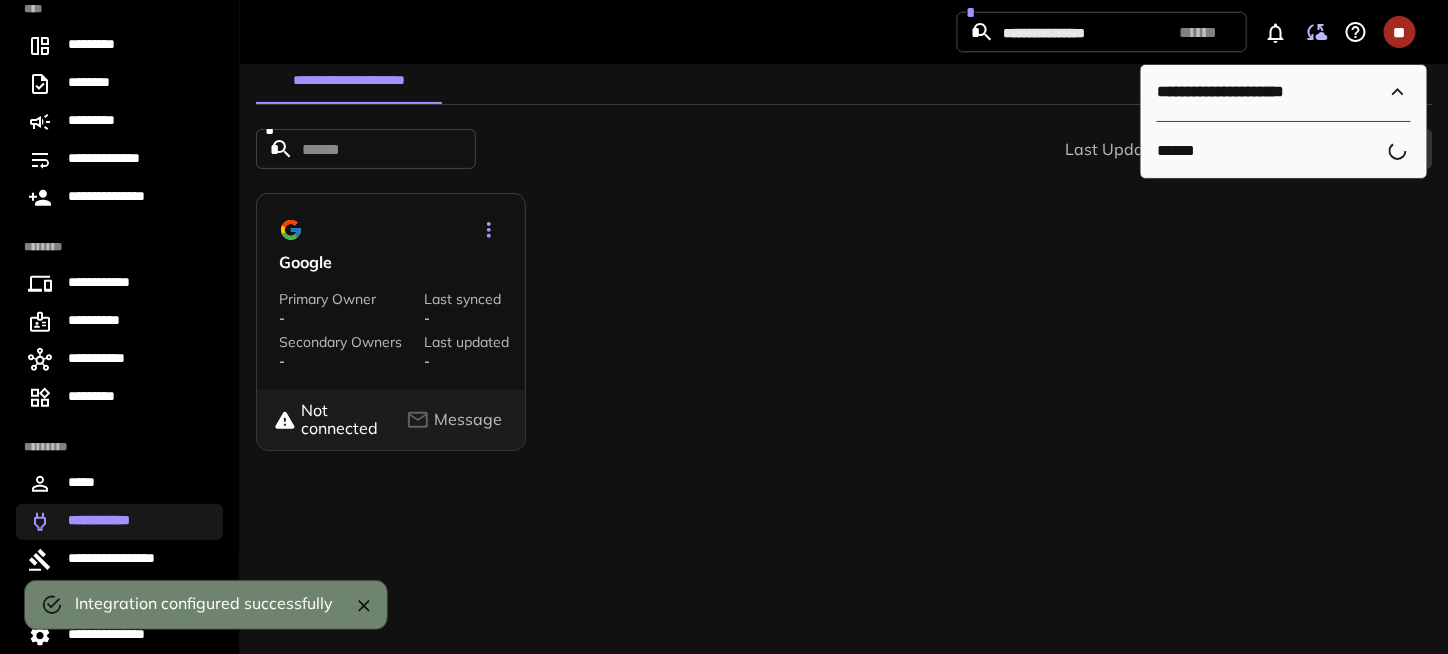 scroll, scrollTop: 0, scrollLeft: 0, axis: both 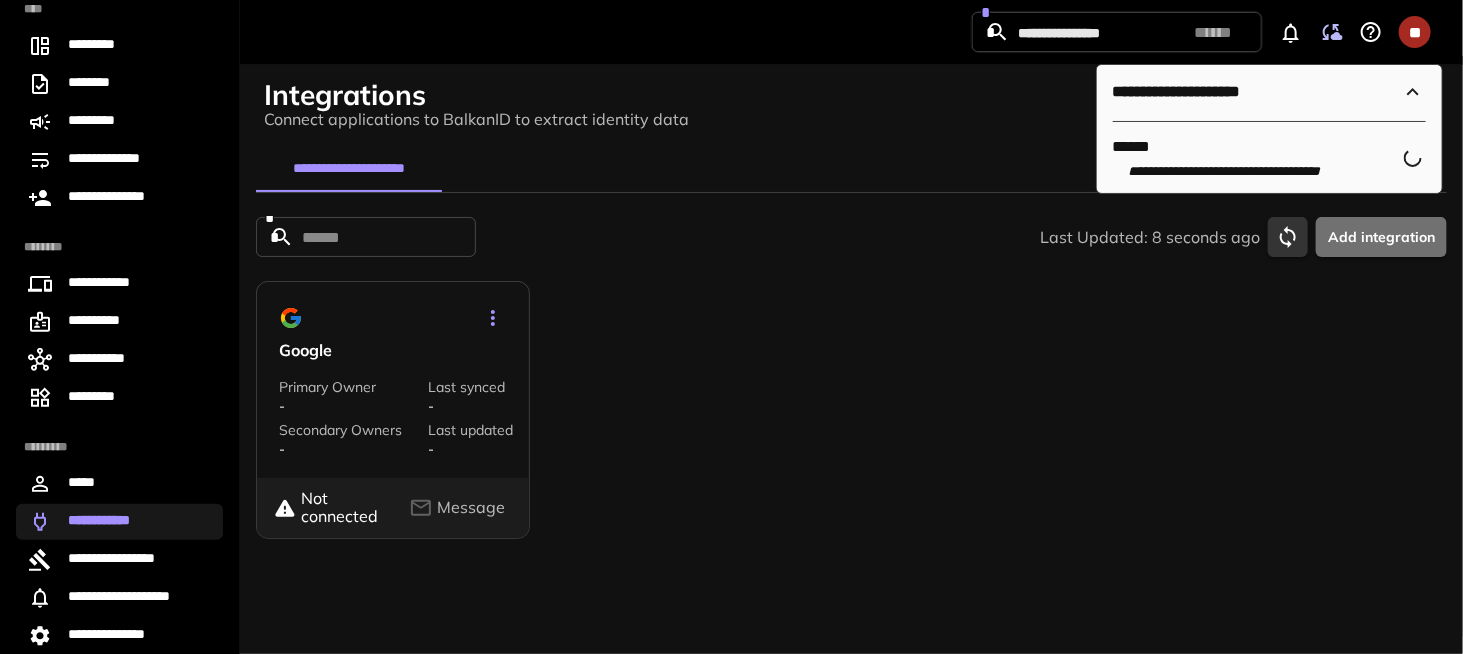 click on "Add integration" at bounding box center [1381, 237] 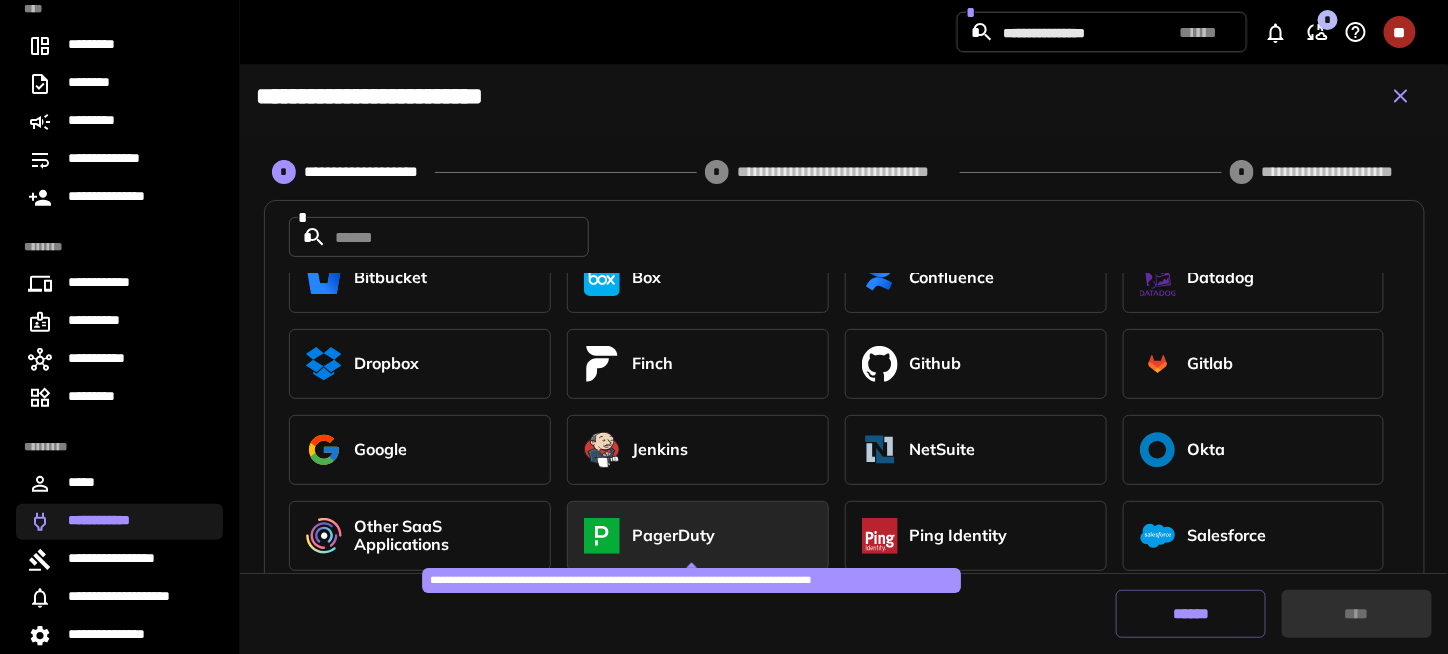 scroll, scrollTop: 0, scrollLeft: 0, axis: both 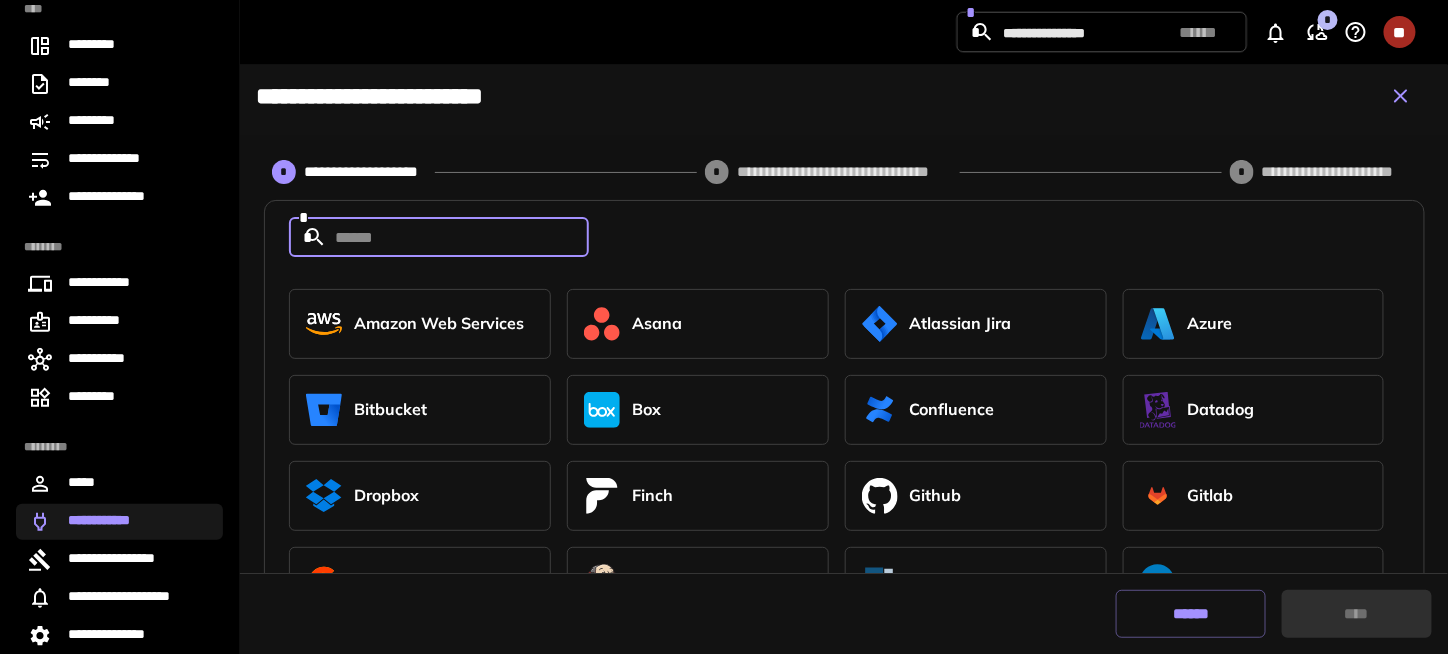 click at bounding box center (462, 237) 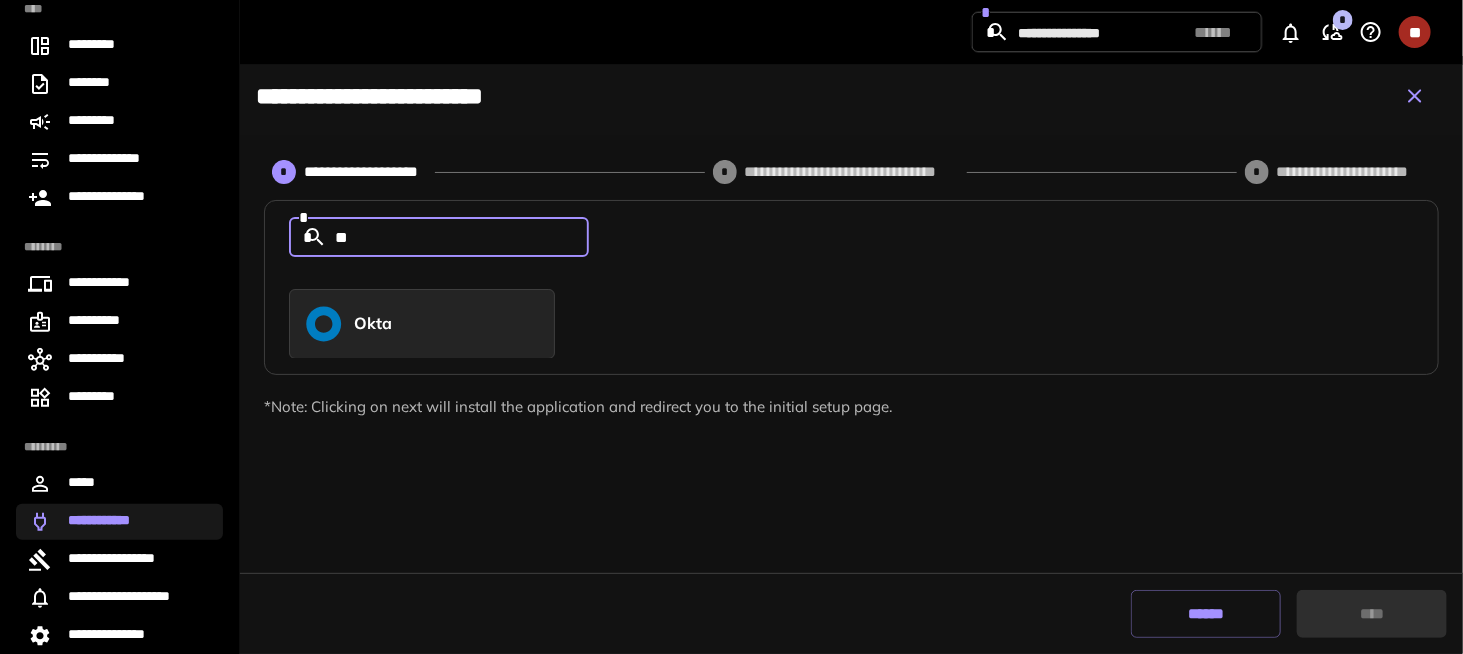 type on "**" 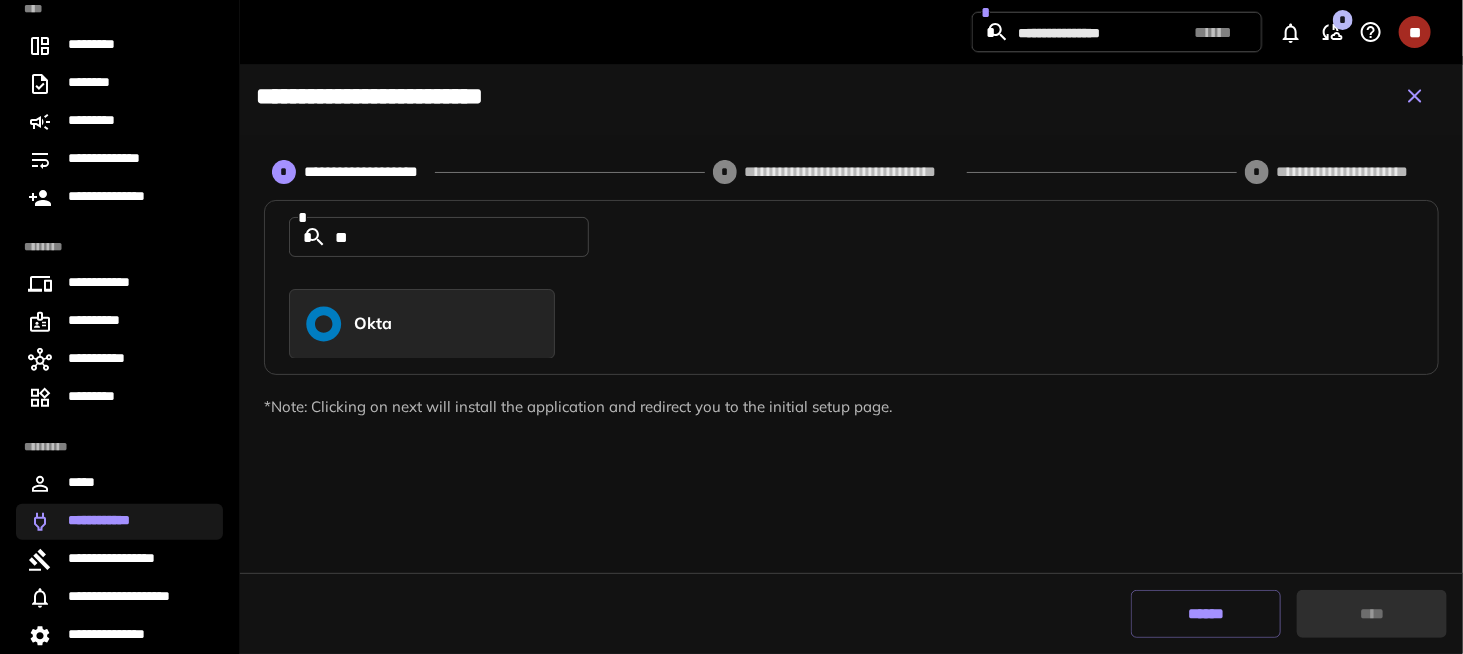 click on "Okta" at bounding box center (446, 324) 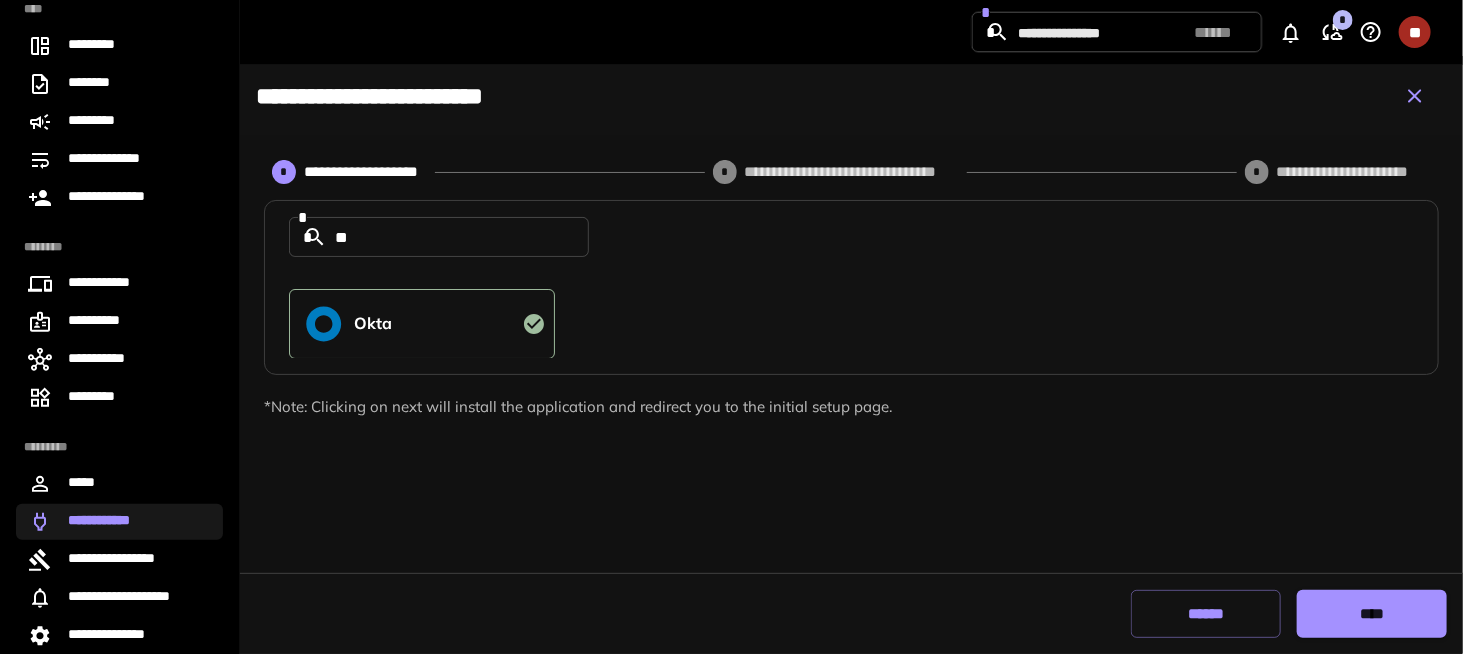 click on "****** ****" at bounding box center (731, 613) 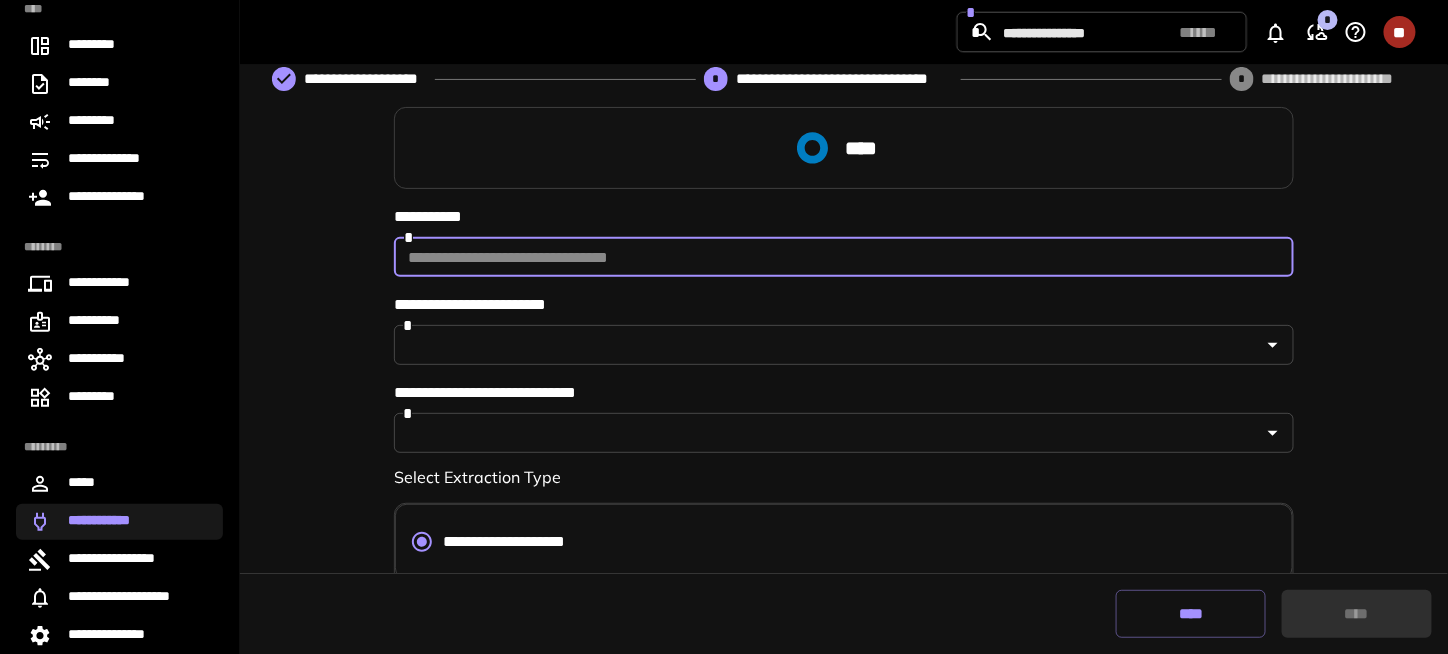 scroll, scrollTop: 100, scrollLeft: 0, axis: vertical 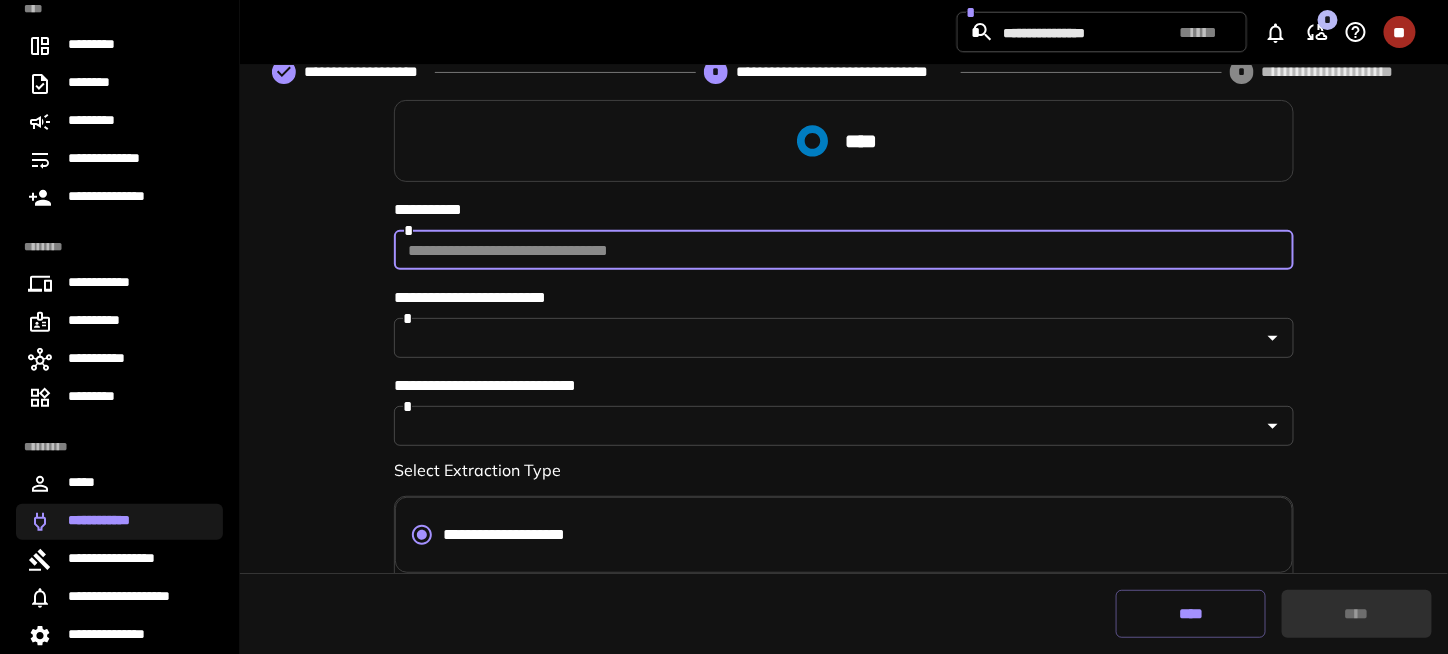 click at bounding box center (827, 338) 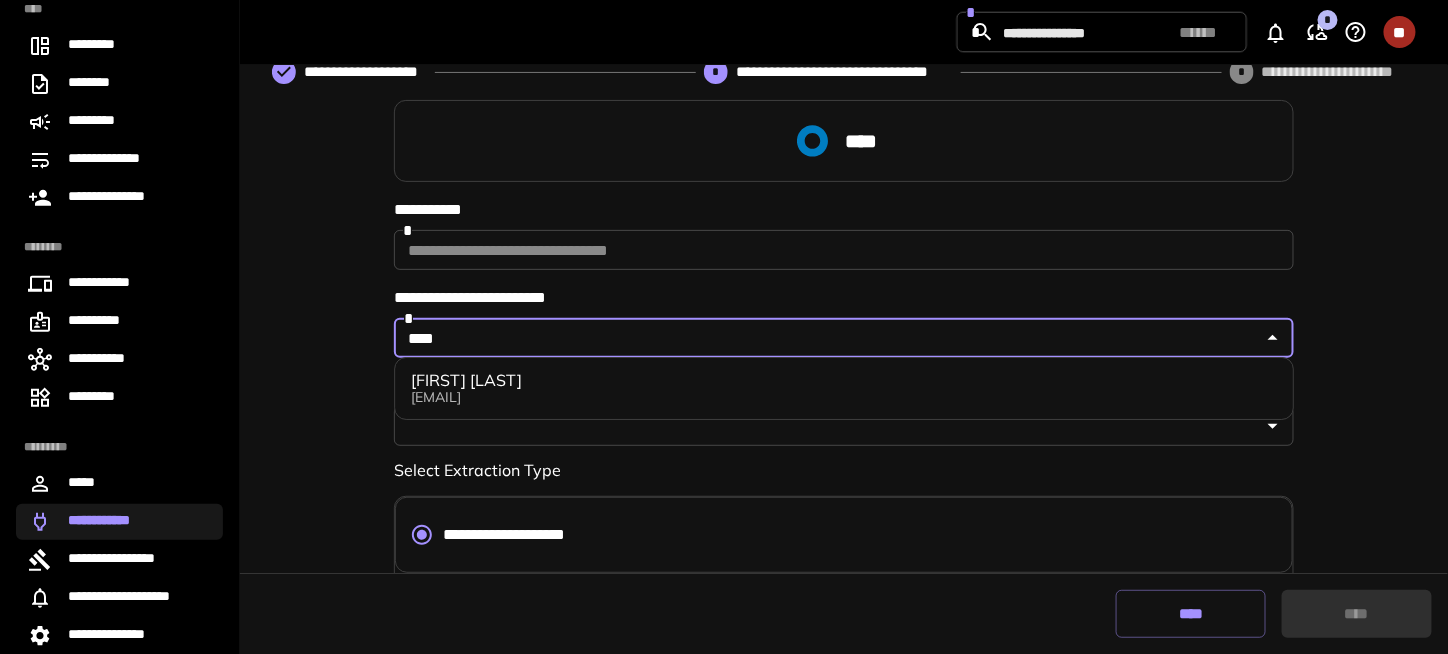 click on "[FIRST] [LAST]" at bounding box center (466, 381) 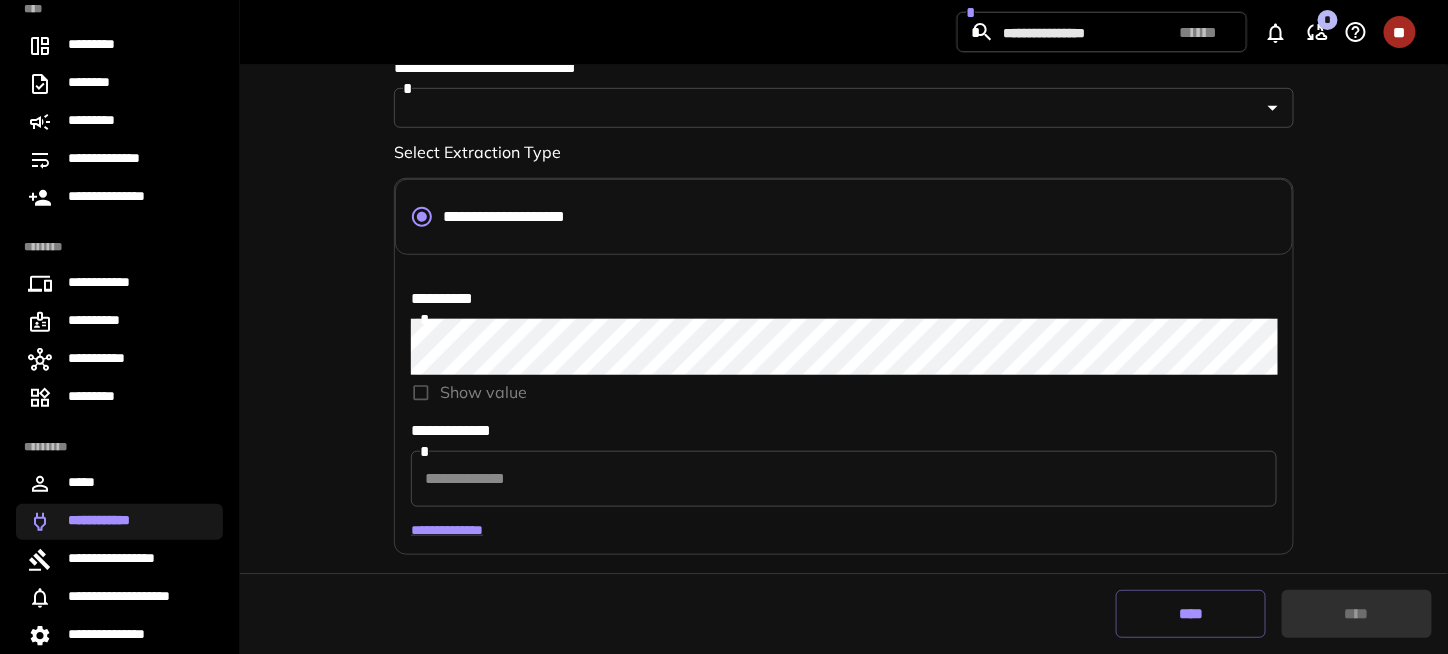 scroll, scrollTop: 420, scrollLeft: 0, axis: vertical 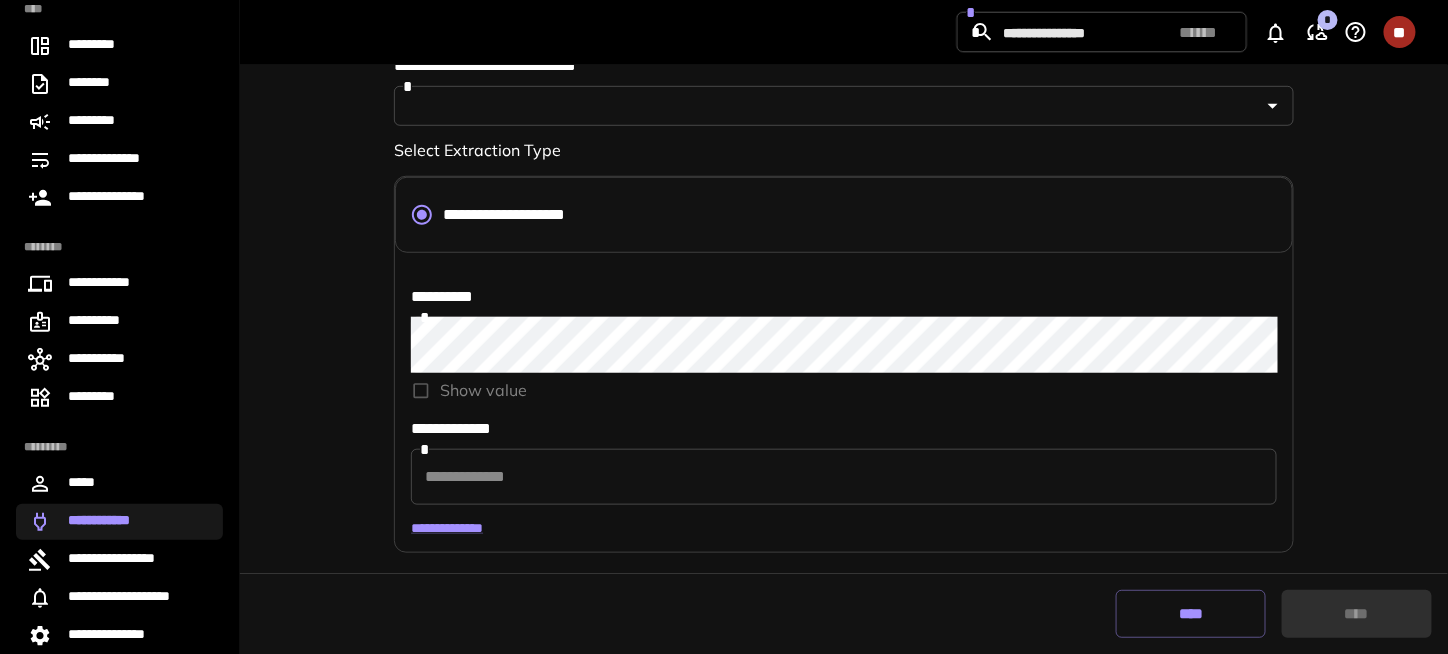 type on "**********" 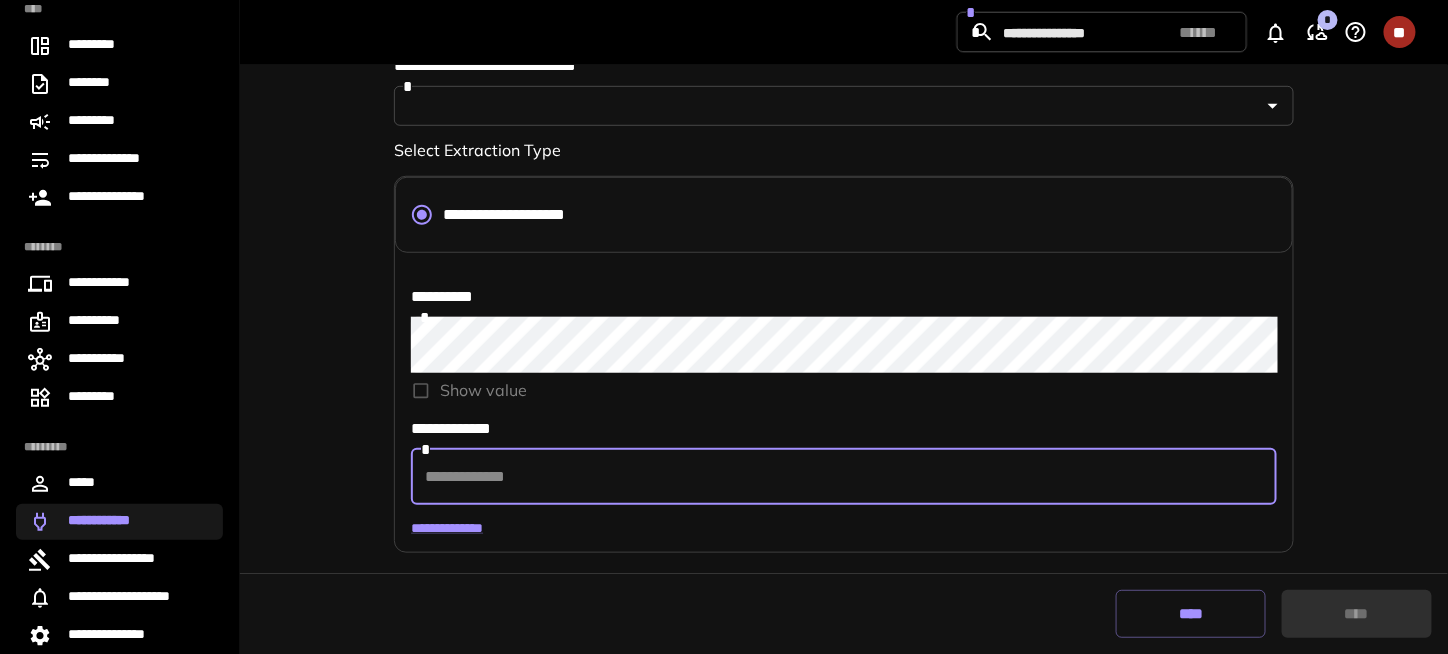 type on "*" 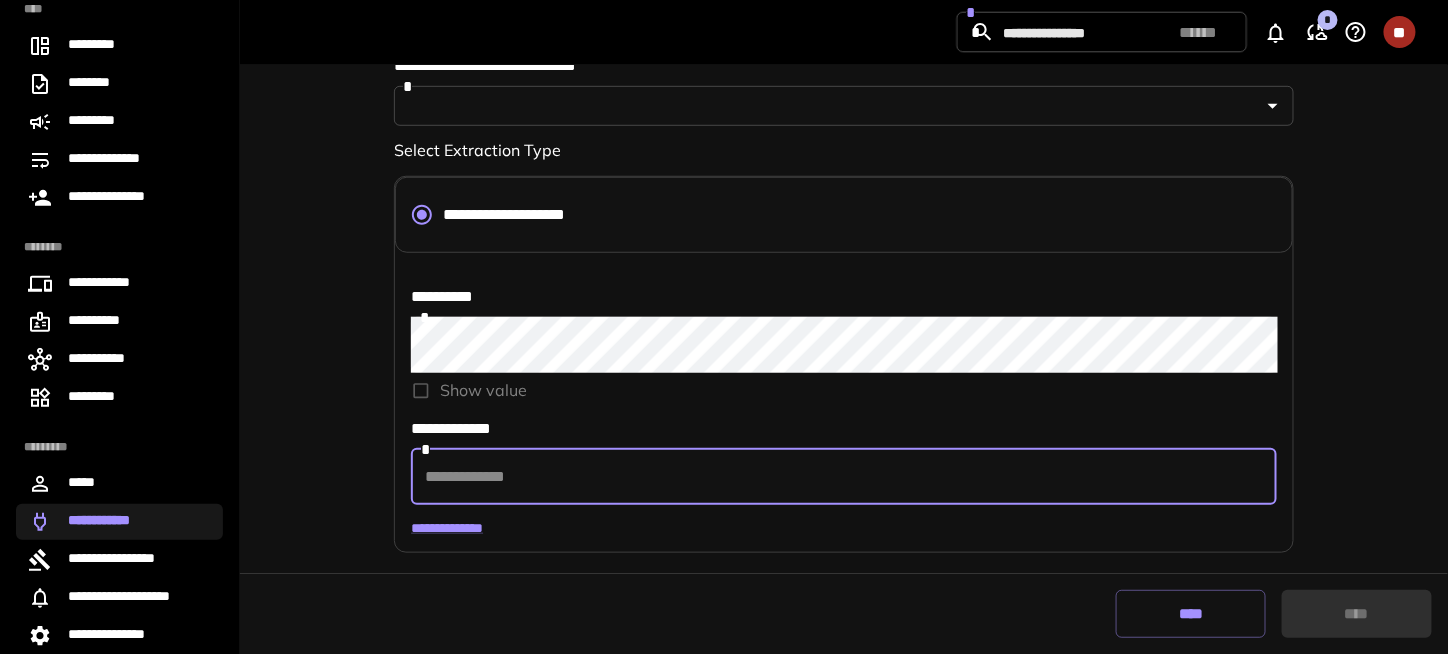 click at bounding box center [844, 477] 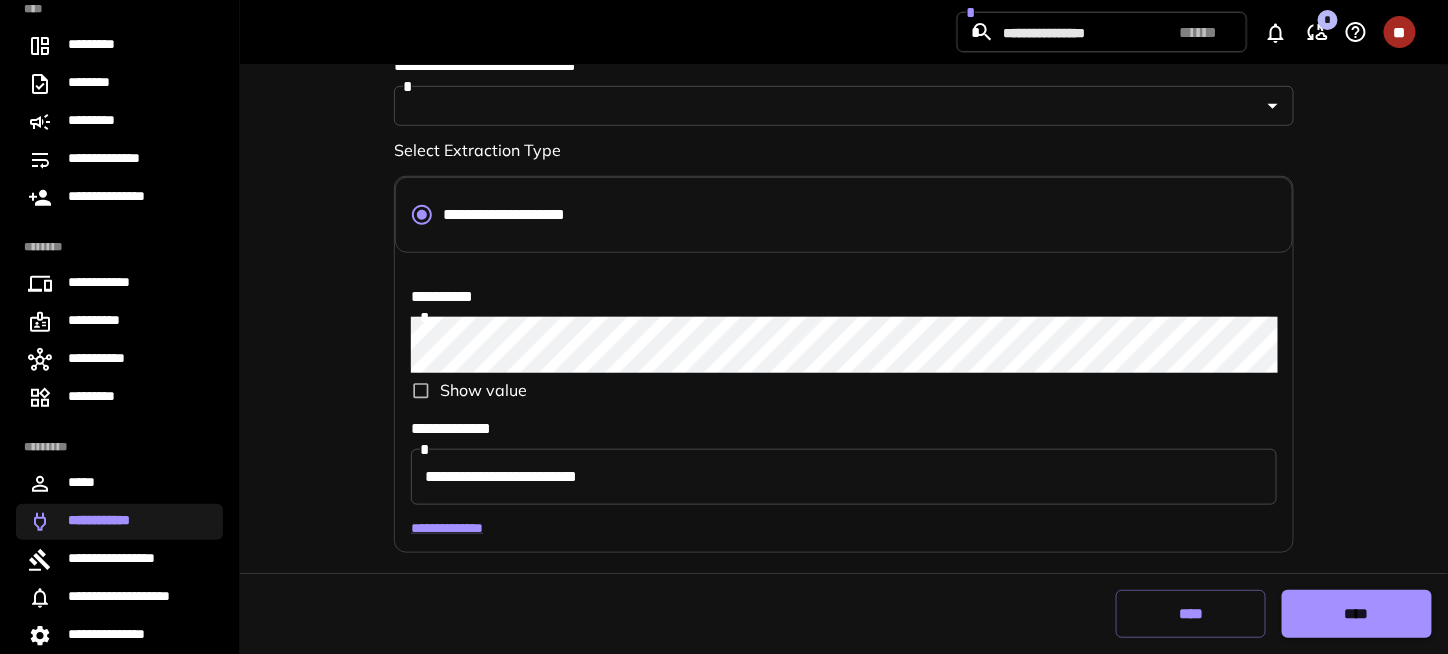 click on "**********" at bounding box center (844, 206) 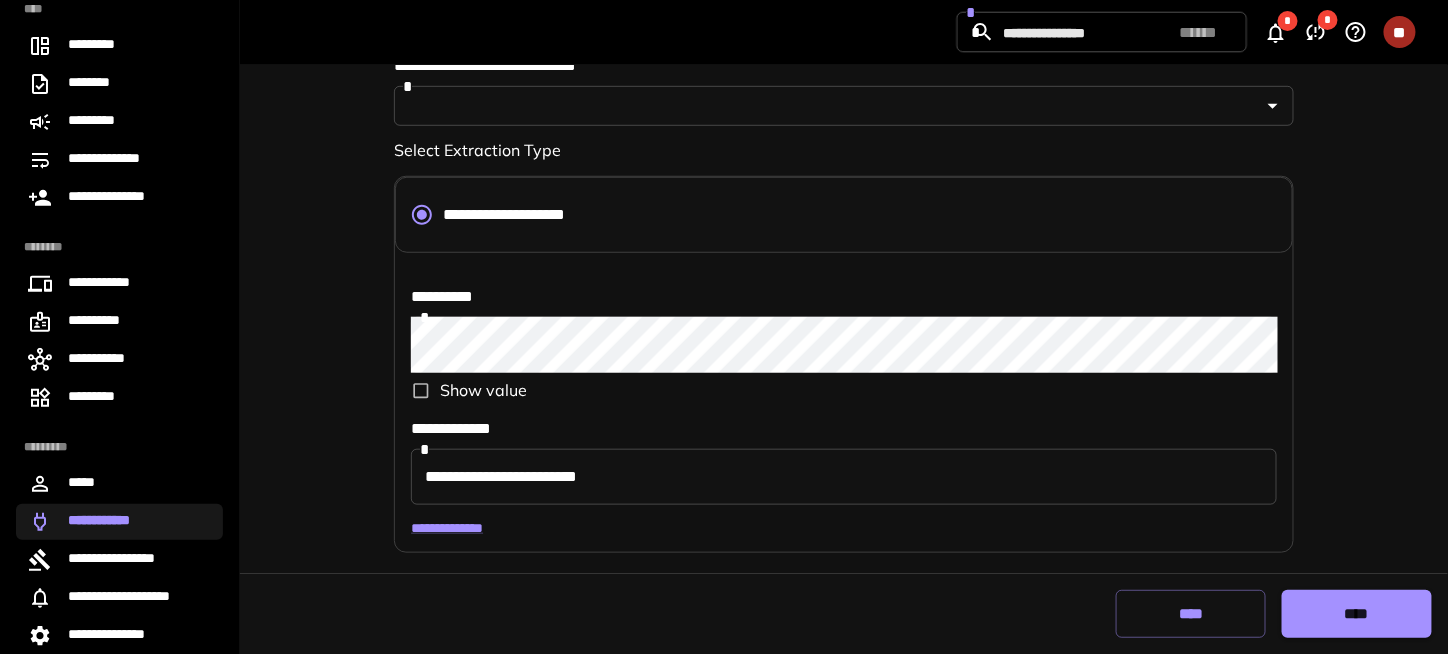 click on "**********" at bounding box center [844, 206] 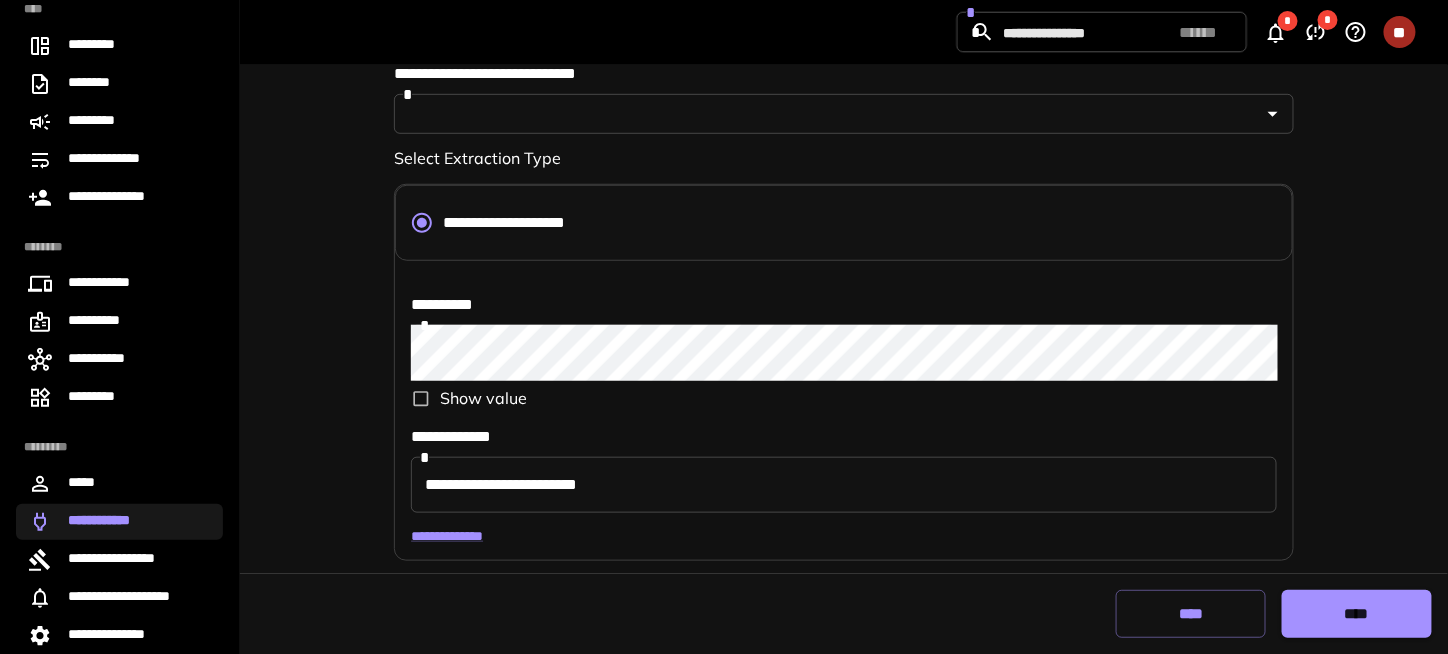 scroll, scrollTop: 420, scrollLeft: 0, axis: vertical 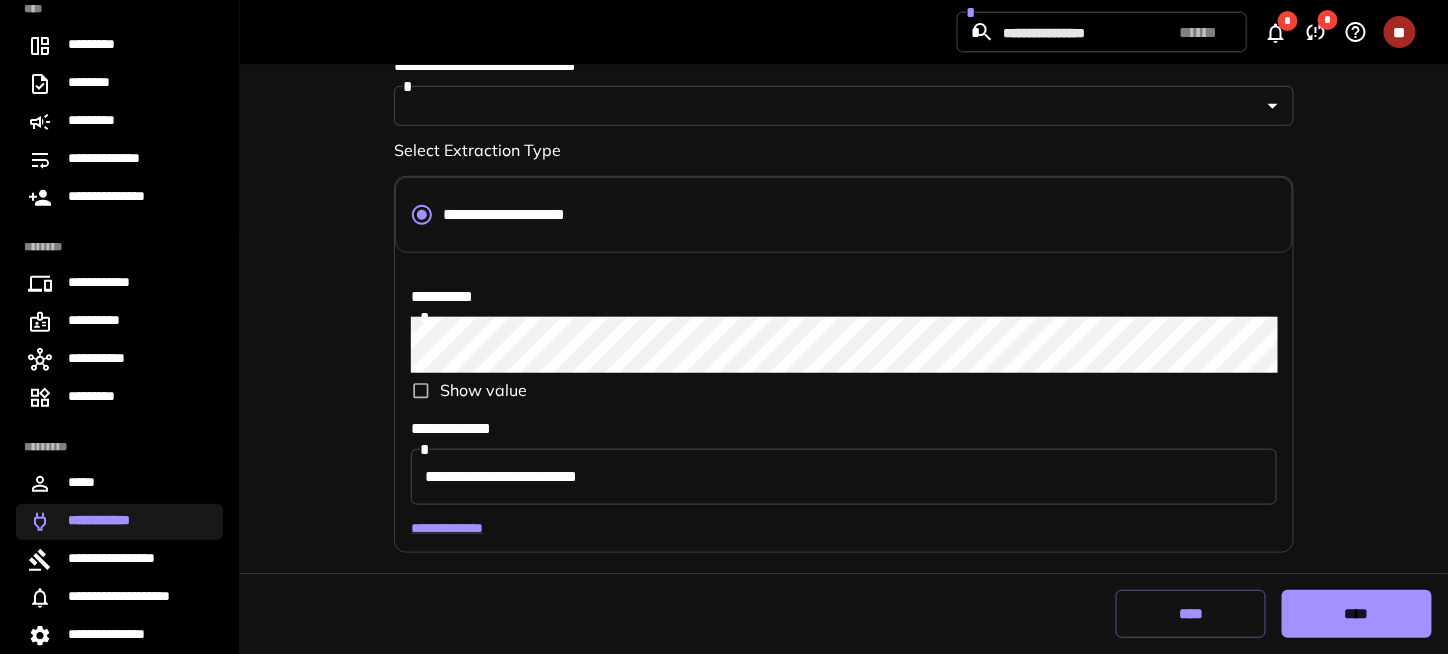 click on "****" at bounding box center [1356, 614] 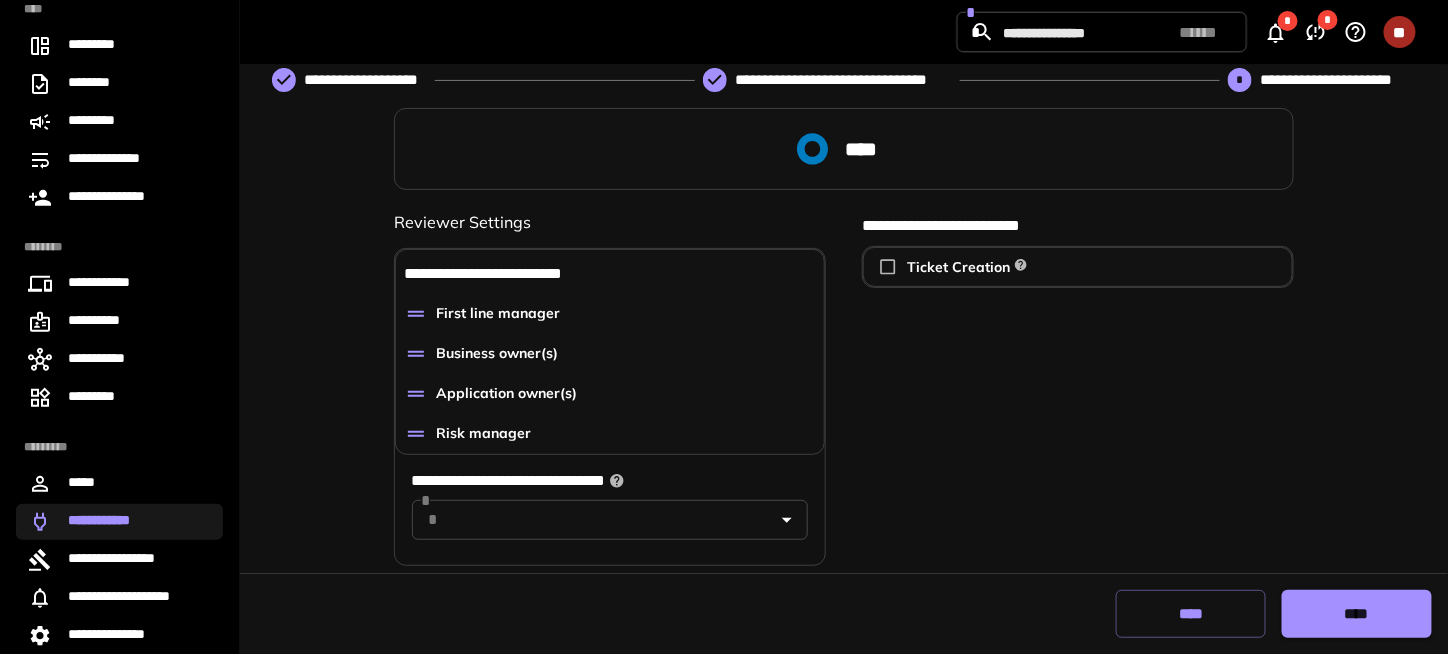 scroll, scrollTop: 88, scrollLeft: 0, axis: vertical 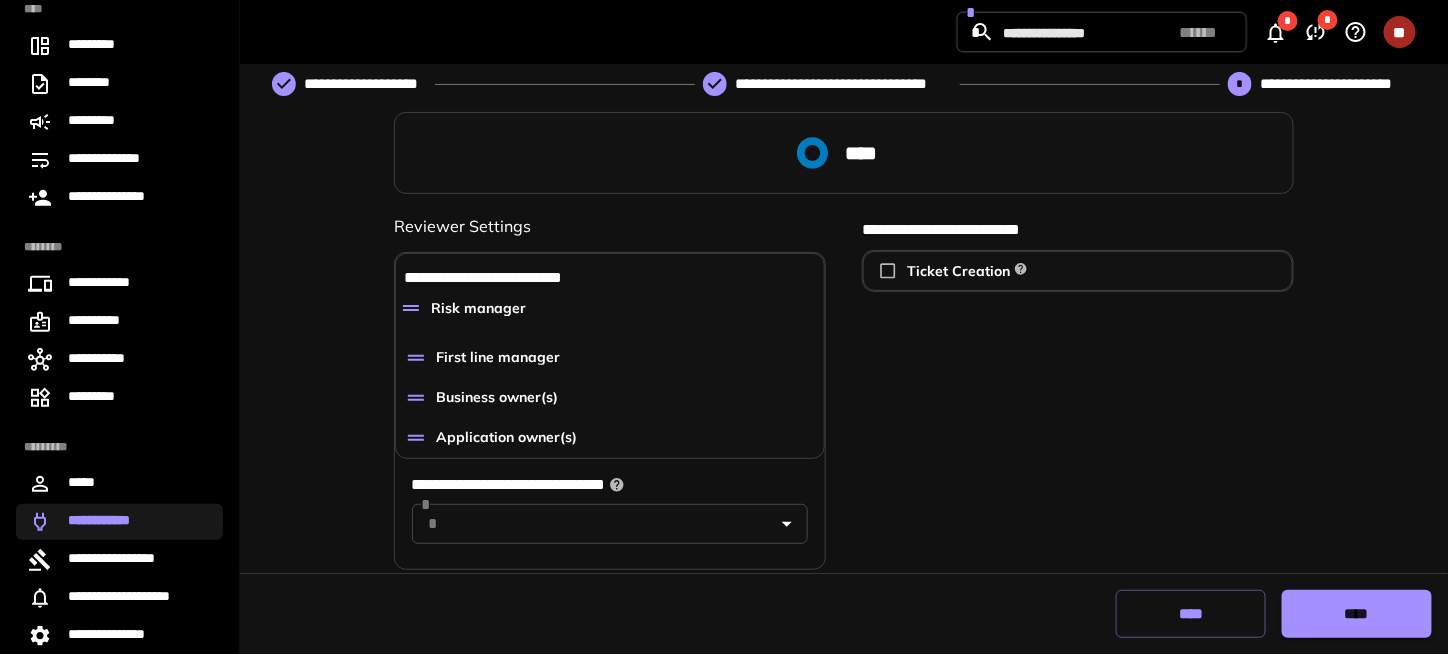drag, startPoint x: 428, startPoint y: 444, endPoint x: 420, endPoint y: 311, distance: 133.24039 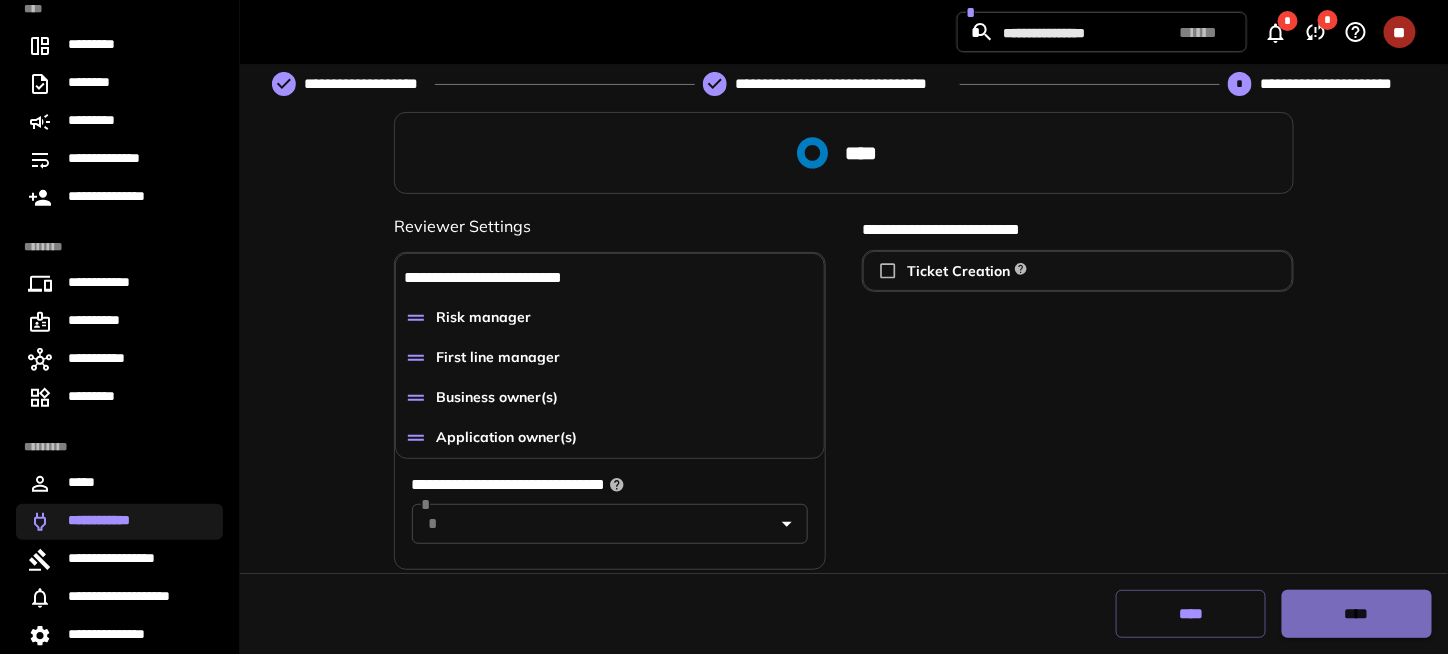 click on "****" at bounding box center [1357, 614] 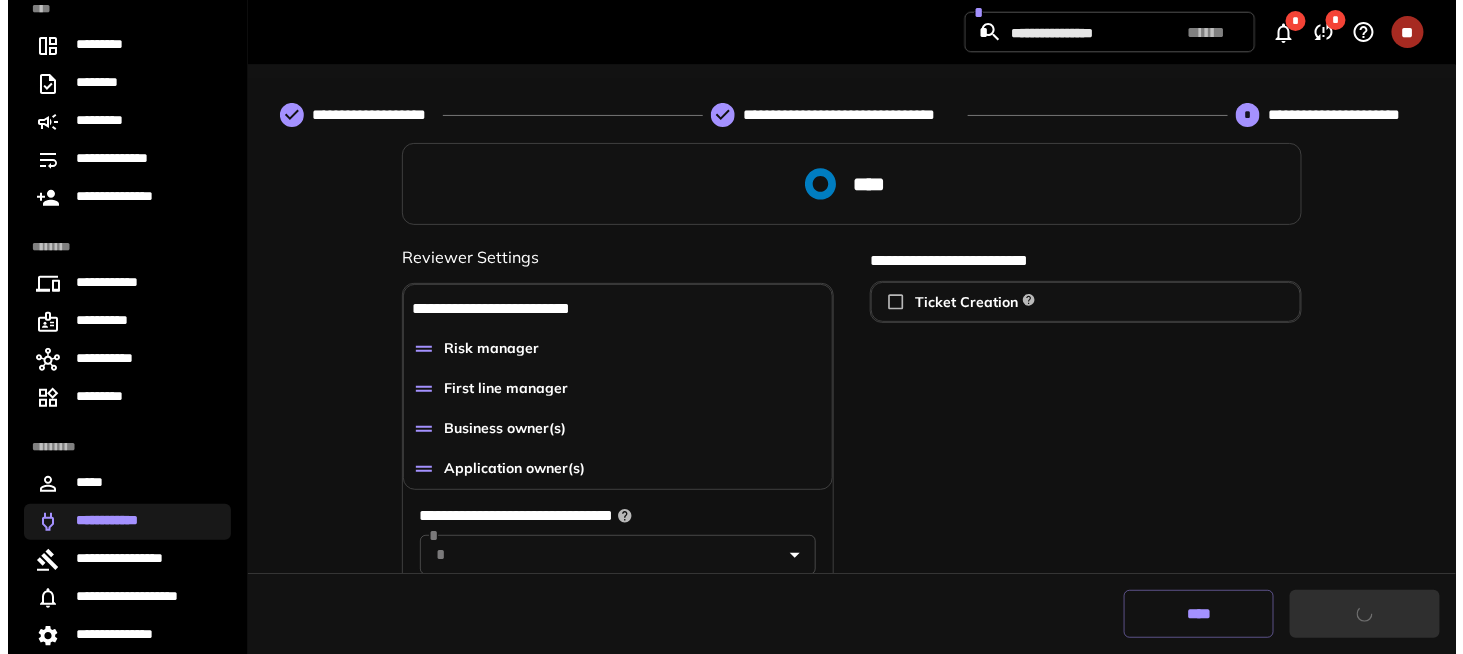 scroll, scrollTop: 0, scrollLeft: 0, axis: both 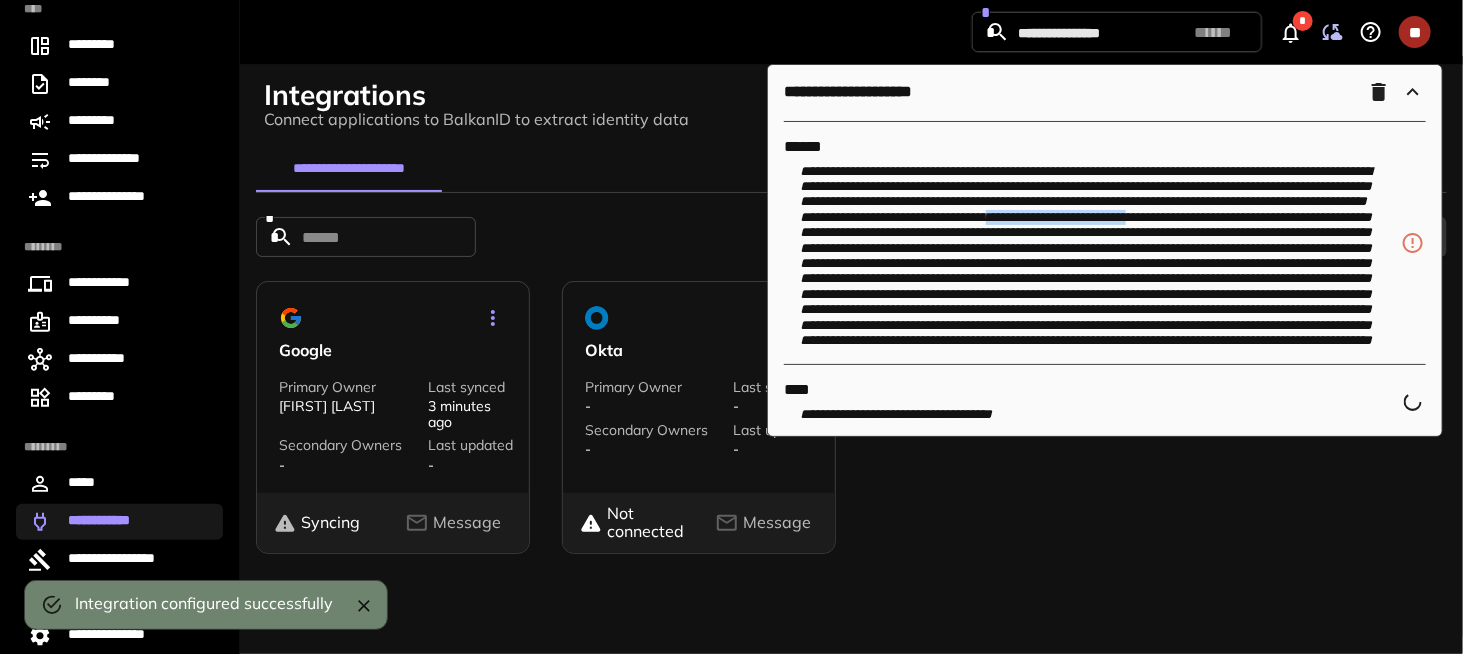 drag, startPoint x: 1019, startPoint y: 248, endPoint x: 1189, endPoint y: 240, distance: 170.18813 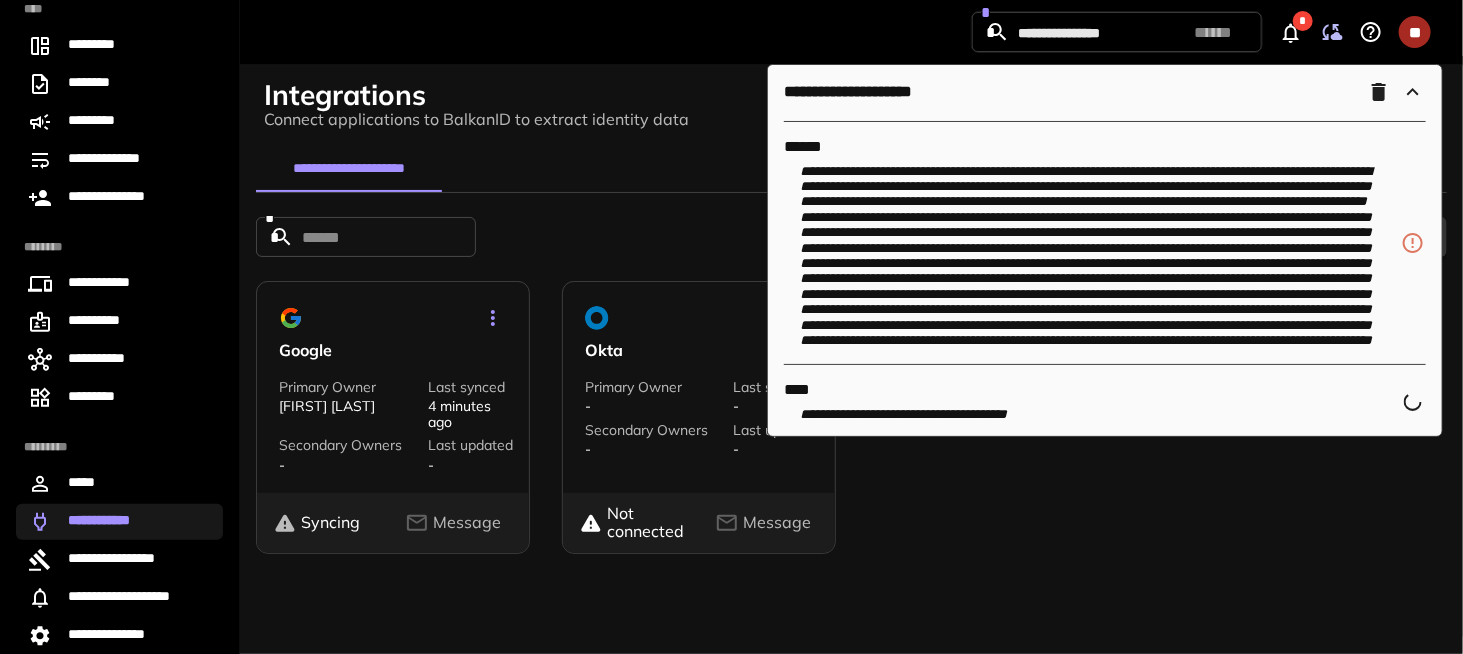 click on "* * Last Updated: 1 minute ago Add integration Google Primary Owner Robert Crane Last synced 4 minutes ago Secondary Owners - Last updated - Syncing Message Okta Primary Owner - Last synced - Secondary Owners - Last updated - Not connected Message" at bounding box center (851, 413) 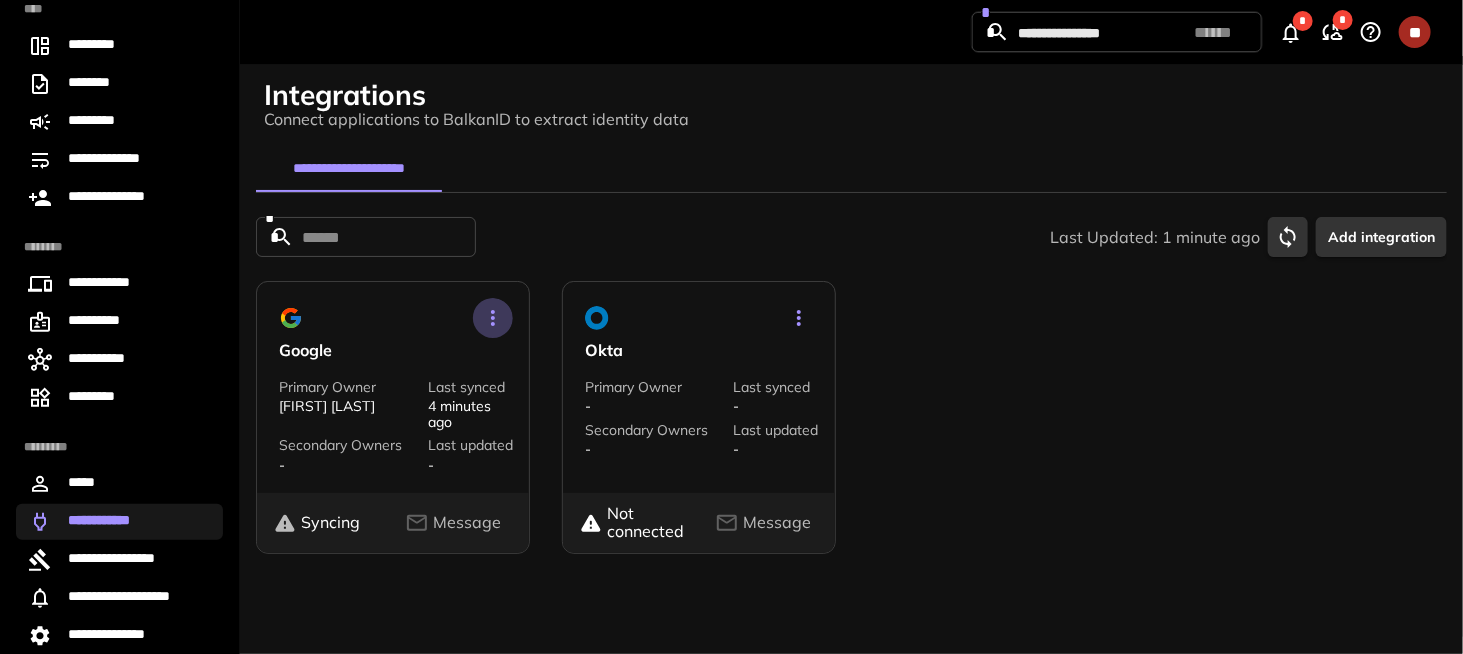 click 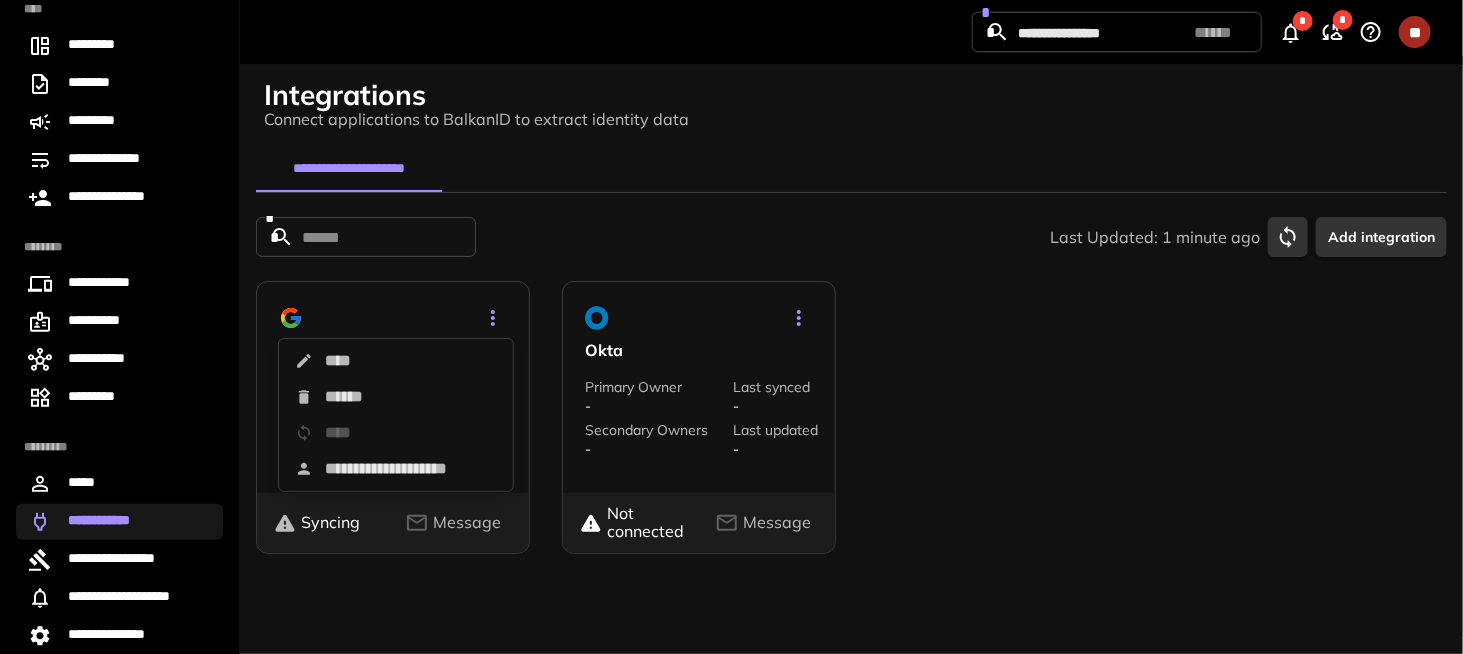 click at bounding box center (731, 327) 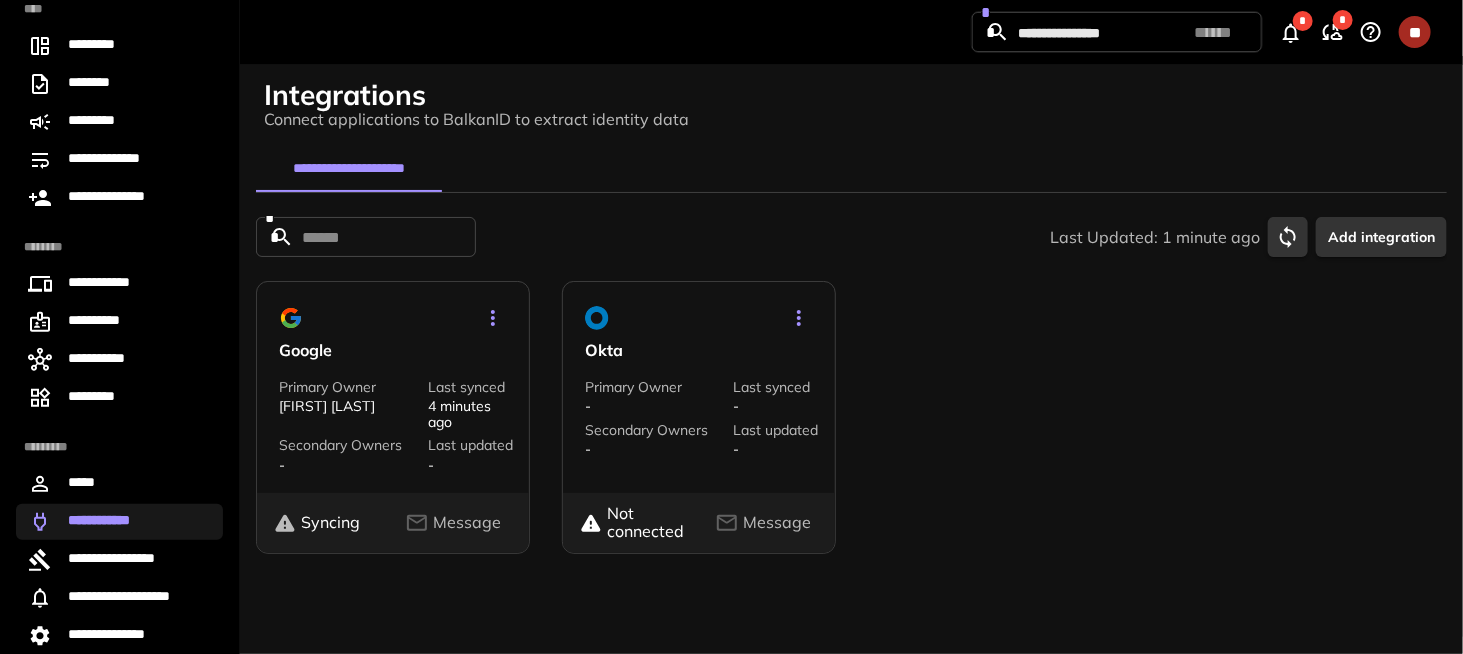 drag, startPoint x: 629, startPoint y: 219, endPoint x: 623, endPoint y: 72, distance: 147.12239 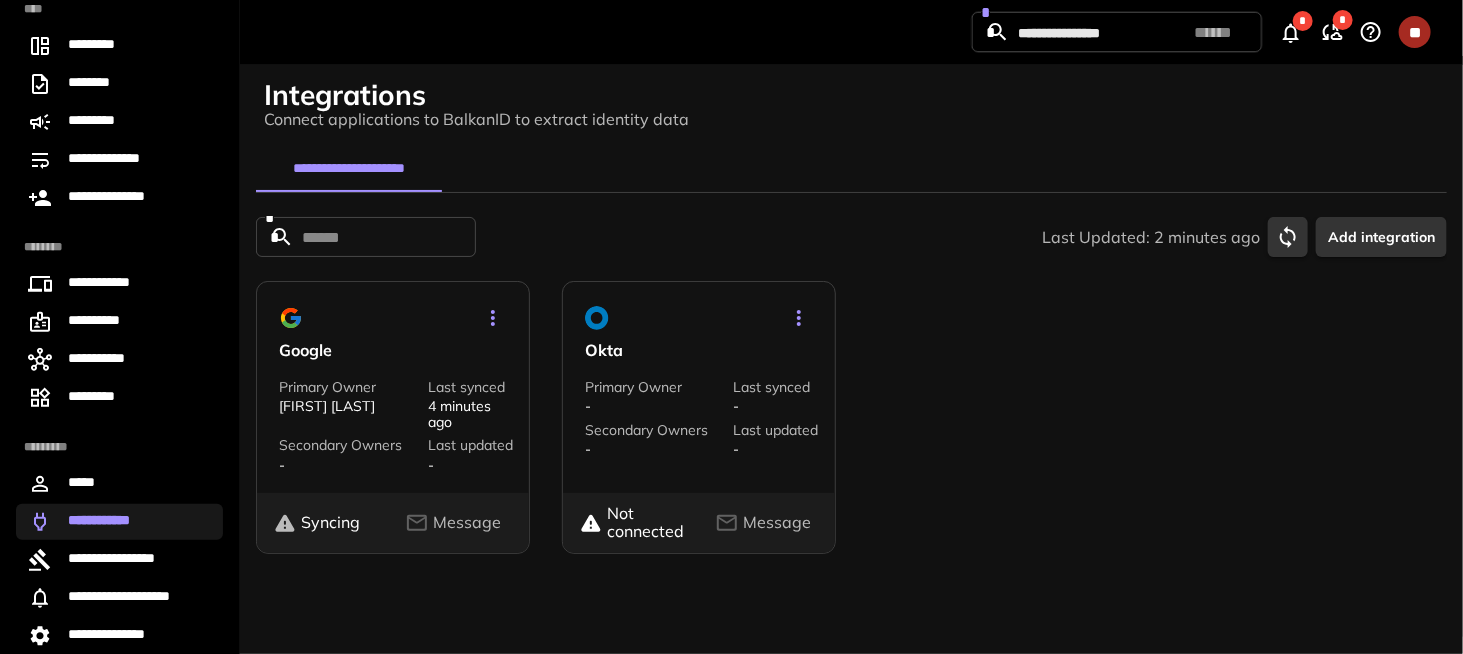 click on "**********" at bounding box center [851, 168] 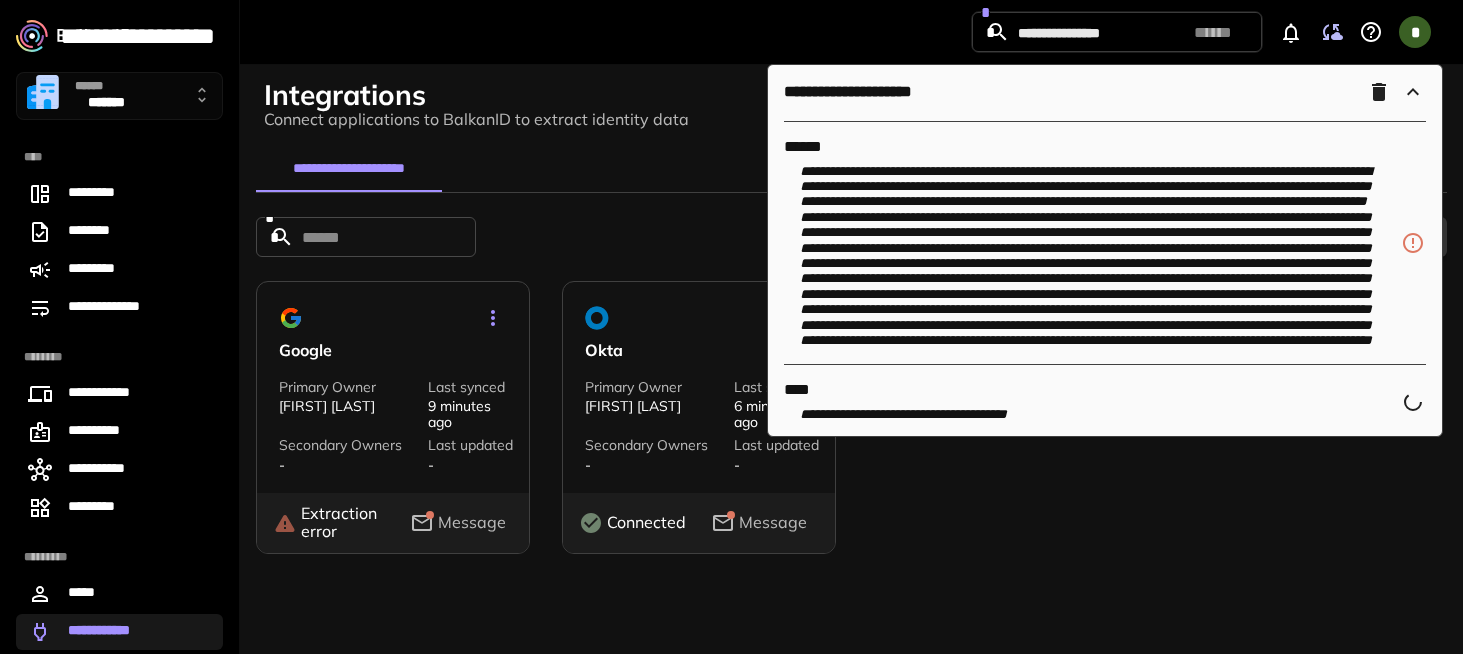 scroll, scrollTop: 0, scrollLeft: 0, axis: both 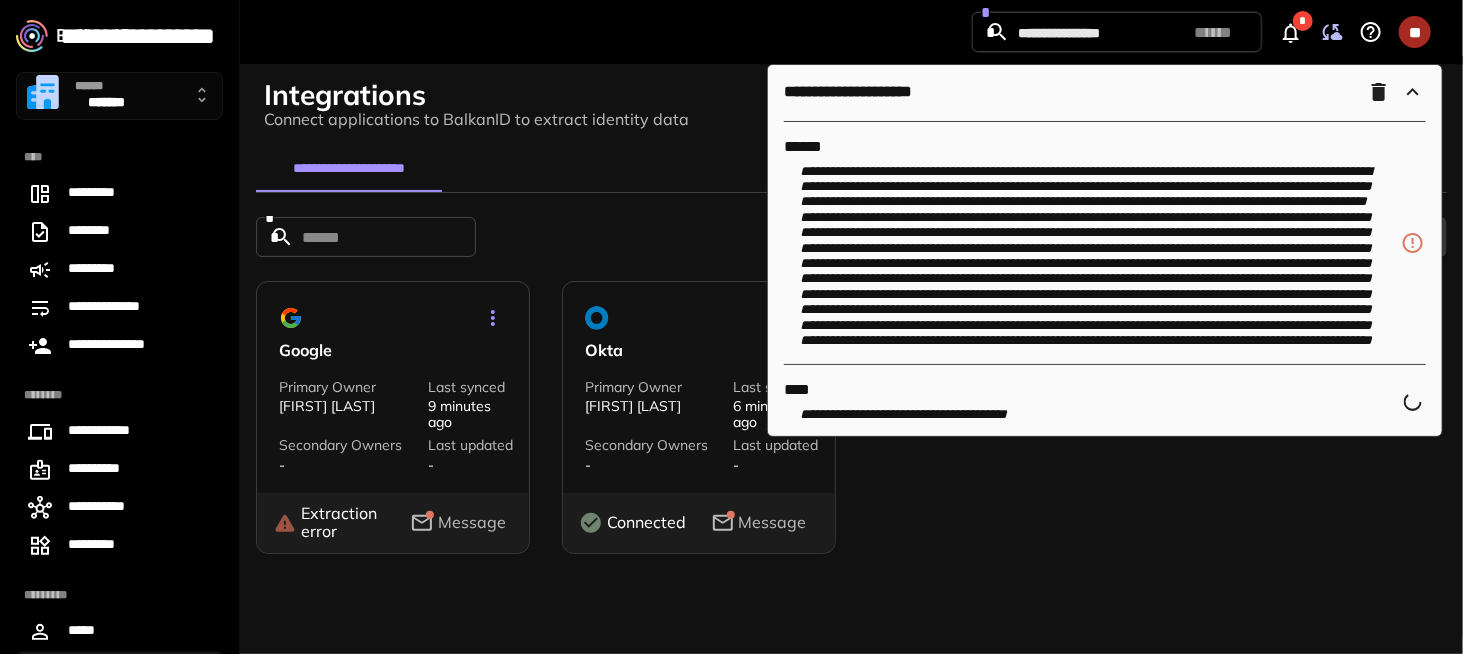 click 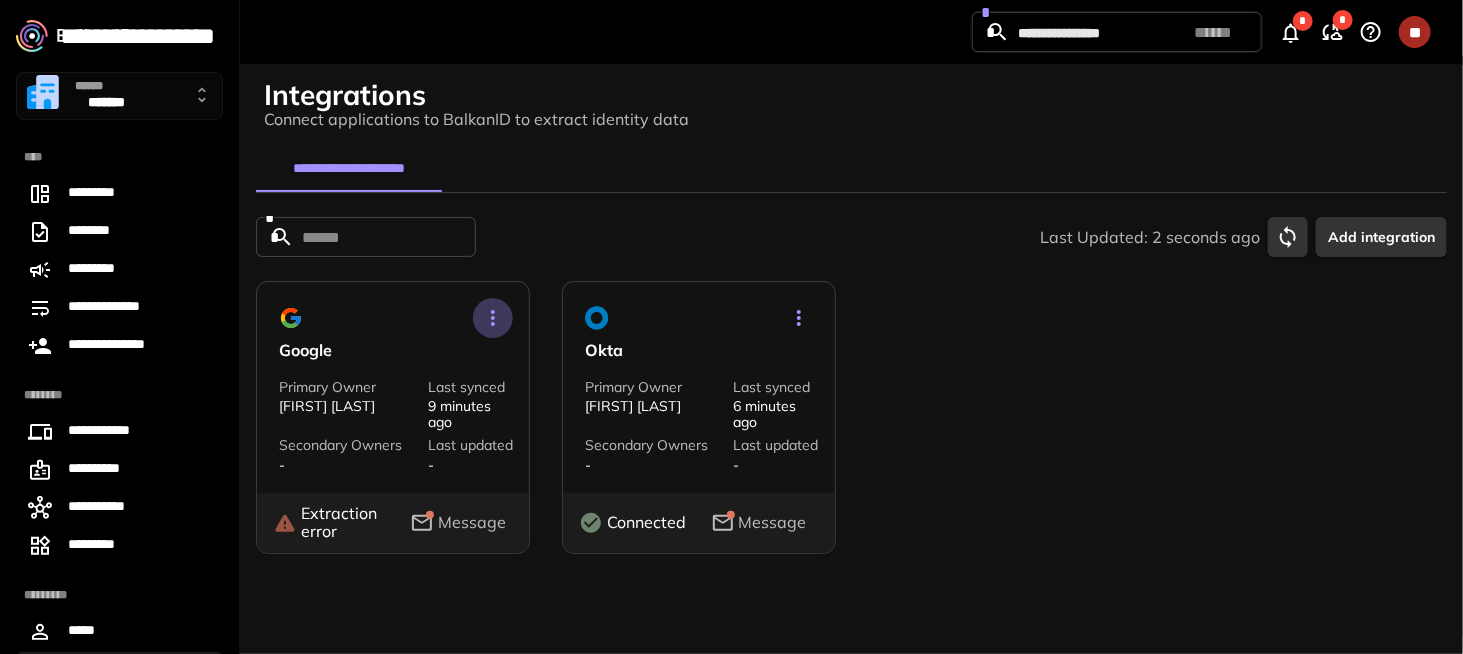 click 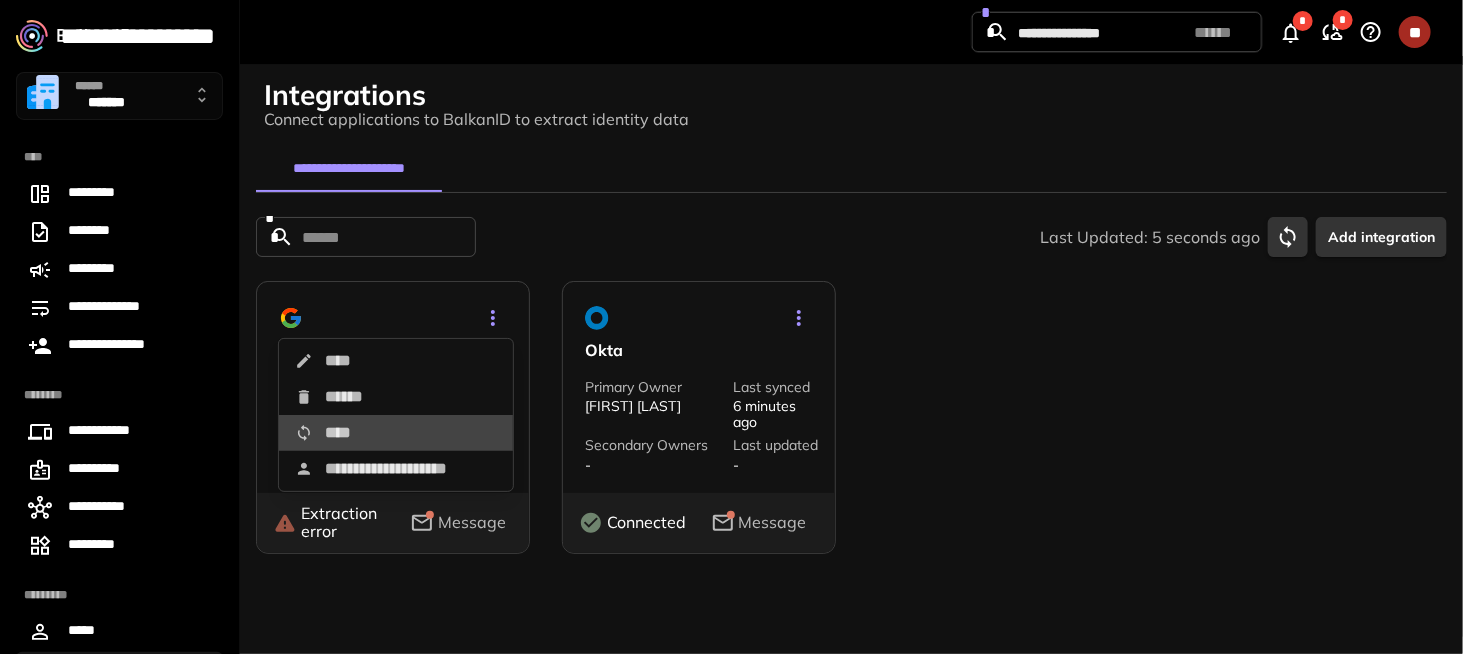 click on "****" at bounding box center (396, 433) 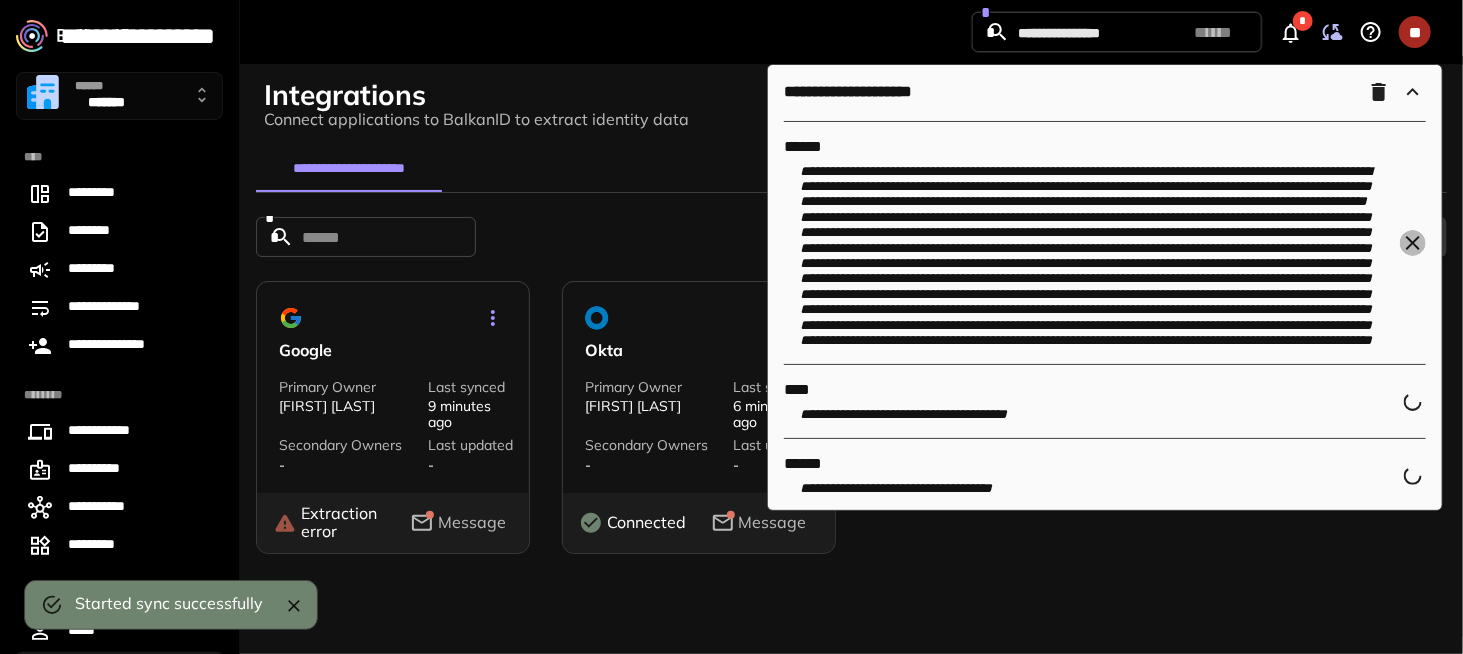 click 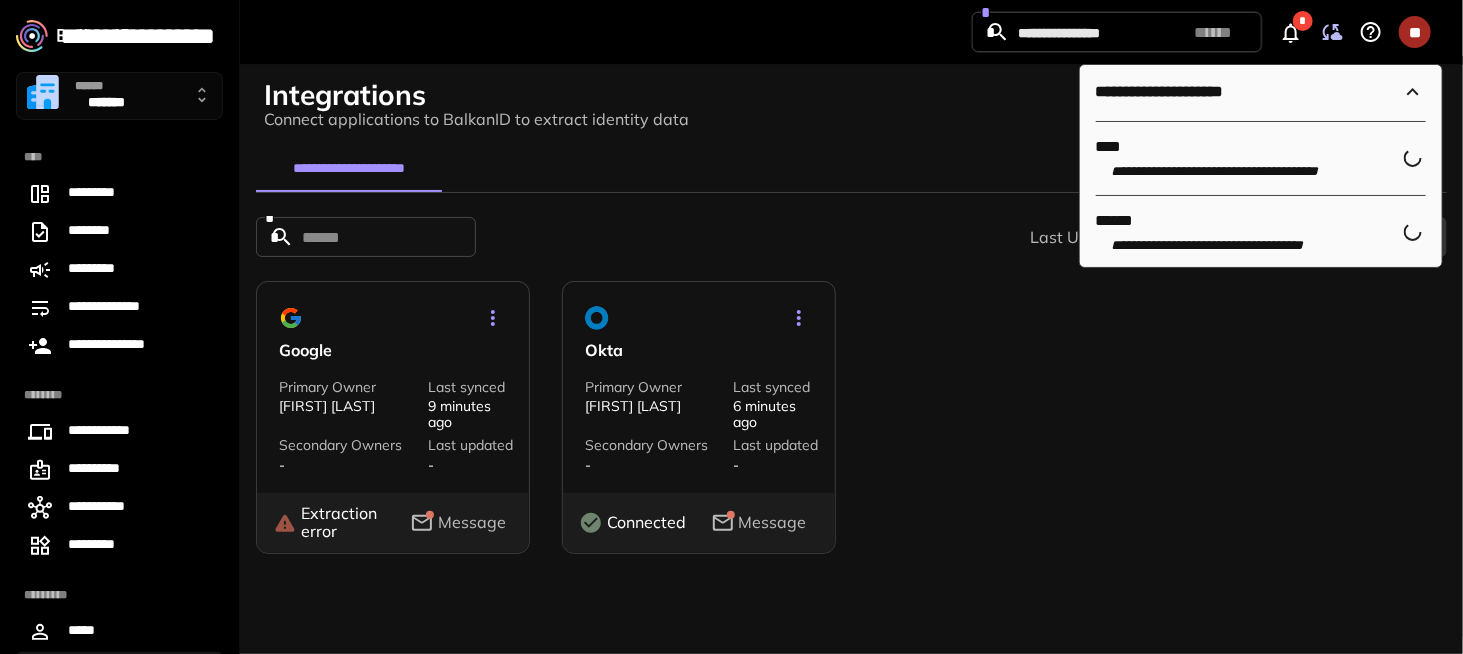 click on "Integrations Connect applications to BalkanID to extract identity data" at bounding box center (851, 100) 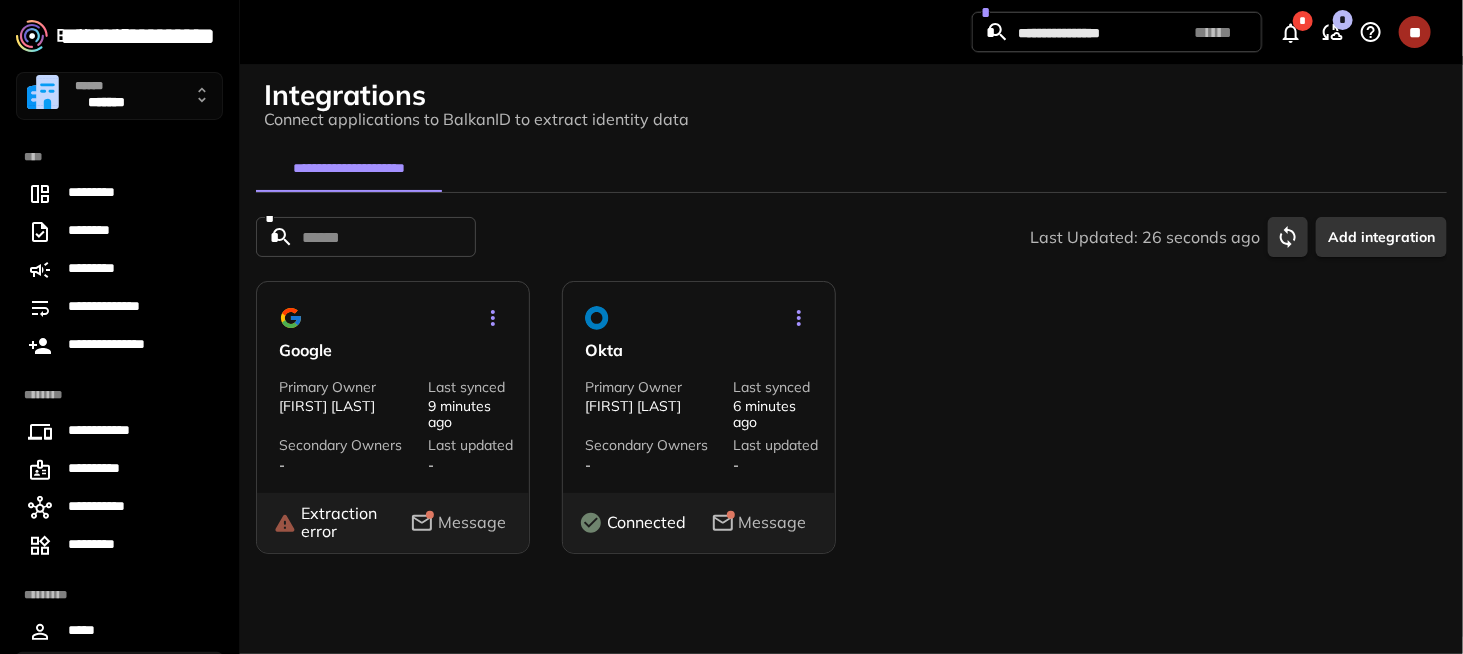 click on "Integrations Connect applications to BalkanID to extract identity data" at bounding box center [851, 100] 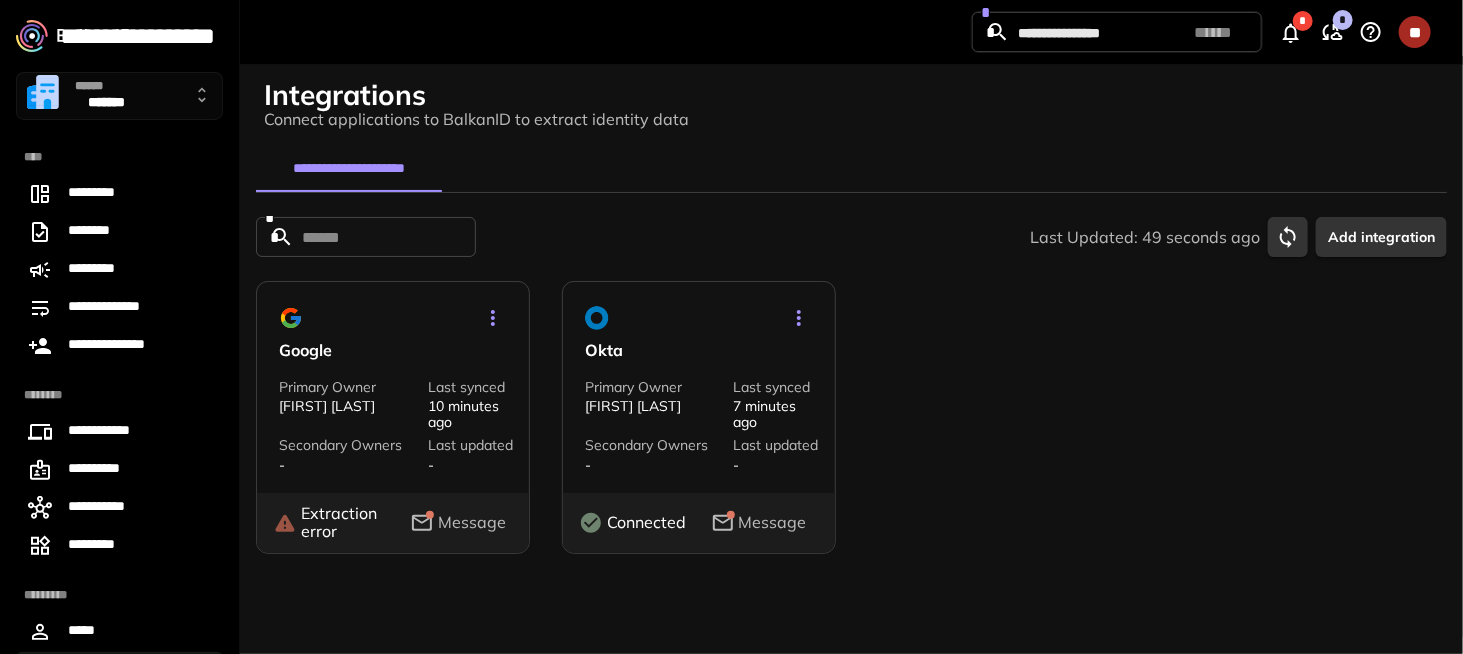click on "*******" at bounding box center [106, 104] 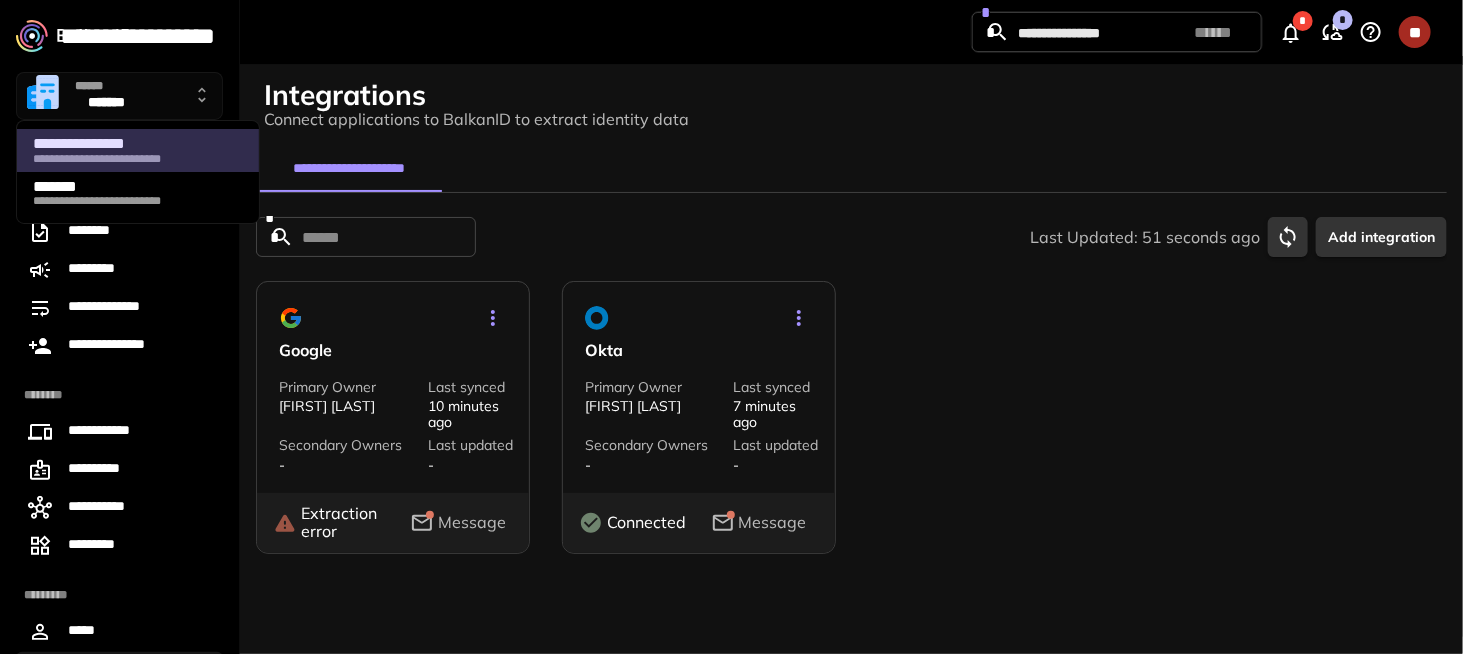 click on "**********" at bounding box center (135, 144) 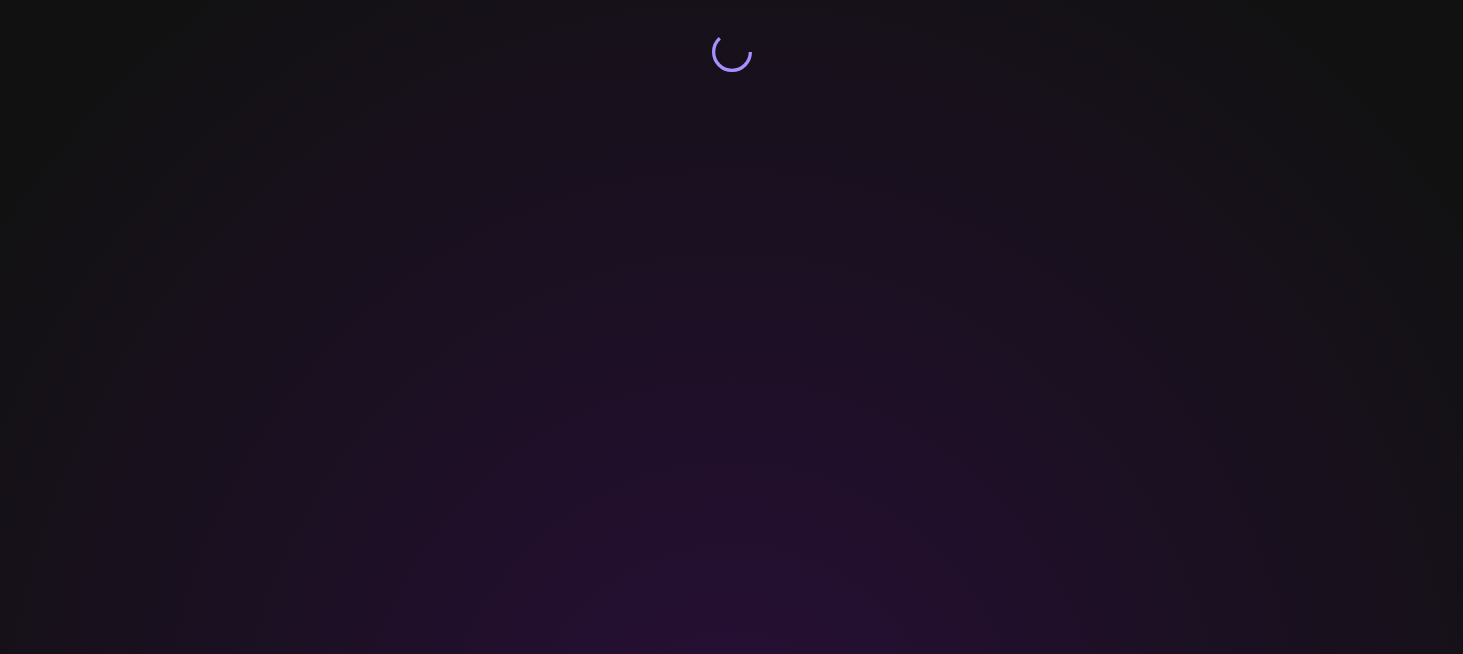 scroll, scrollTop: 0, scrollLeft: 0, axis: both 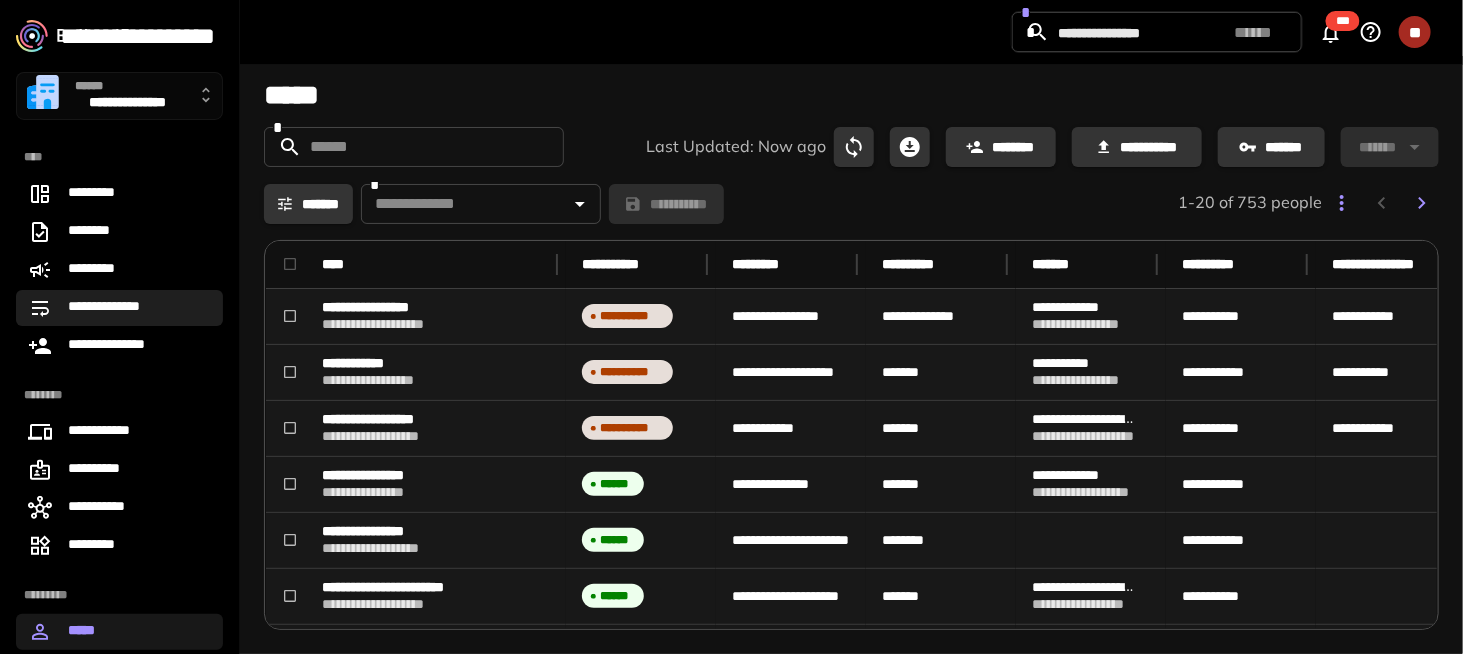 click on "**********" at bounding box center (115, 308) 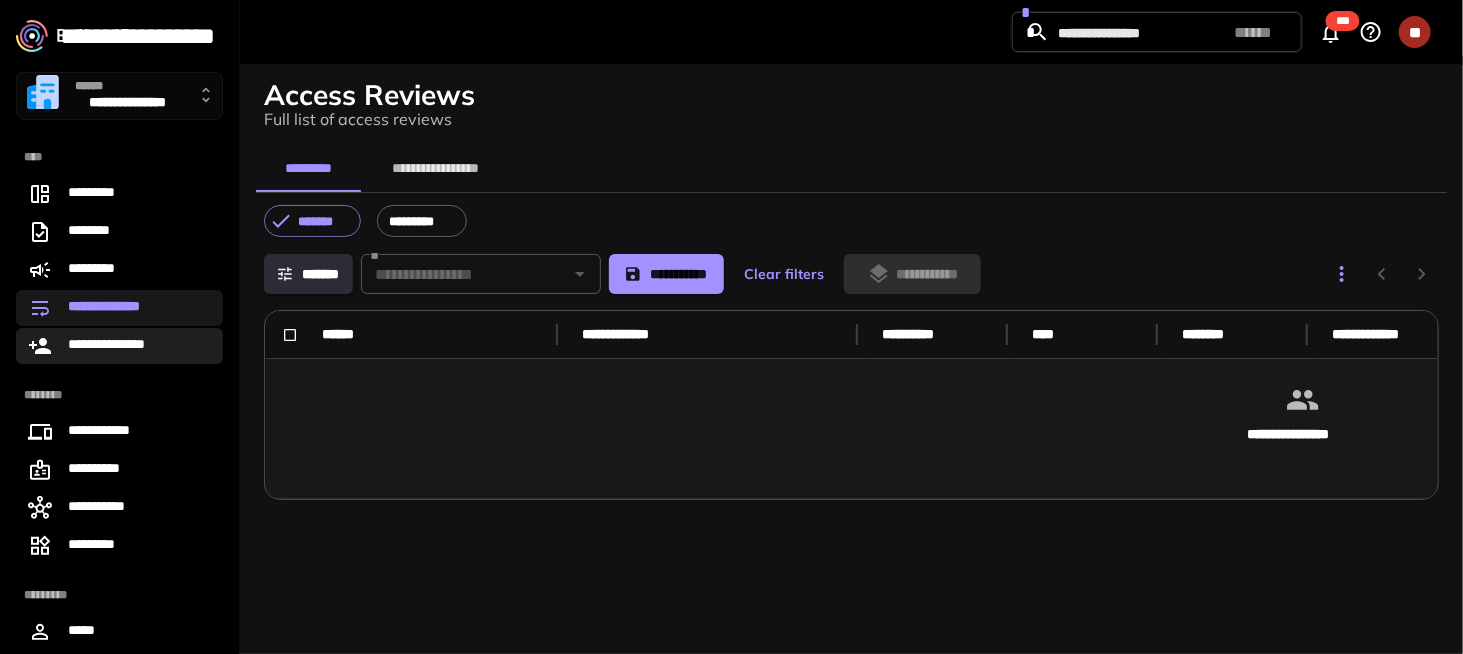 click on "**********" at bounding box center [118, 346] 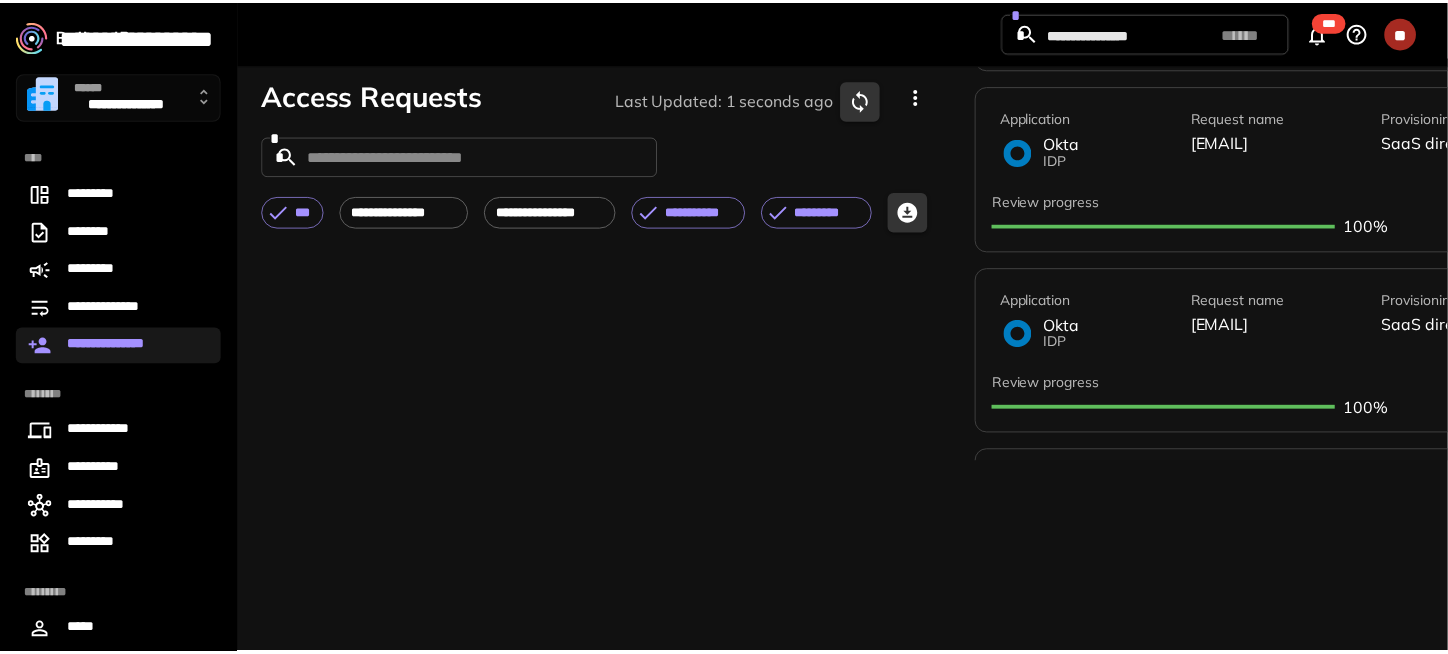 scroll, scrollTop: 200, scrollLeft: 0, axis: vertical 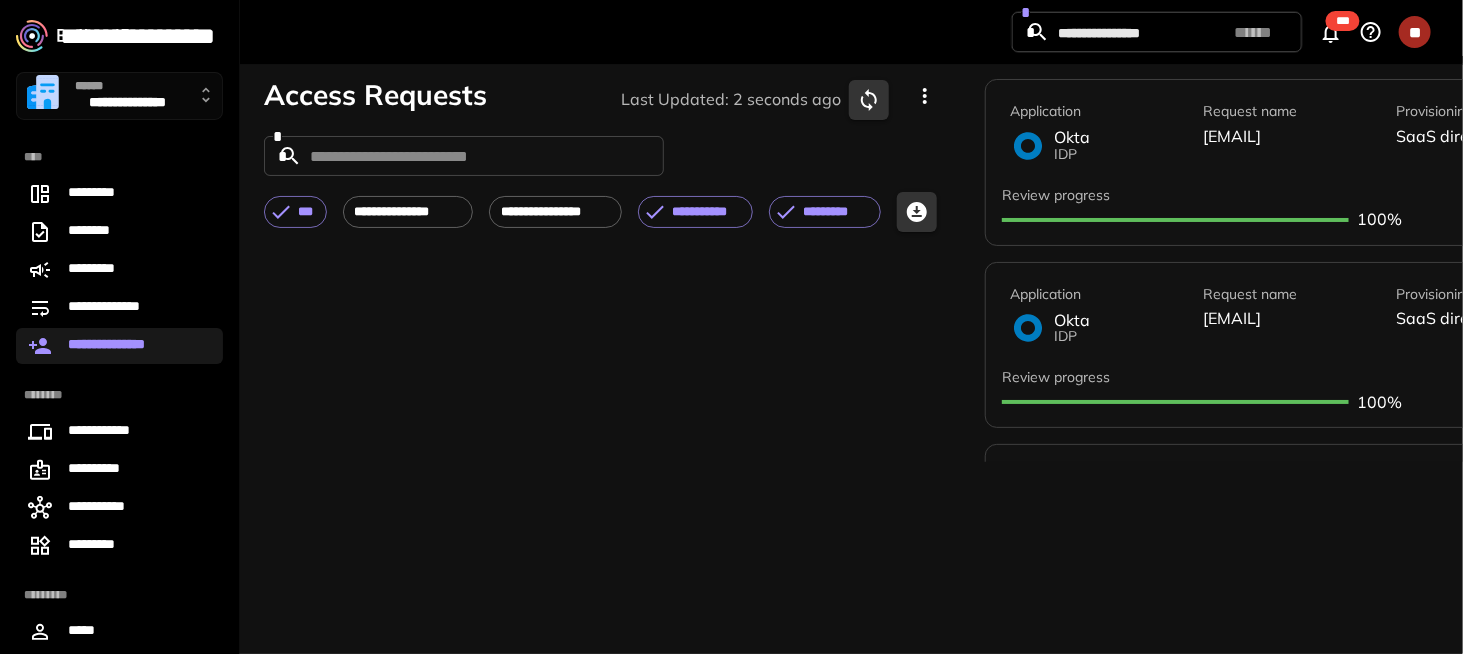 drag, startPoint x: 484, startPoint y: 514, endPoint x: 500, endPoint y: 528, distance: 21.260292 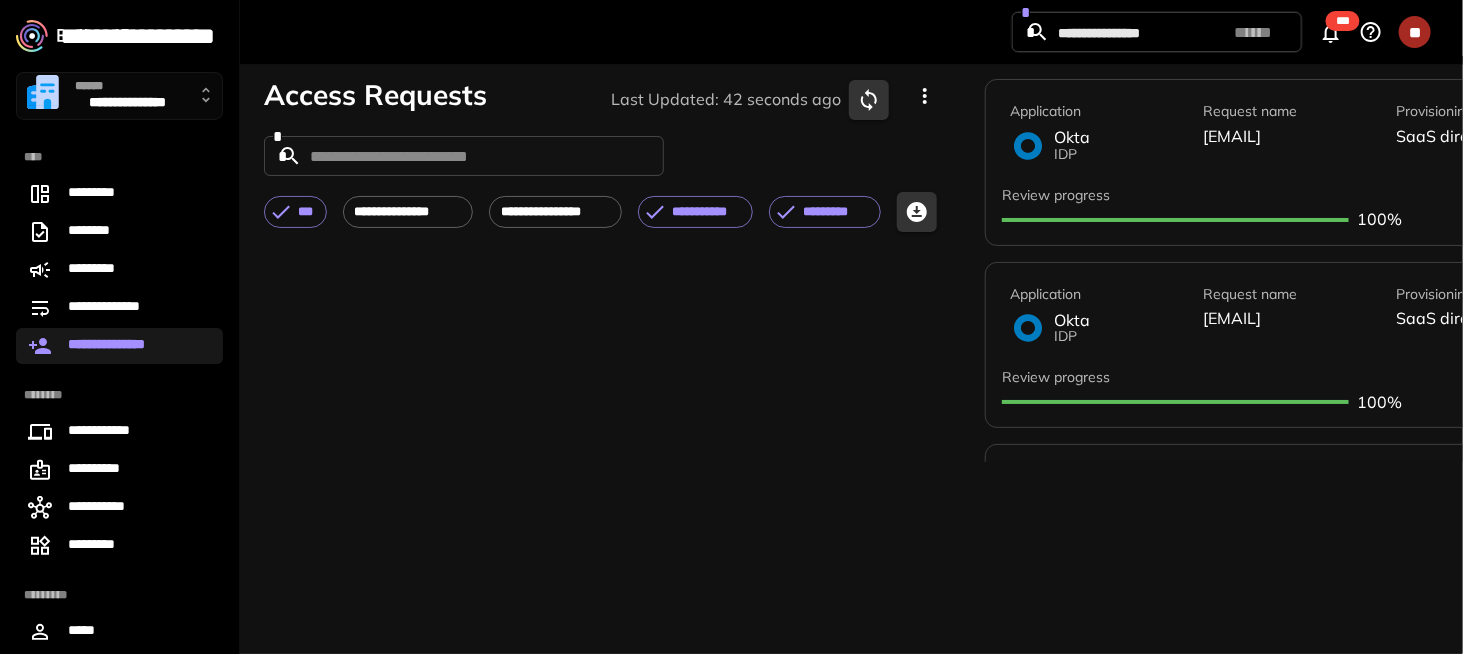 drag, startPoint x: 508, startPoint y: 528, endPoint x: 480, endPoint y: 511, distance: 32.75668 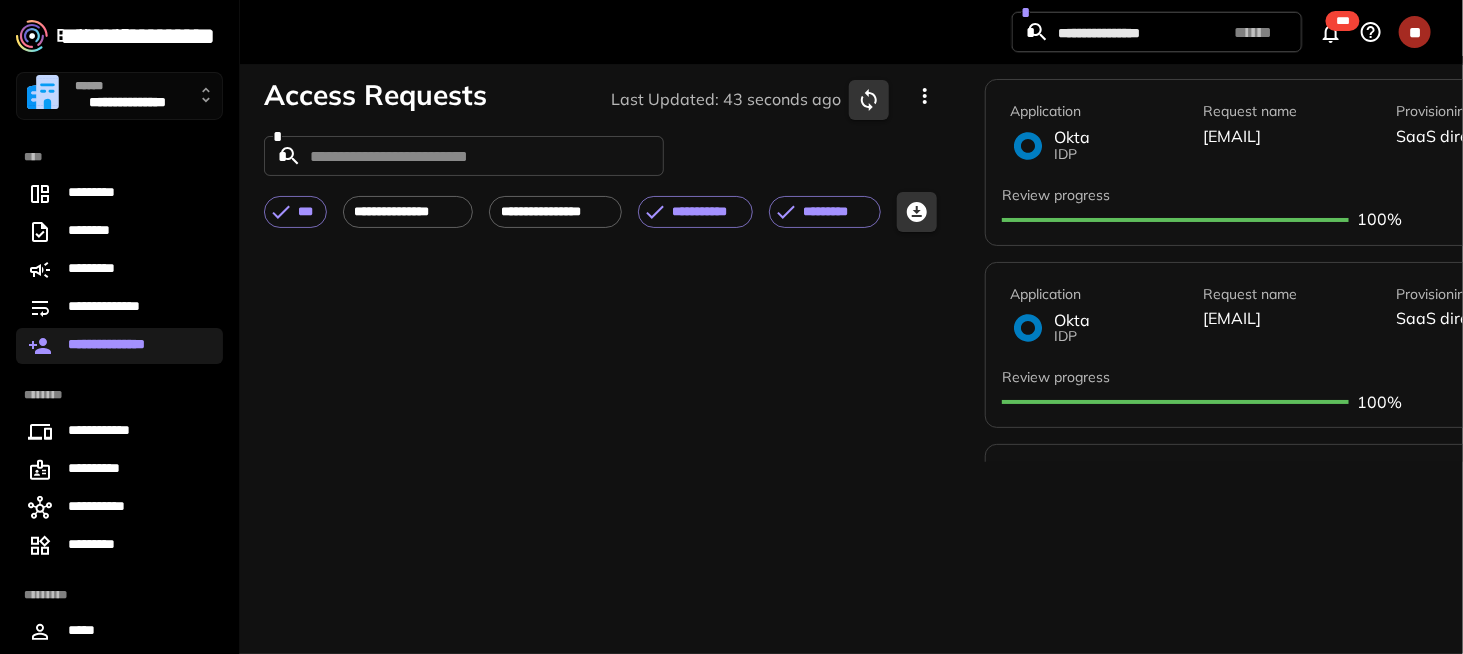 click on "[EMAIL]" at bounding box center (1283, 319) 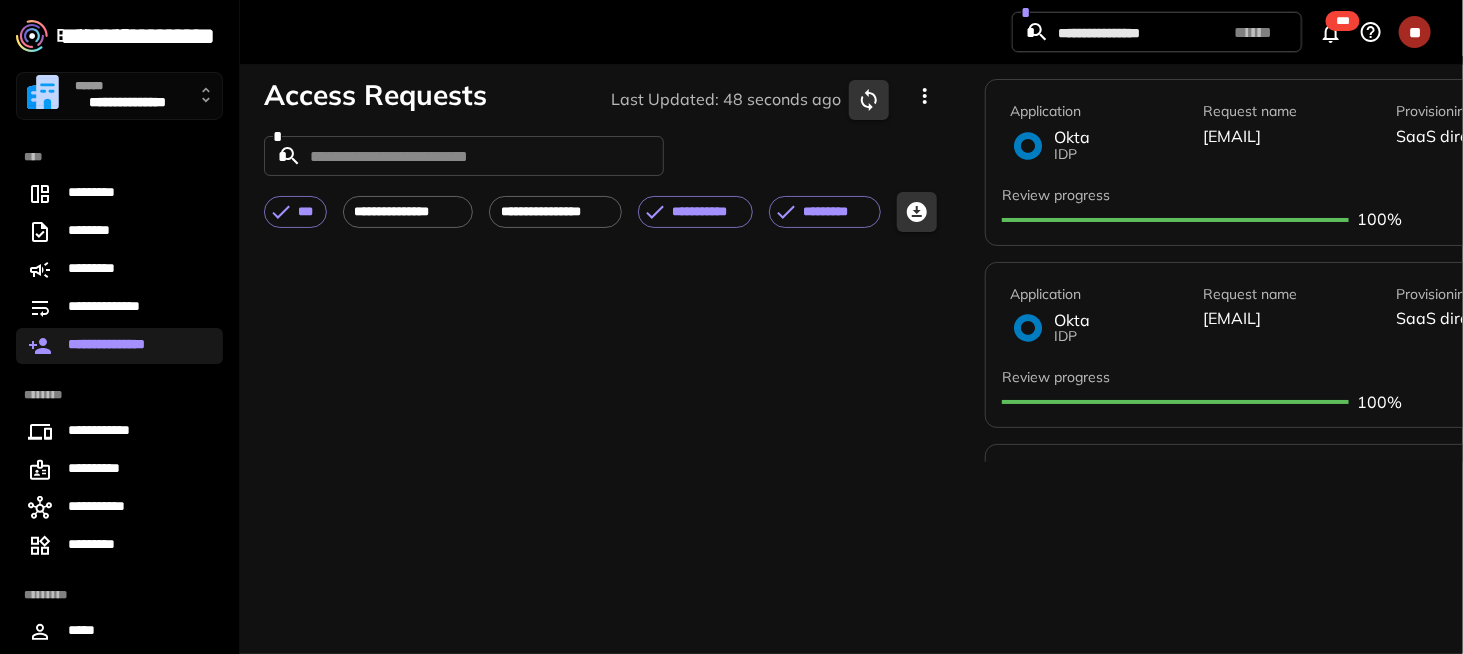 click on "Okta" at bounding box center (1072, 321) 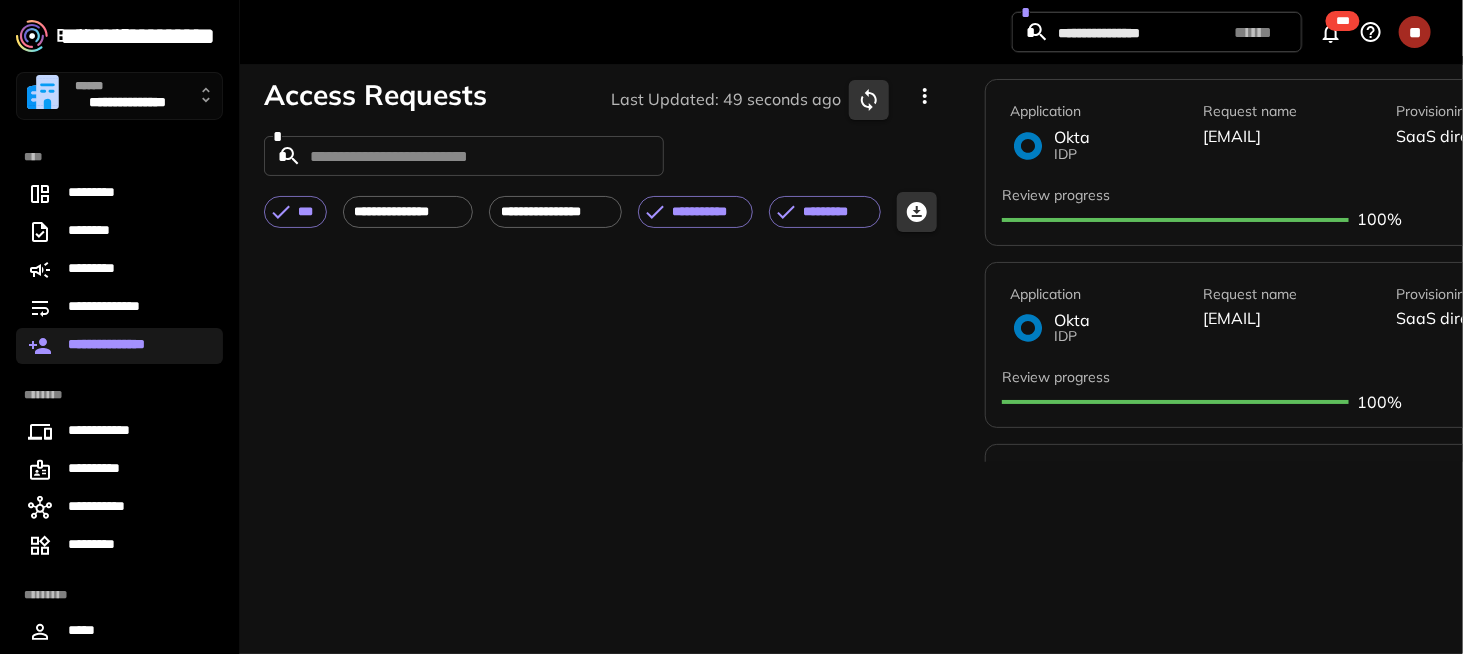 click on "Okta IDP" at bounding box center (1090, 328) 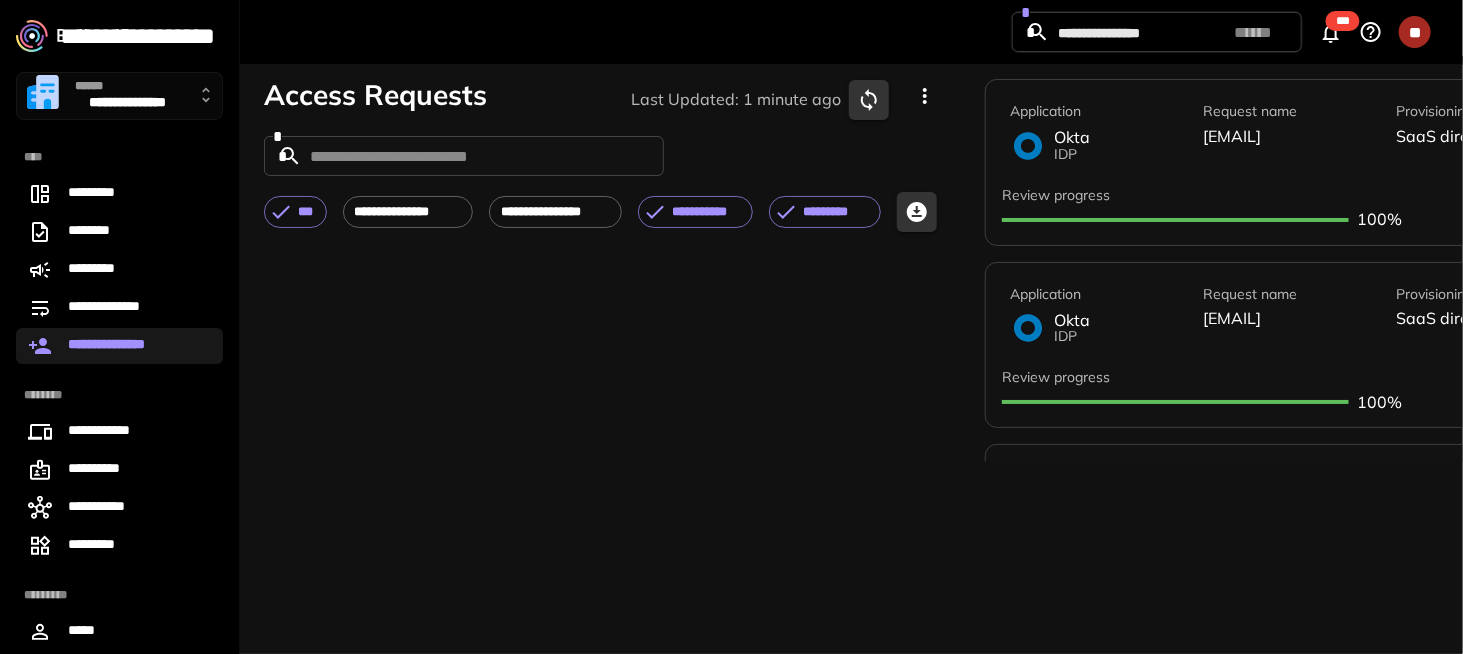 click on "*******" at bounding box center [2094, 390] 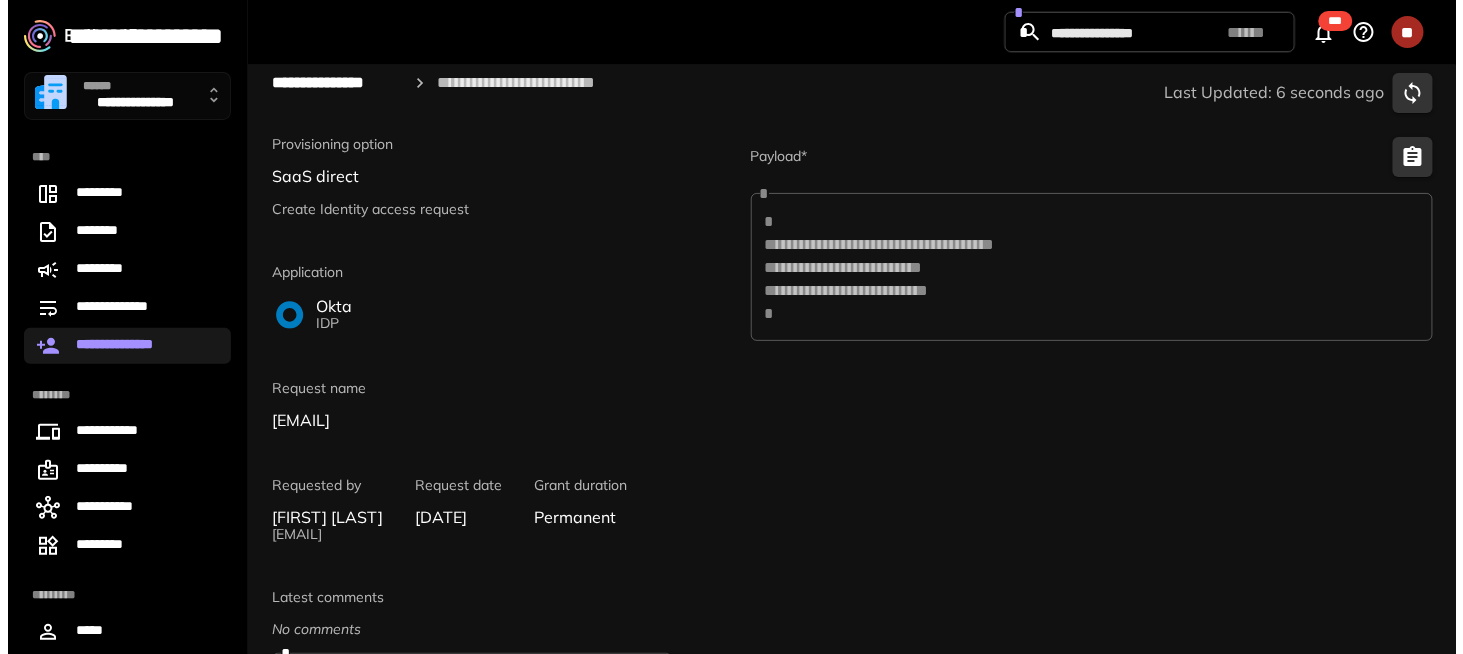 scroll, scrollTop: 0, scrollLeft: 0, axis: both 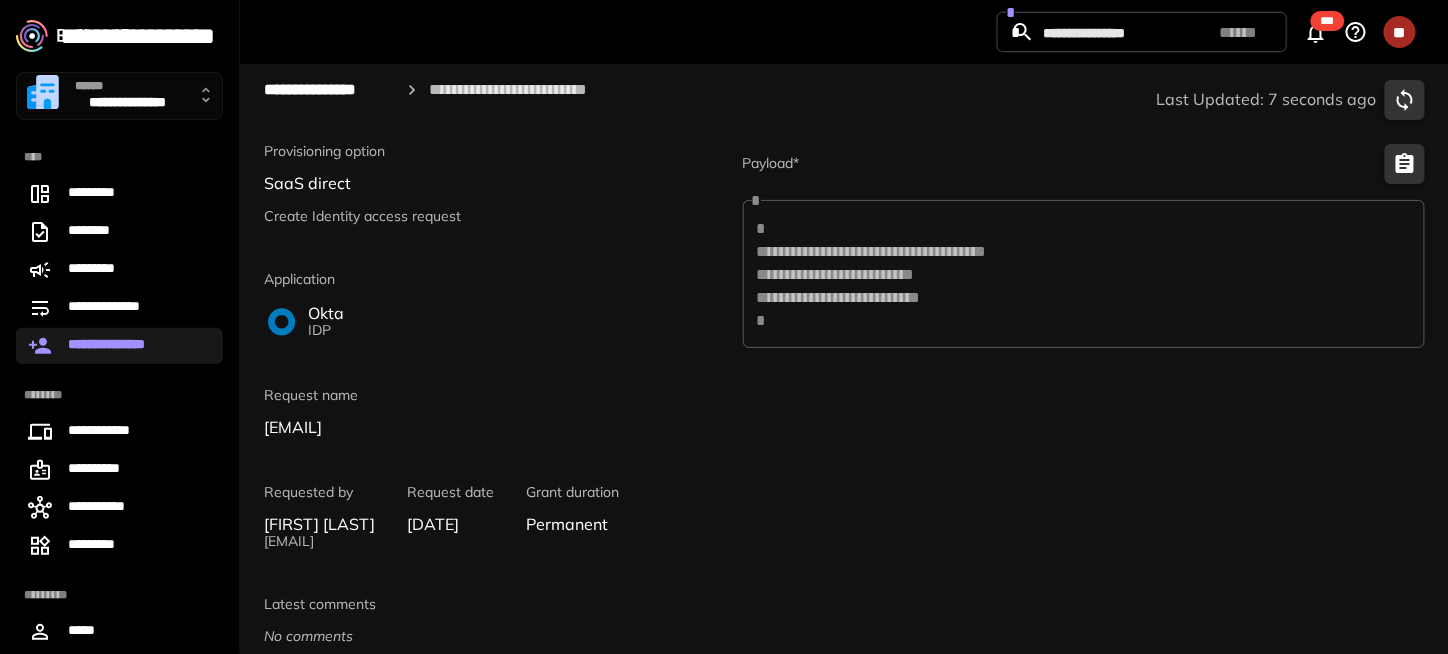 click on "**********" at bounding box center [119, 346] 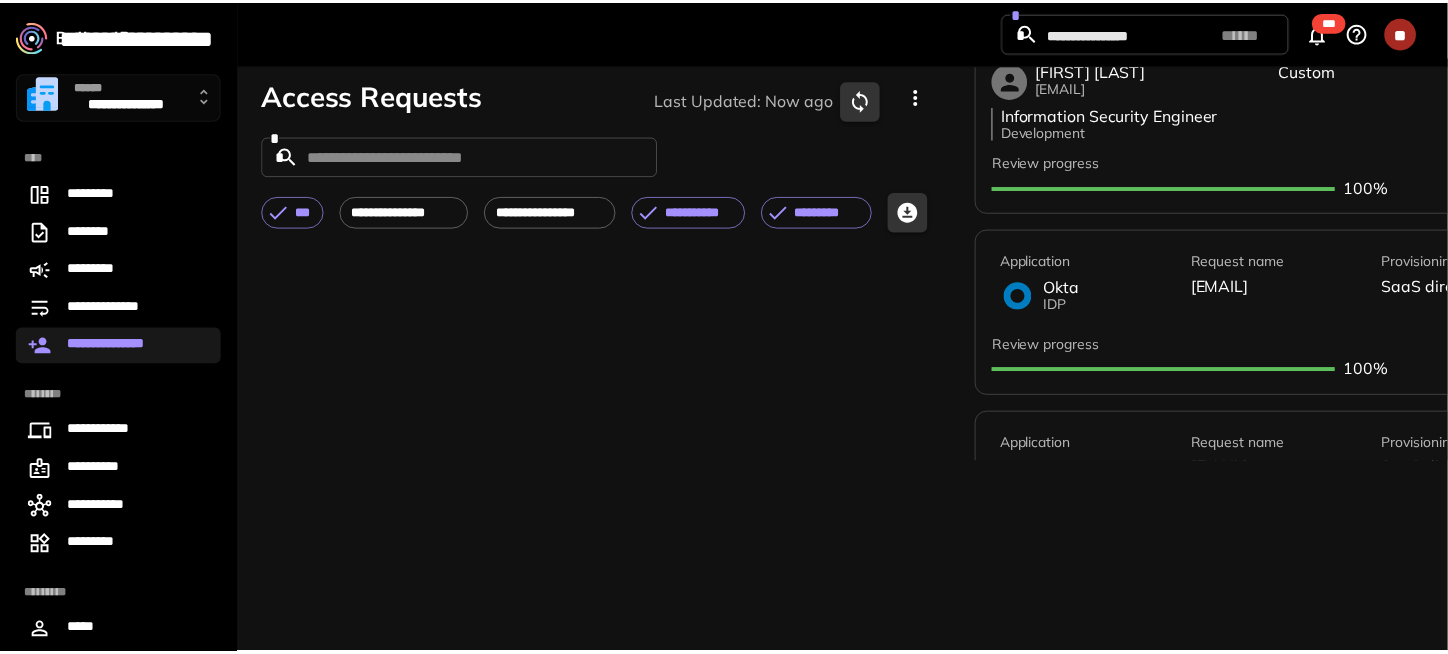 scroll, scrollTop: 200, scrollLeft: 0, axis: vertical 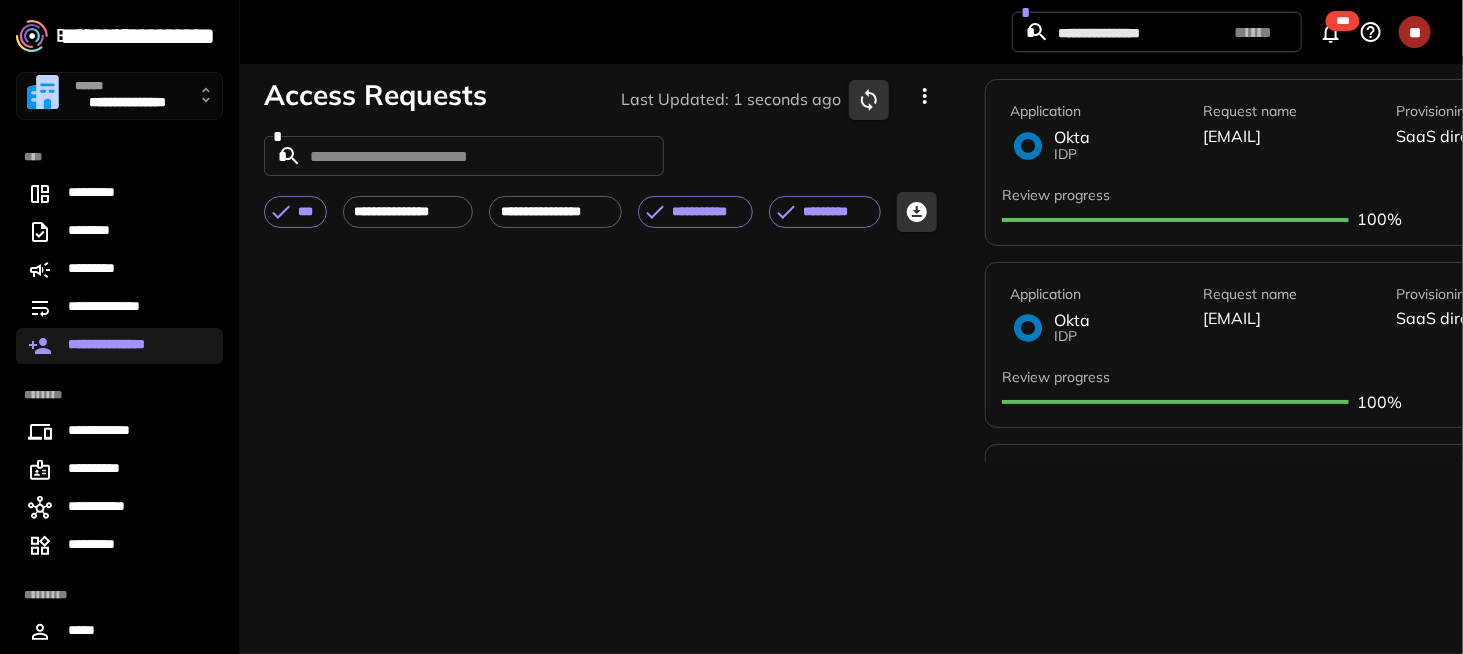 click on "*******" at bounding box center (2094, 208) 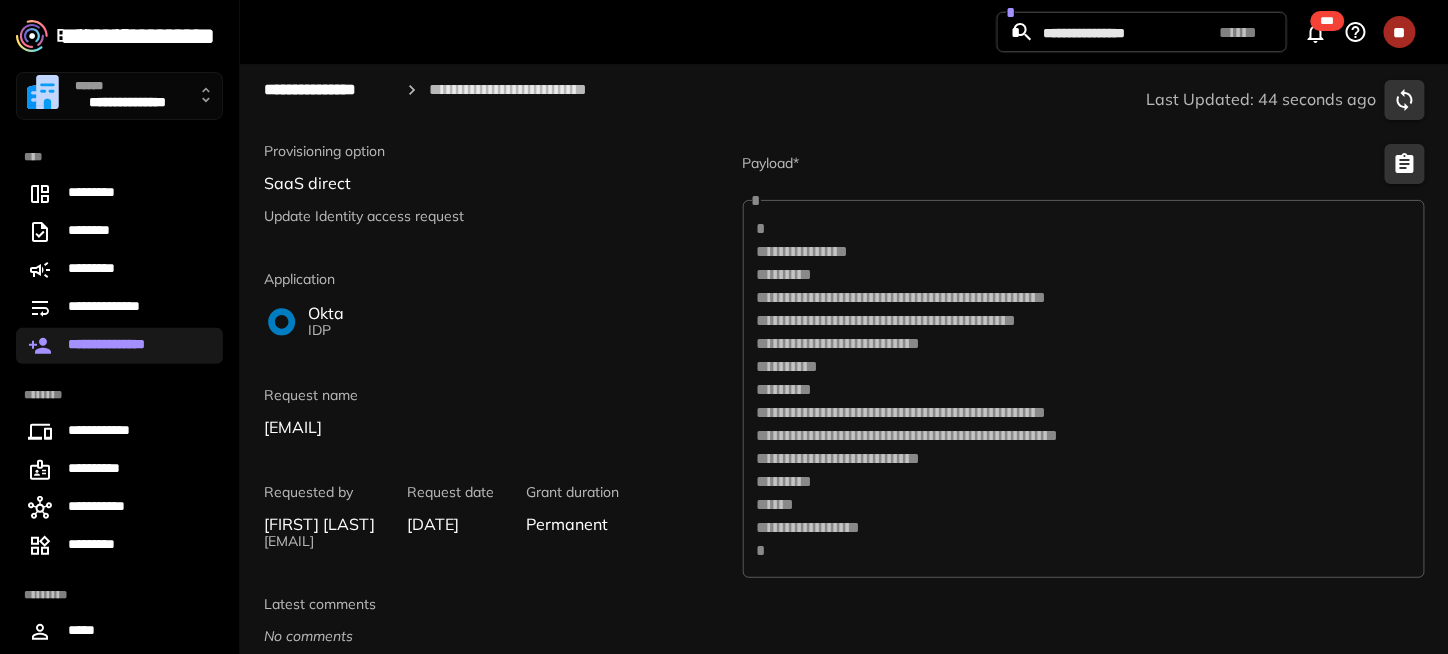click on "Provisioning option SaaS direct Update Identity access request Application Okta IDP Request name akarelskii@taxdome.com Requested by Robert Crane adm-vzhuravlev@taxdome.com Request date Jul 31, 2025 Grant duration Permanent Latest comments No comments *" at bounding box center [491, 430] 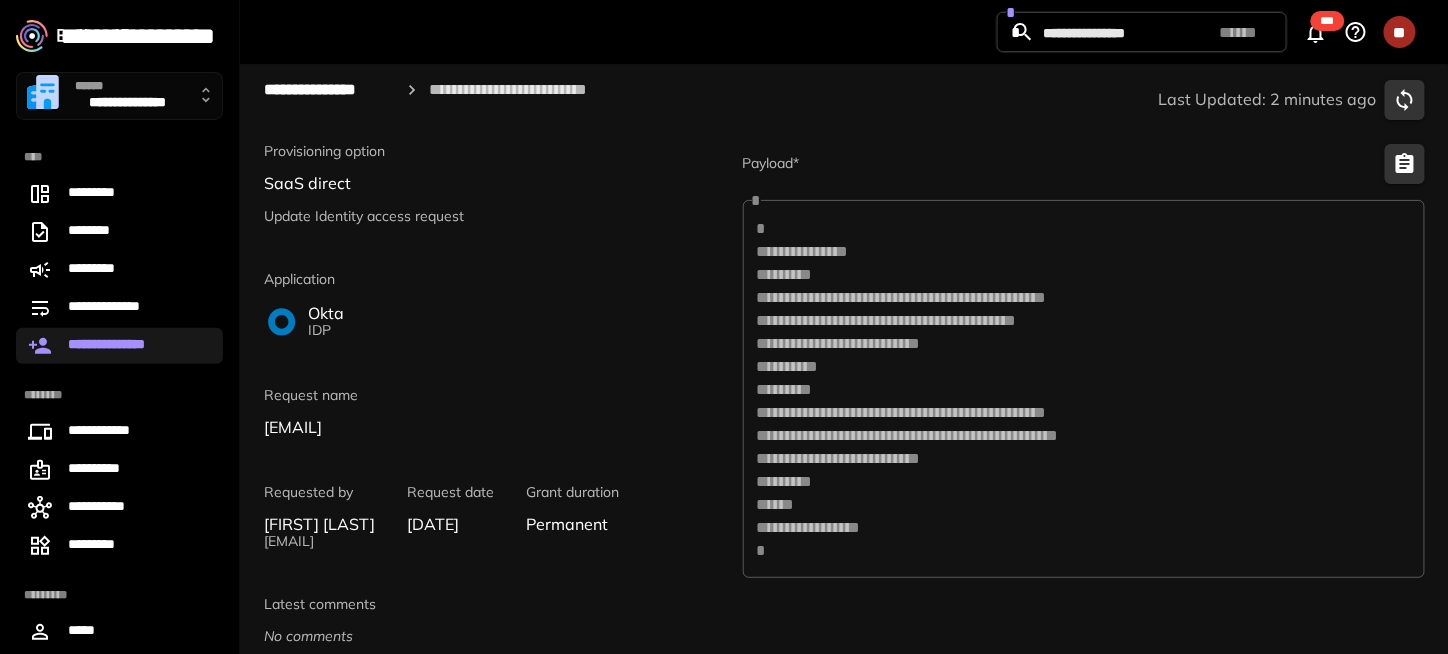 click on "Application Okta IDP" at bounding box center [491, 305] 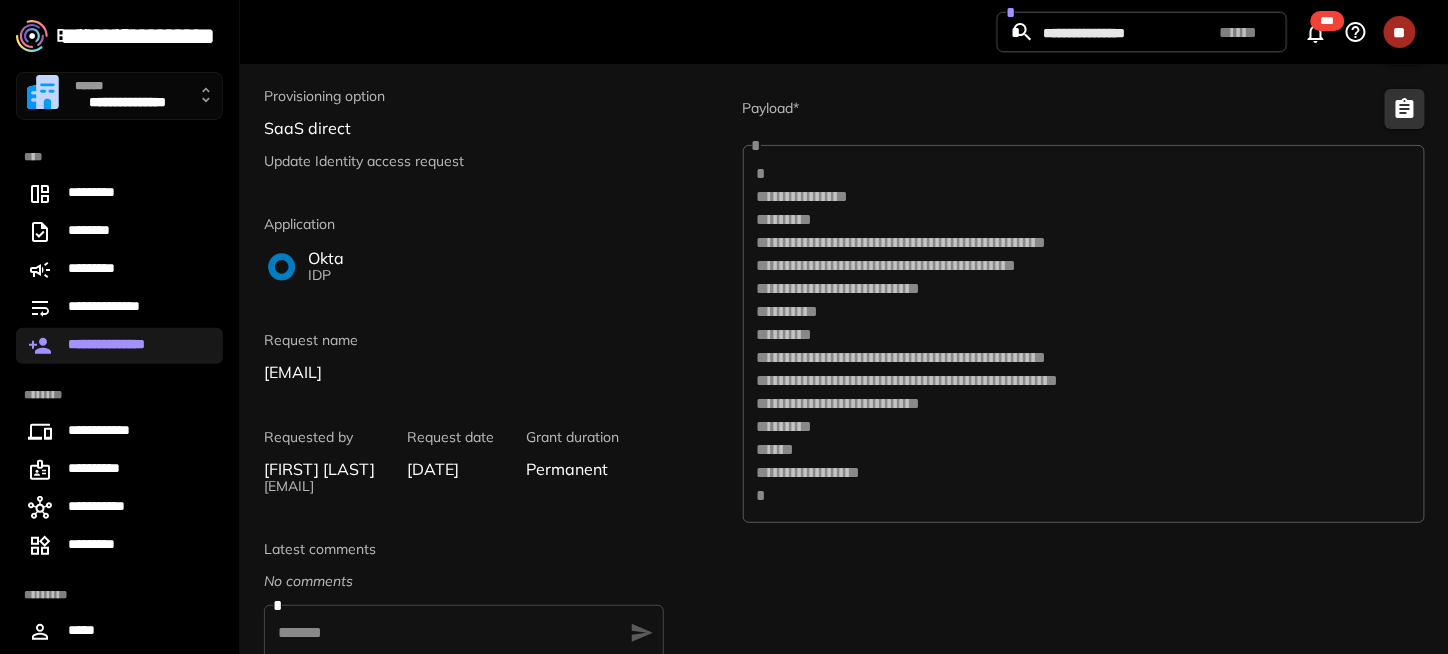 scroll, scrollTop: 0, scrollLeft: 0, axis: both 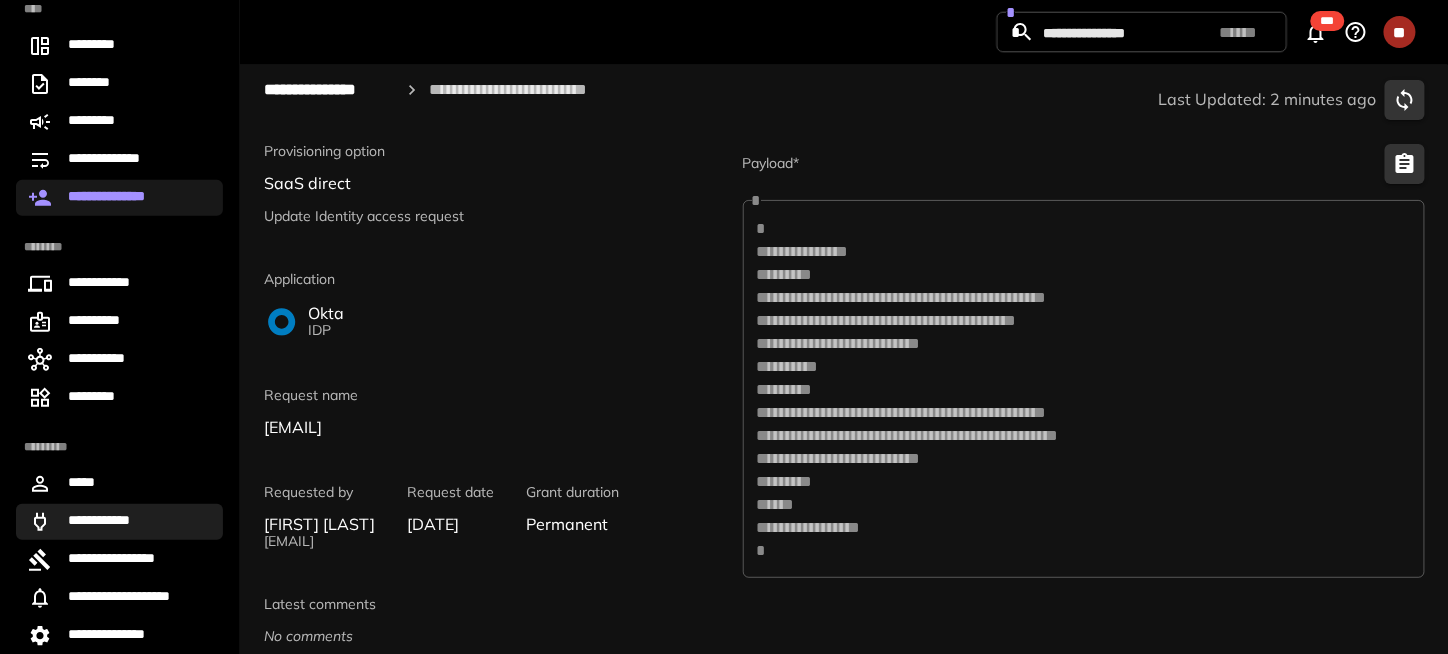 click on "**********" at bounding box center (119, 522) 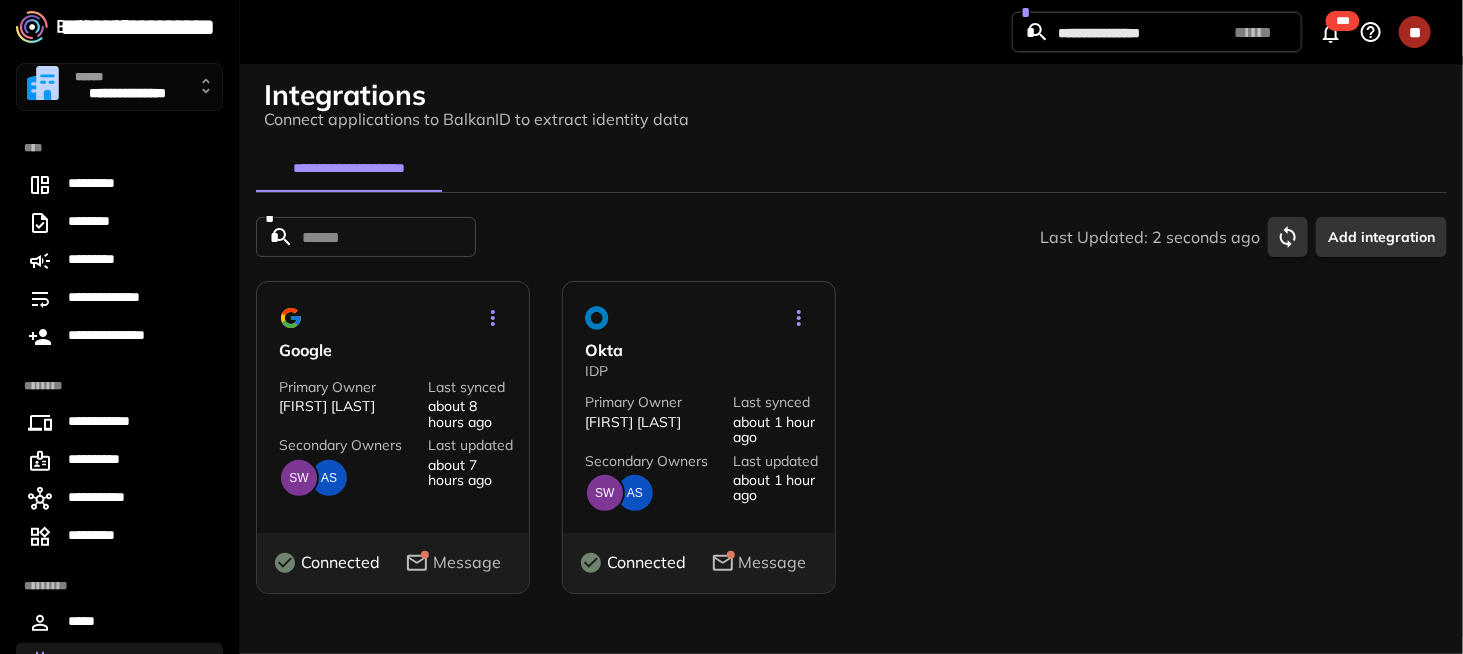 scroll, scrollTop: 0, scrollLeft: 0, axis: both 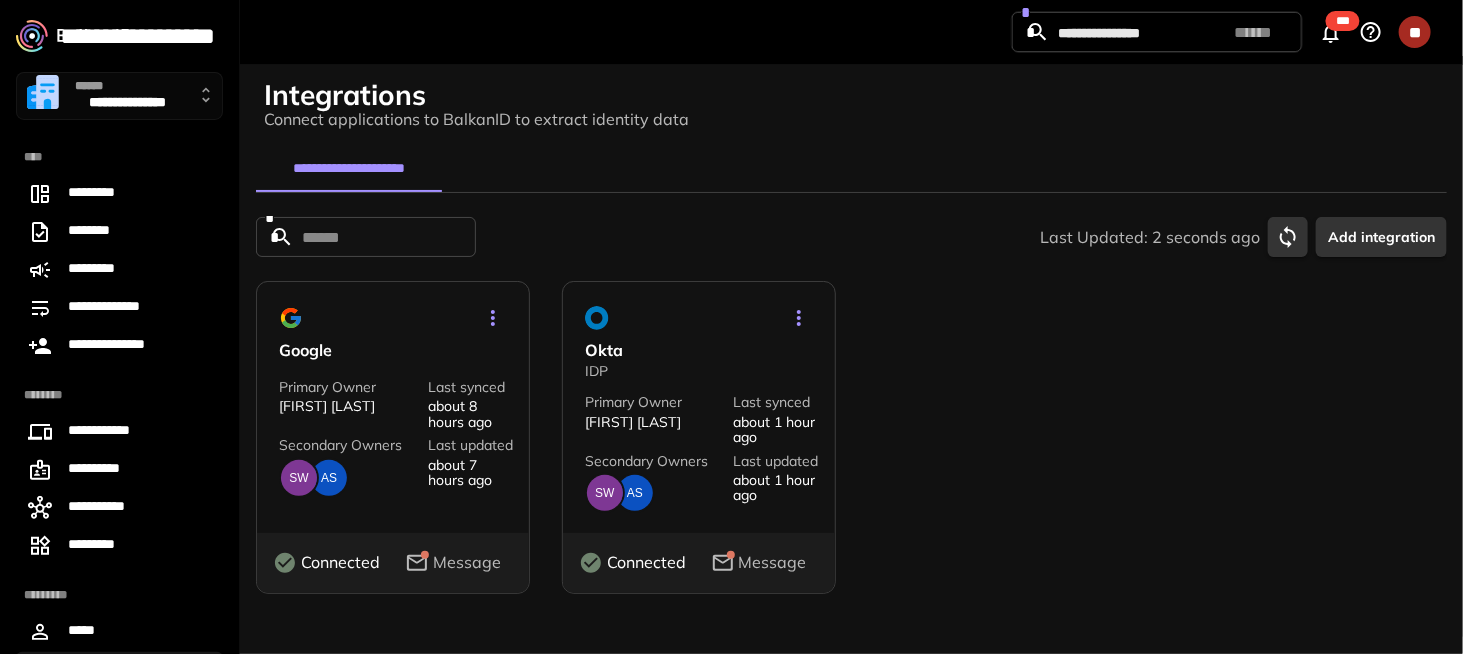 click on "******" at bounding box center [127, 87] 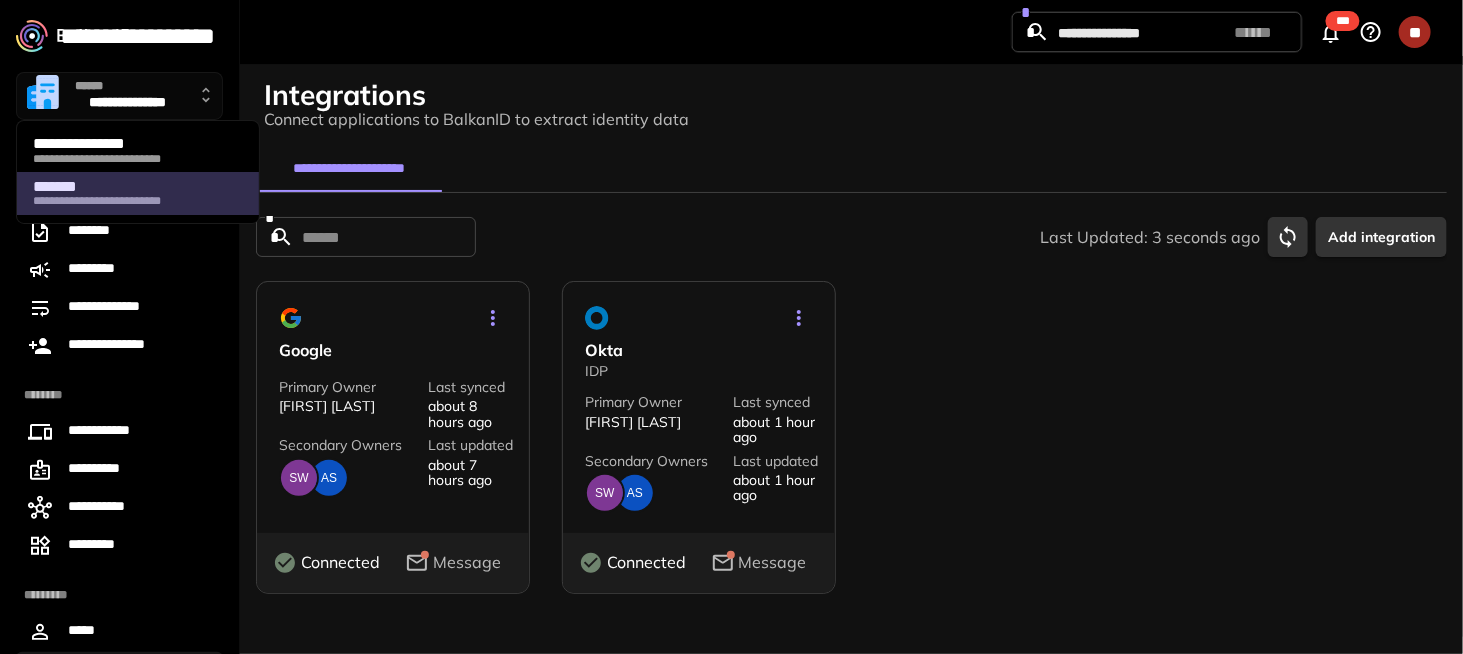click on "**********" at bounding box center (138, 201) 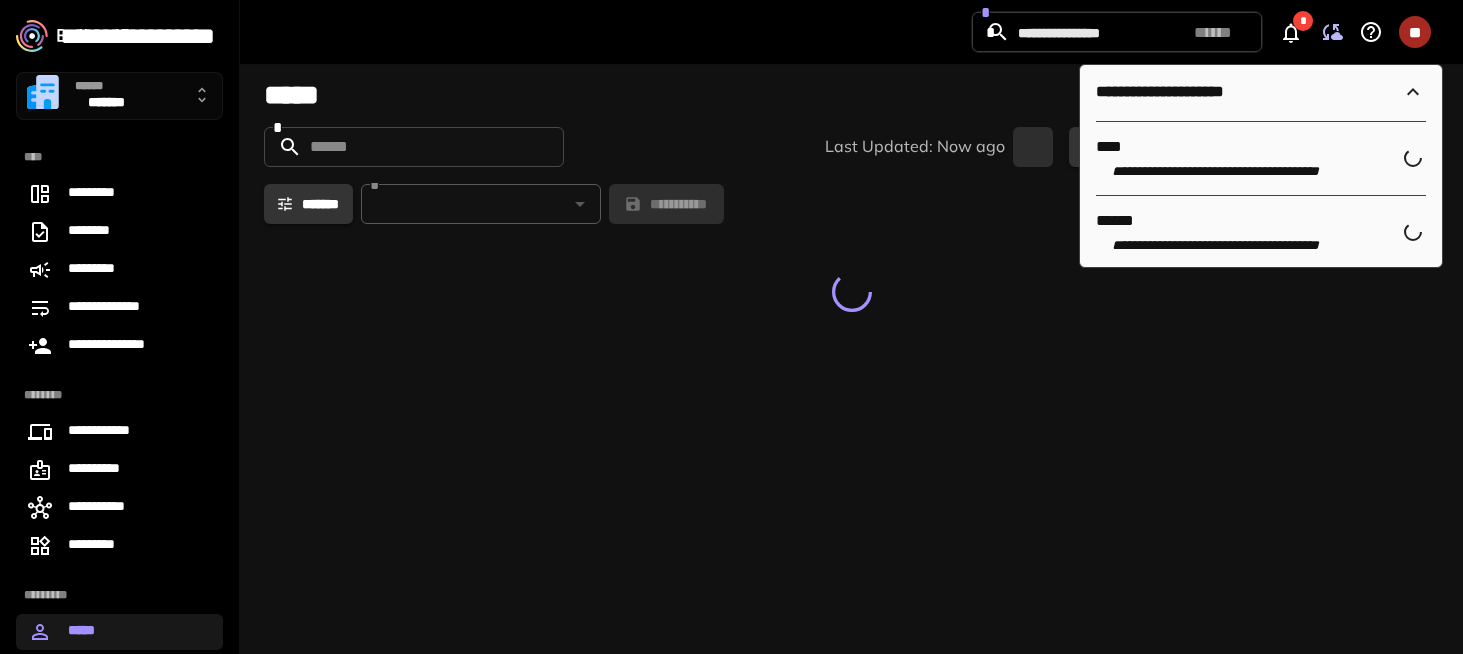 scroll, scrollTop: 0, scrollLeft: 0, axis: both 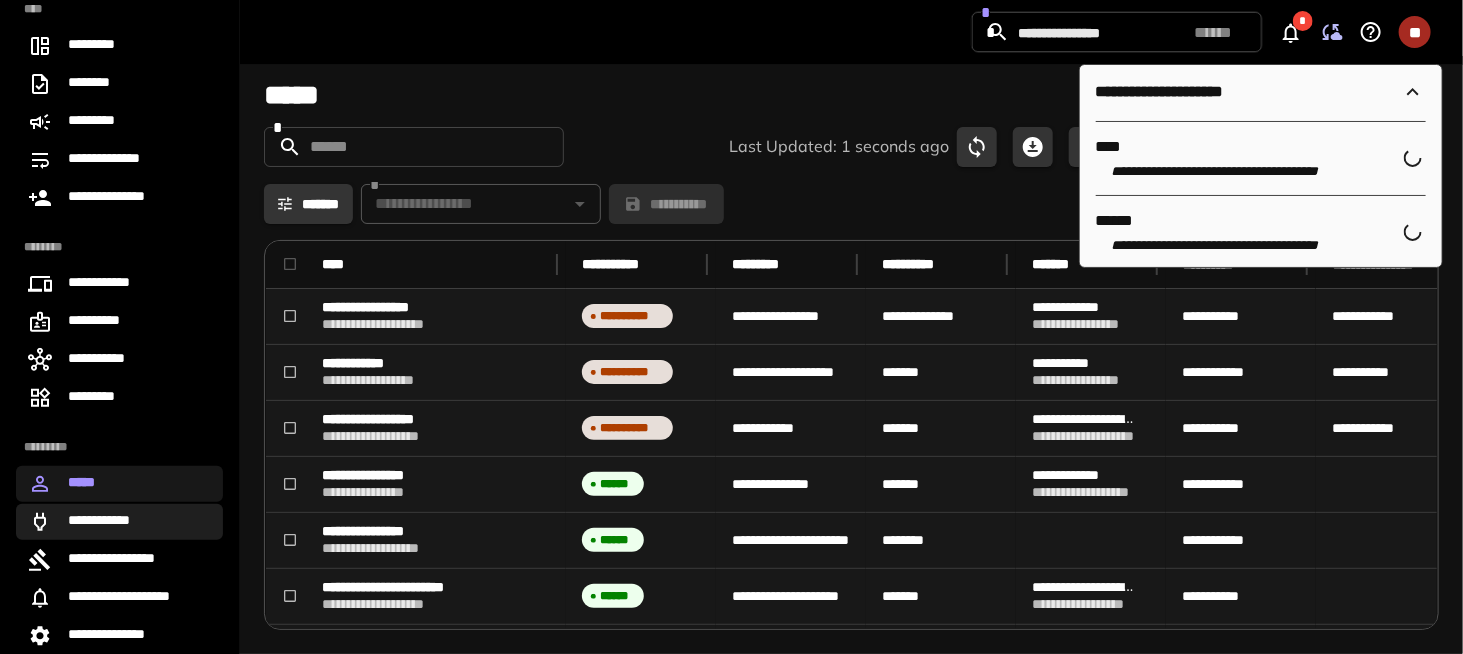 click on "**********" at bounding box center [119, 522] 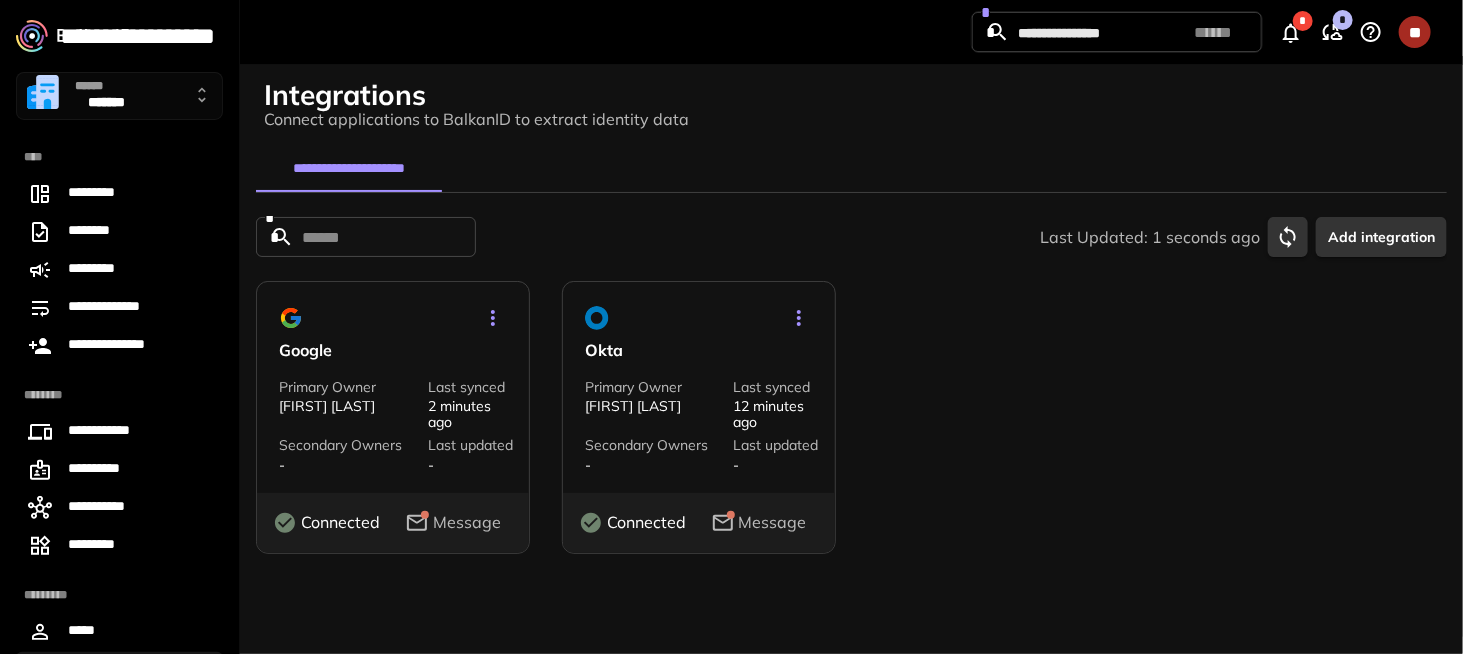 scroll, scrollTop: 0, scrollLeft: 0, axis: both 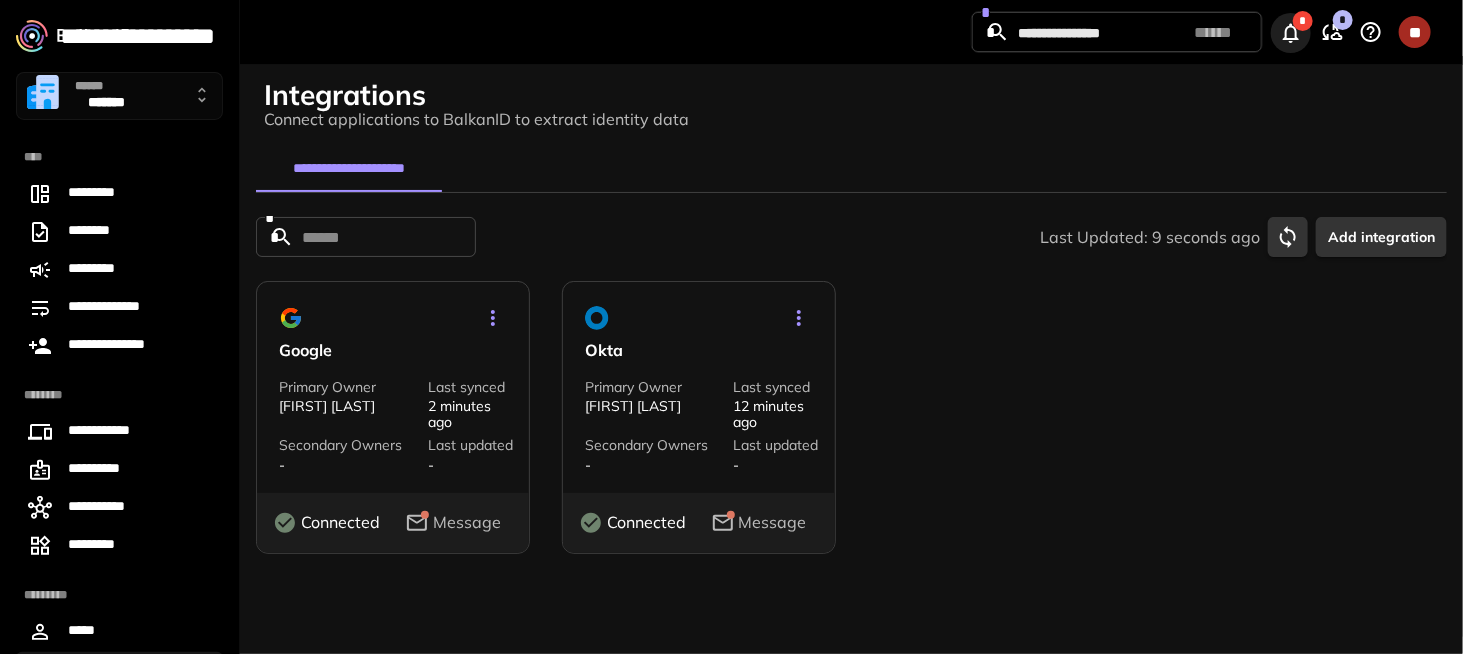 click on "*" at bounding box center (1291, 33) 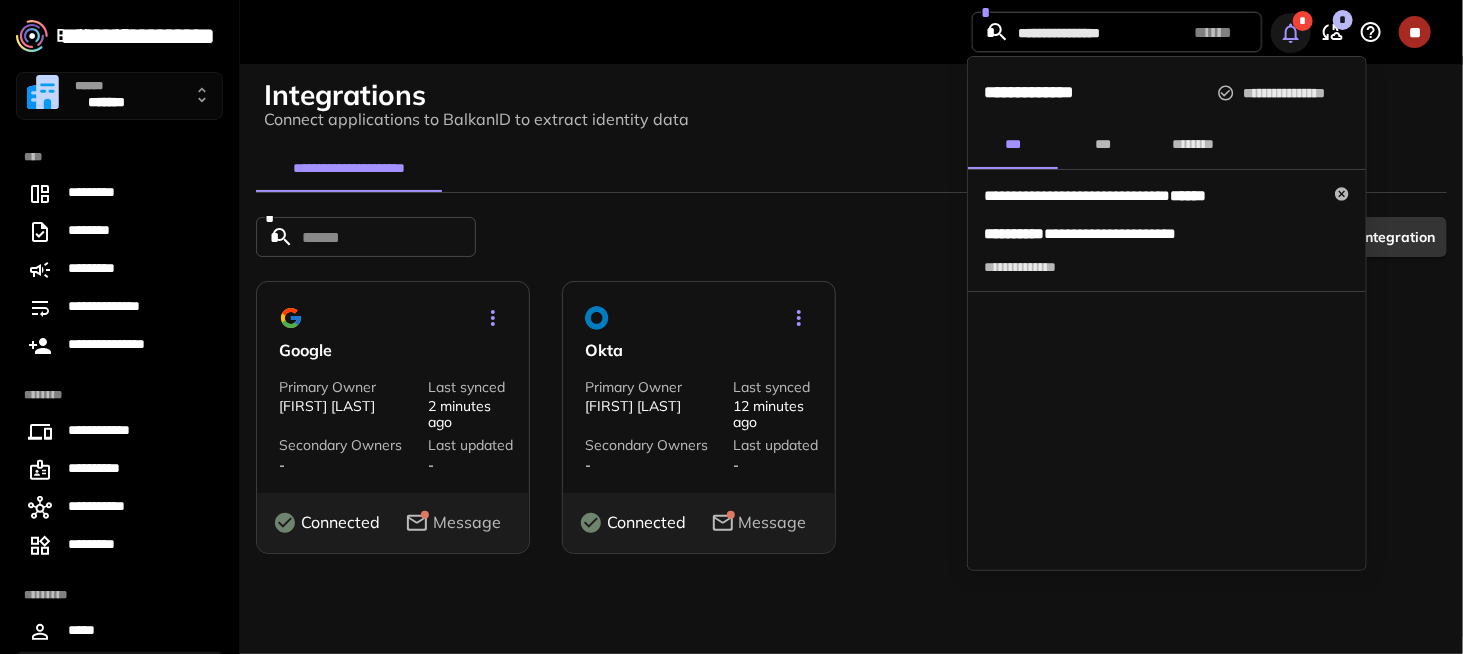 click at bounding box center [731, 327] 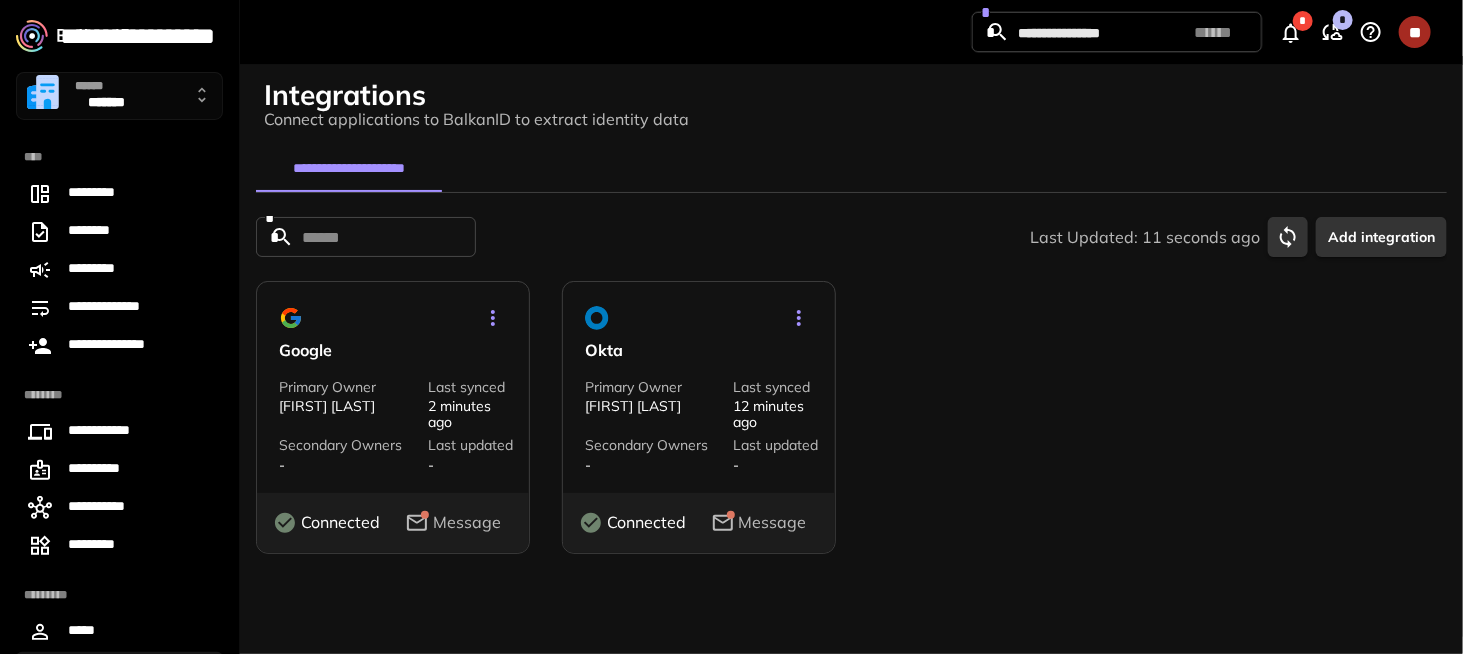 click 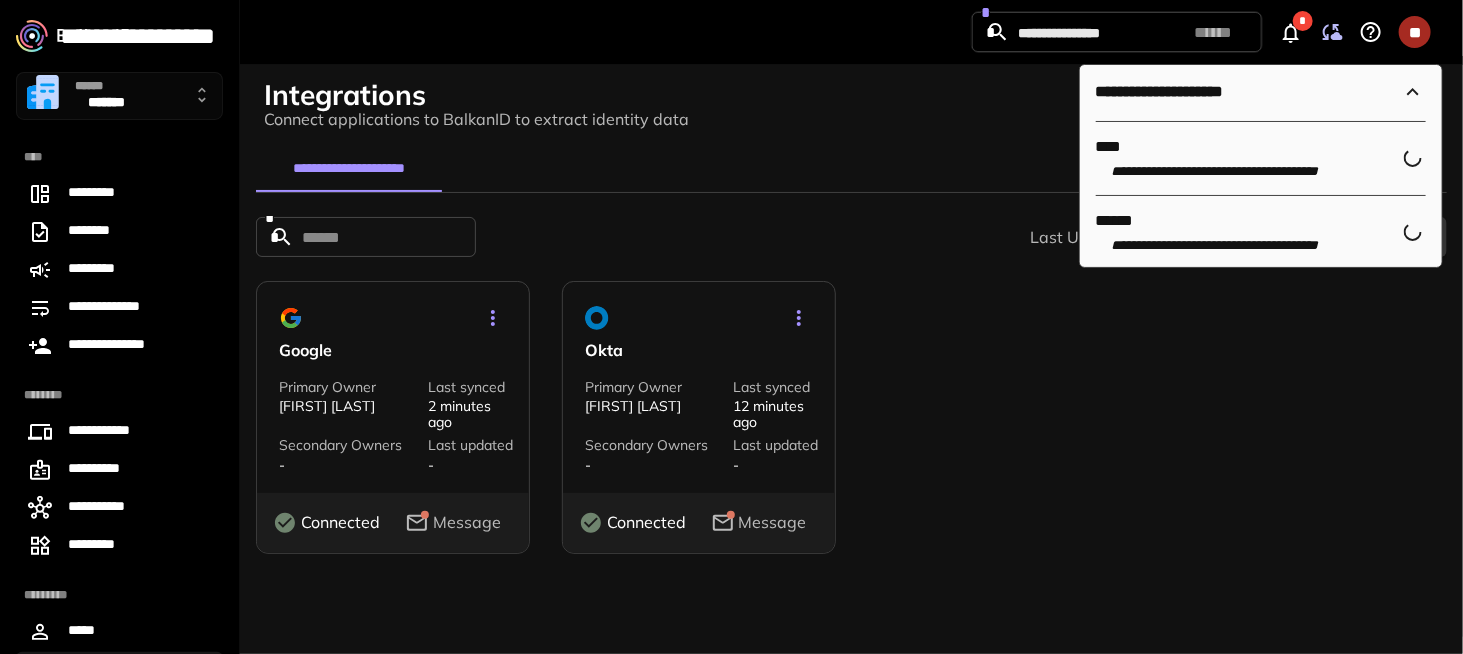 click on "**********" at bounding box center (851, 168) 